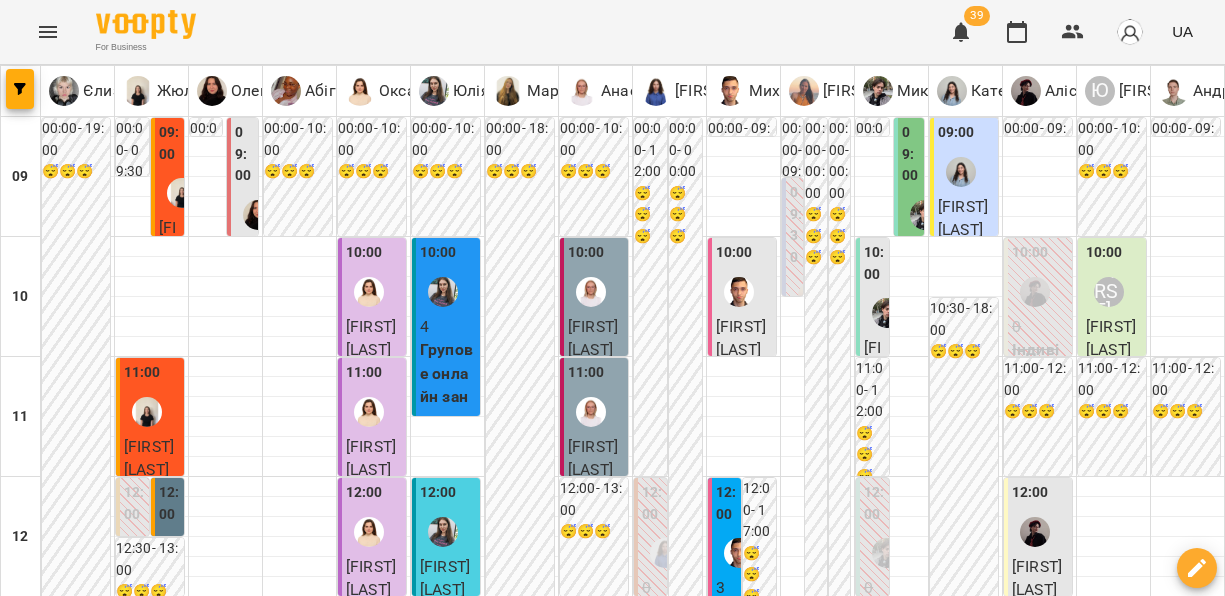 scroll, scrollTop: 0, scrollLeft: 0, axis: both 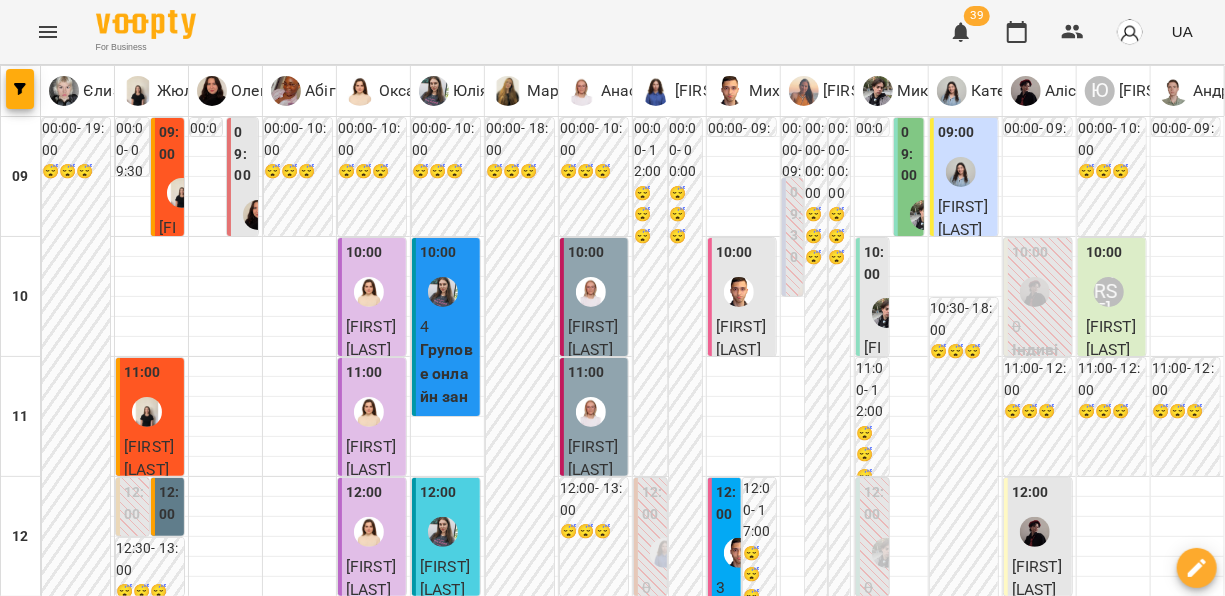 click on "12 лип" at bounding box center (1024, 1842) 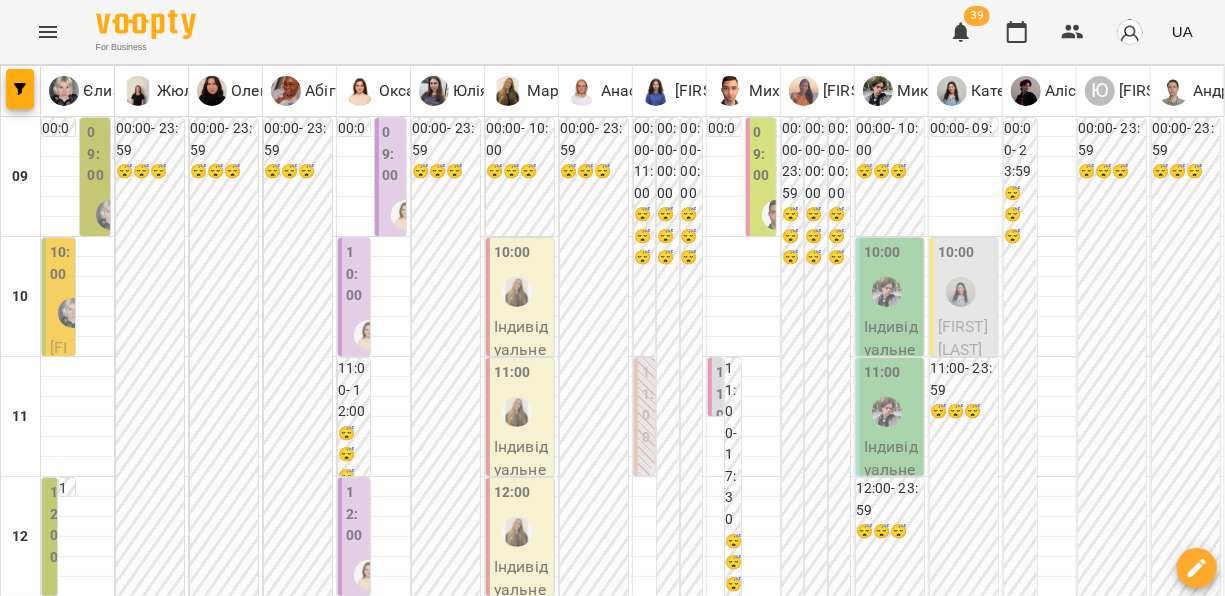 scroll, scrollTop: 72, scrollLeft: 0, axis: vertical 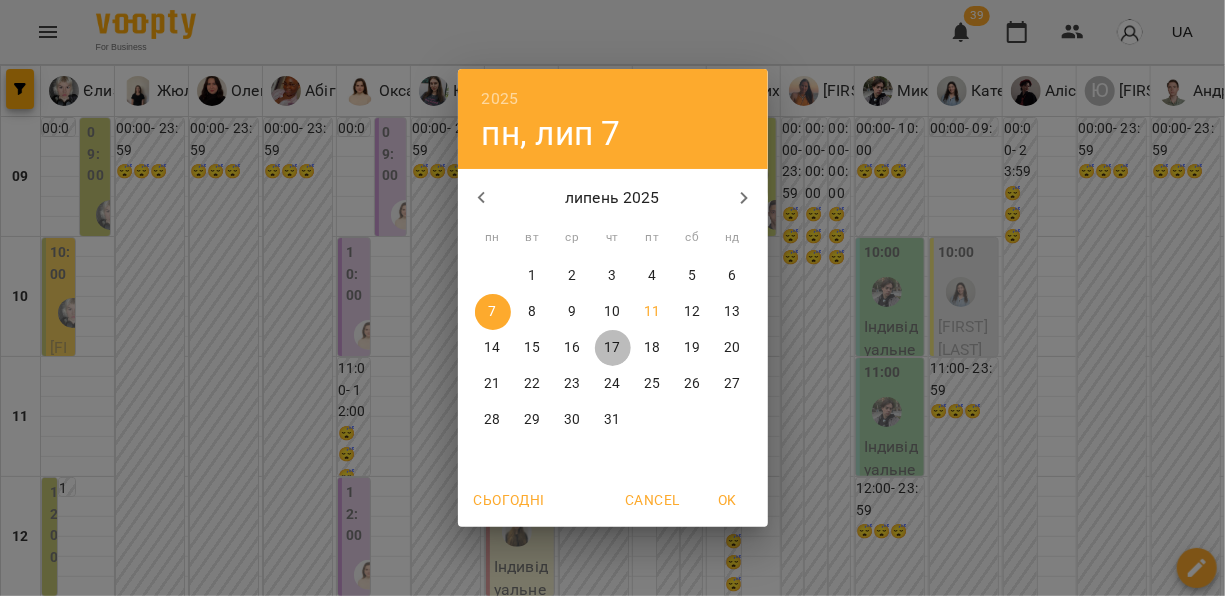 click on "17" at bounding box center [612, 348] 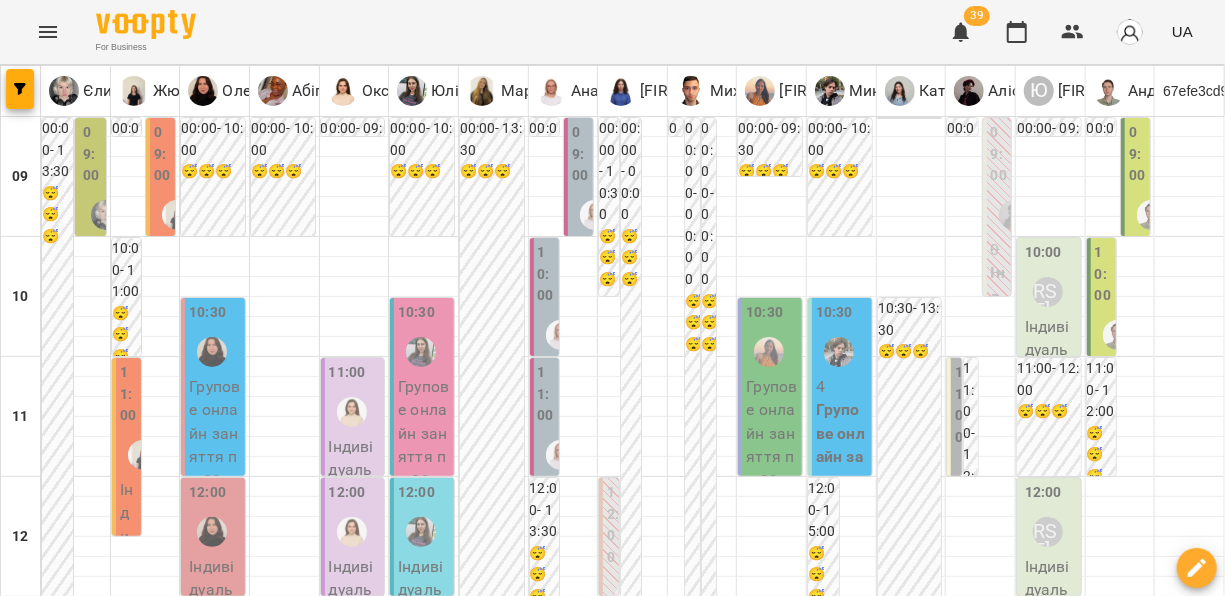 scroll, scrollTop: 208, scrollLeft: 0, axis: vertical 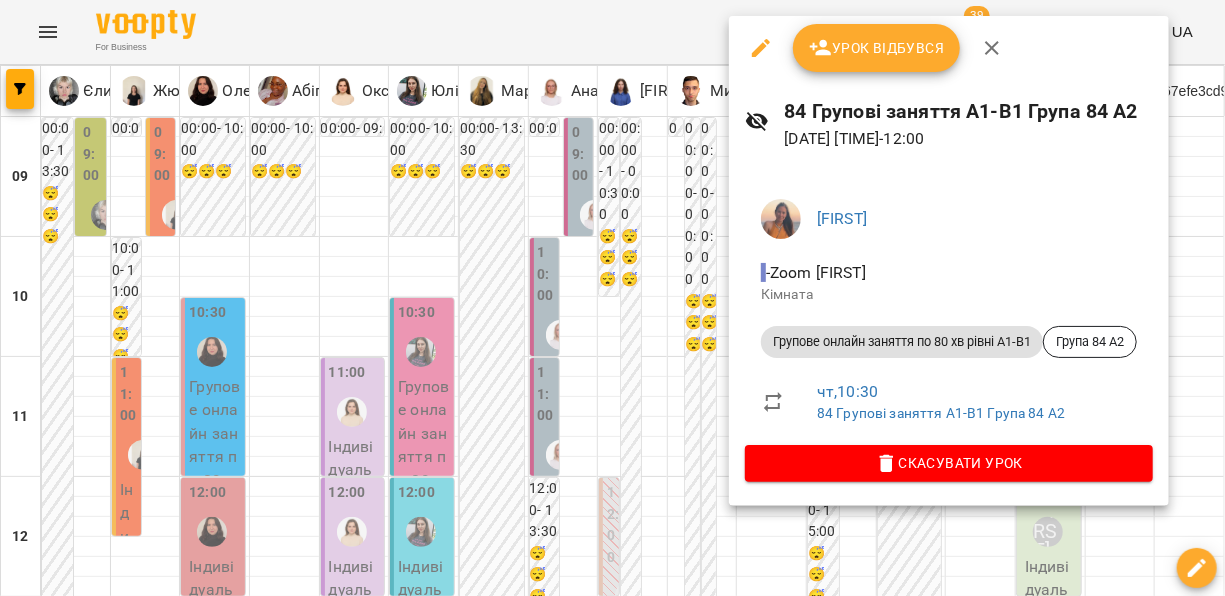 click at bounding box center (612, 298) 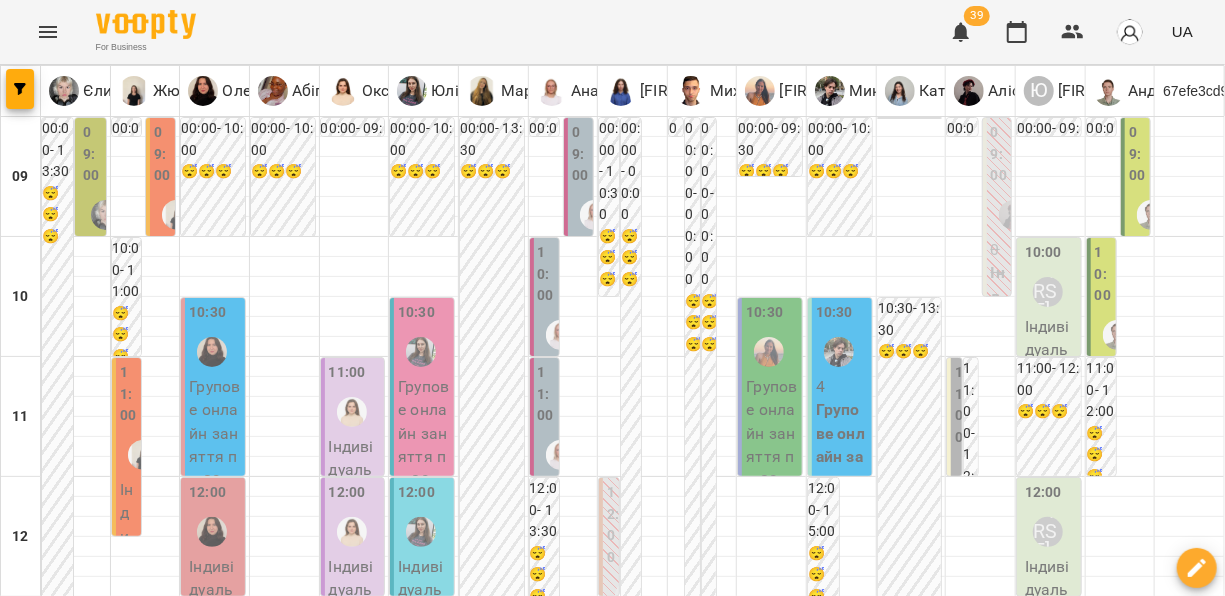 click on "пт 18 лип" at bounding box center (863, 1829) 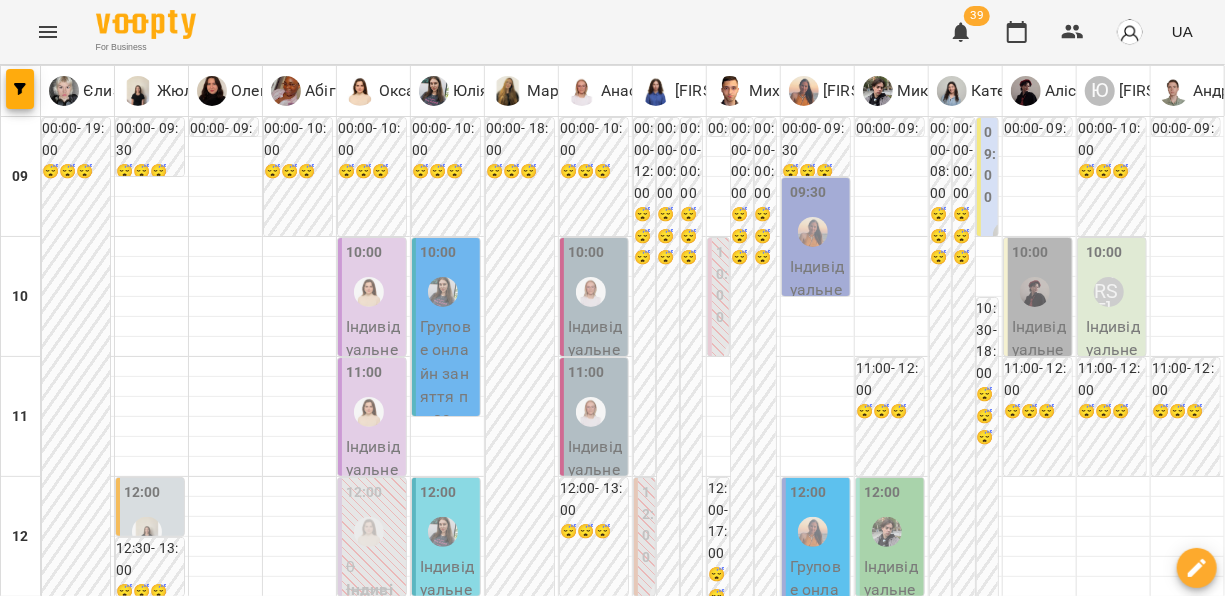 scroll, scrollTop: 392, scrollLeft: 0, axis: vertical 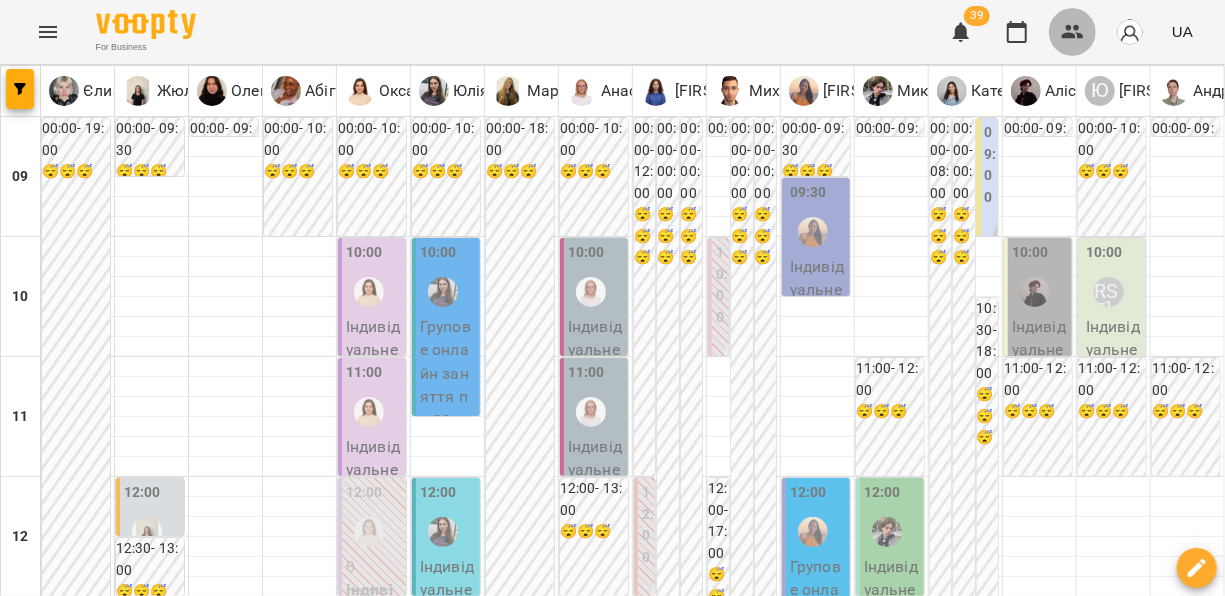 click 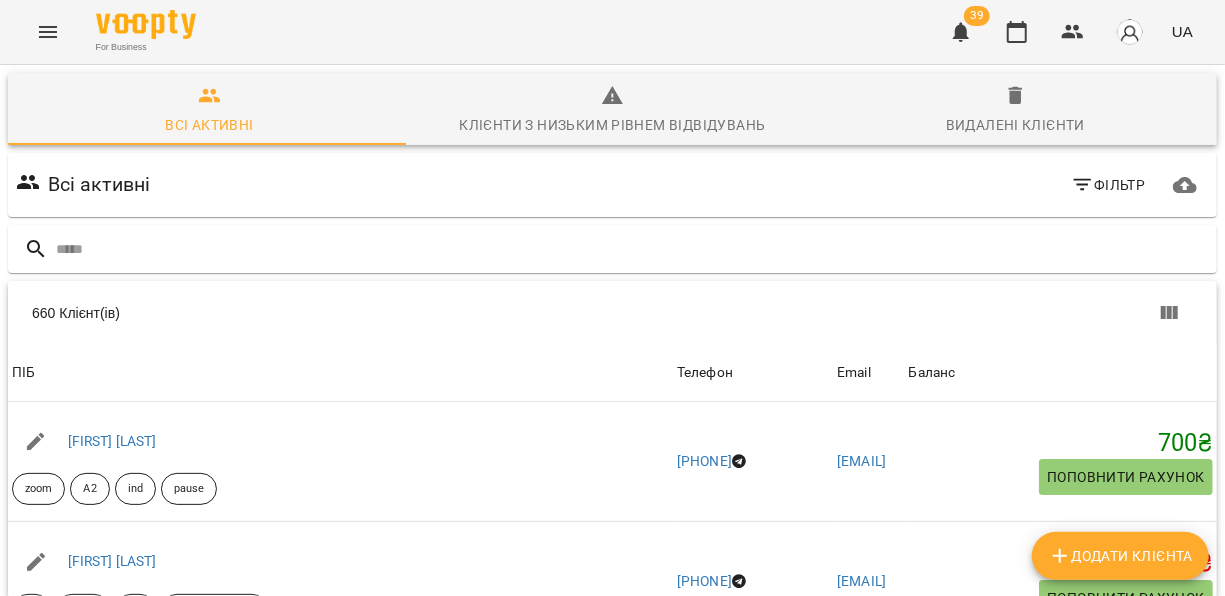 click on "Додати клієнта" at bounding box center (1120, 556) 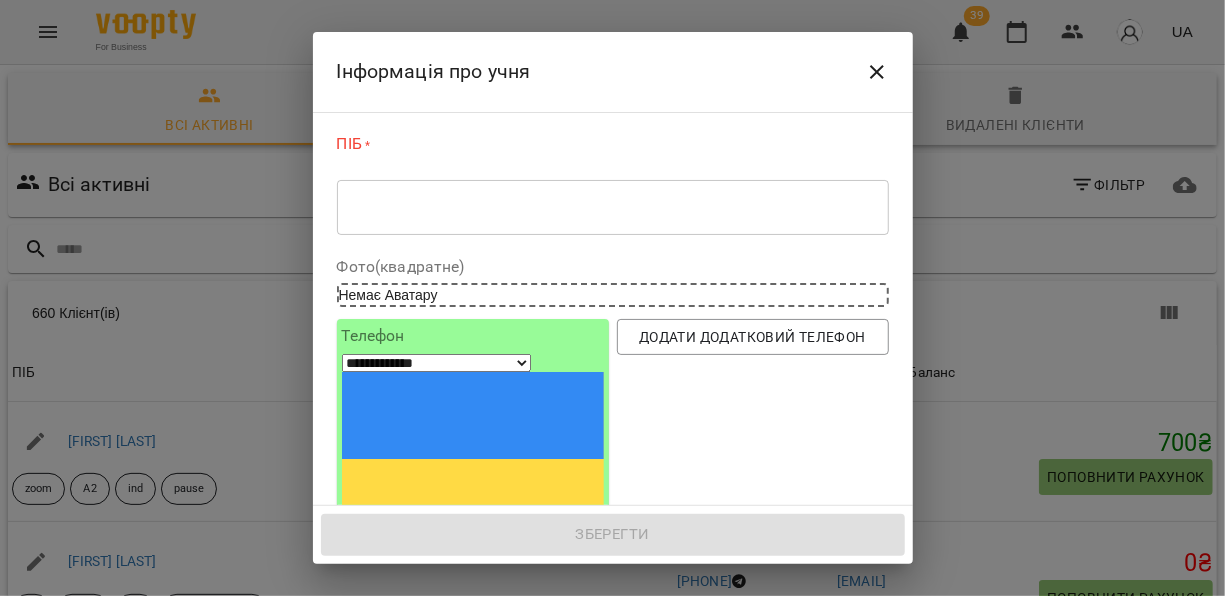 click at bounding box center [613, 207] 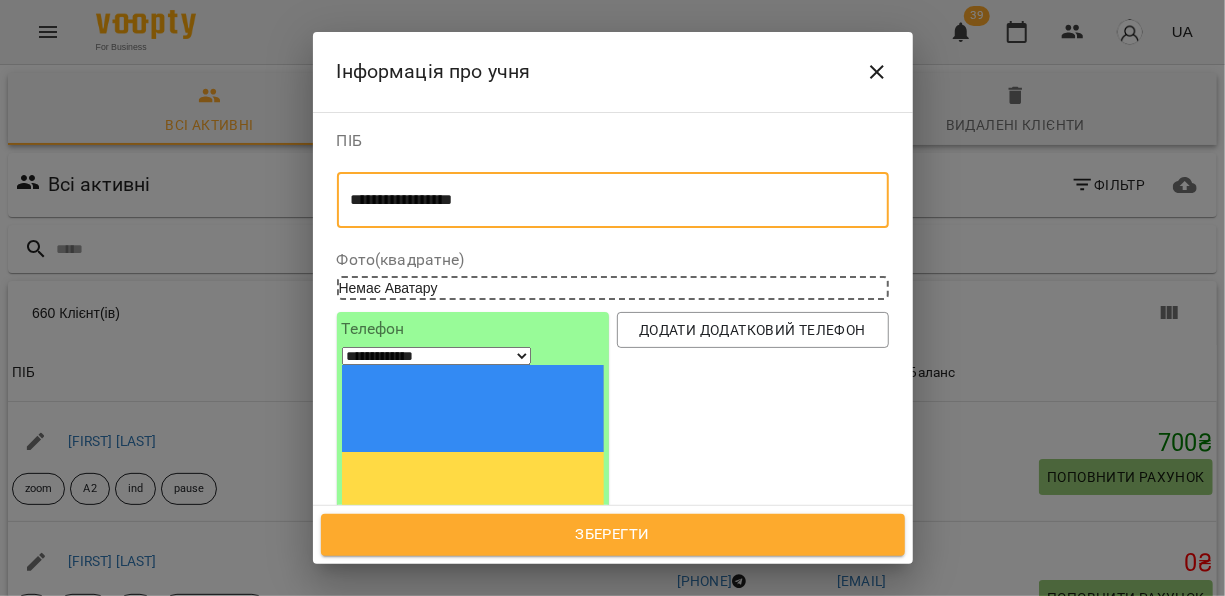 type on "**********" 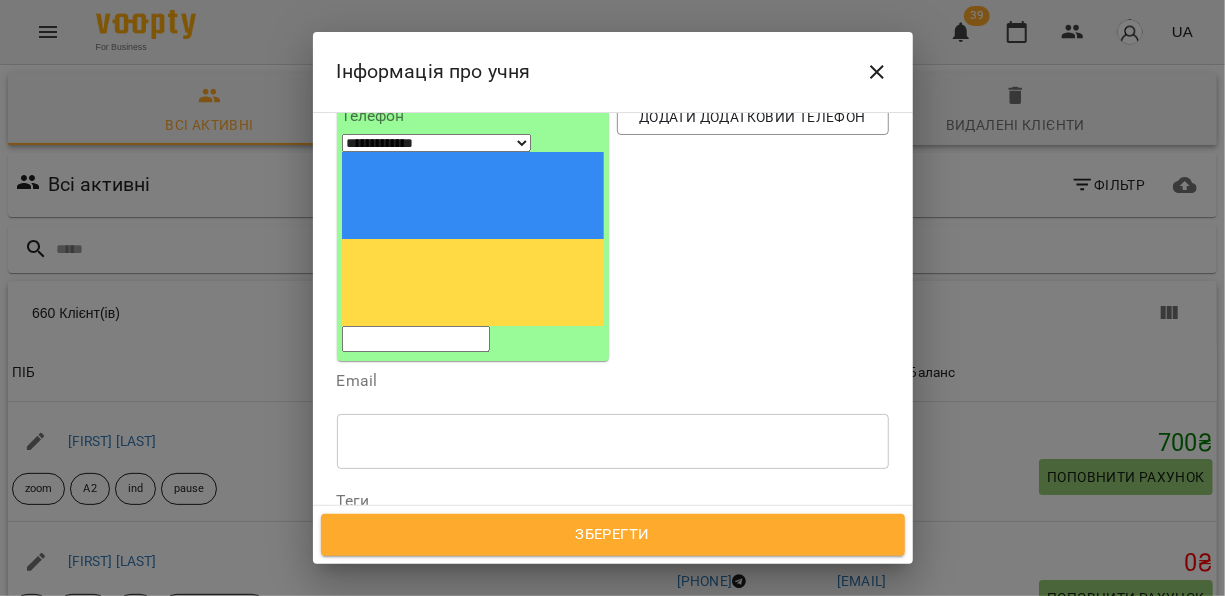 scroll, scrollTop: 214, scrollLeft: 0, axis: vertical 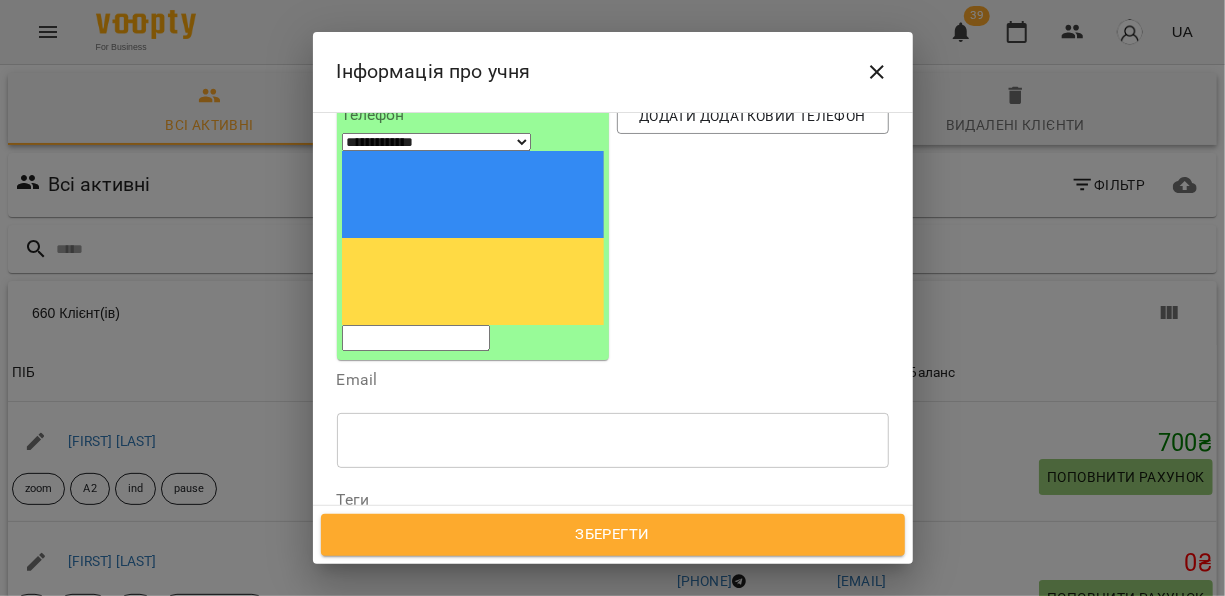 click 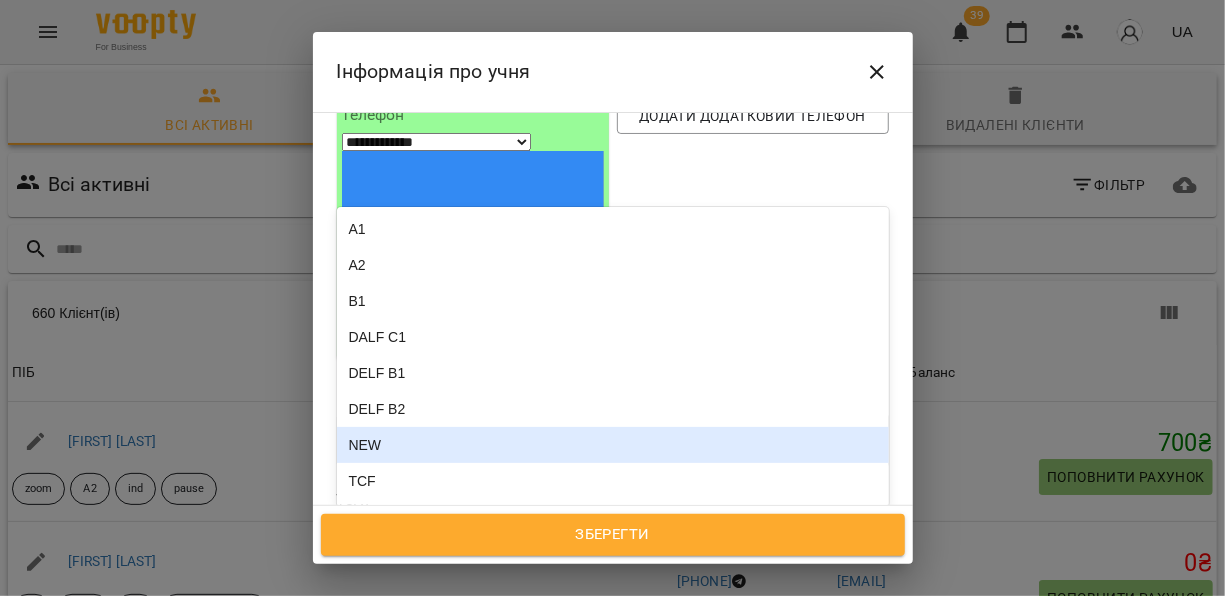 click on "NEW" at bounding box center (613, 445) 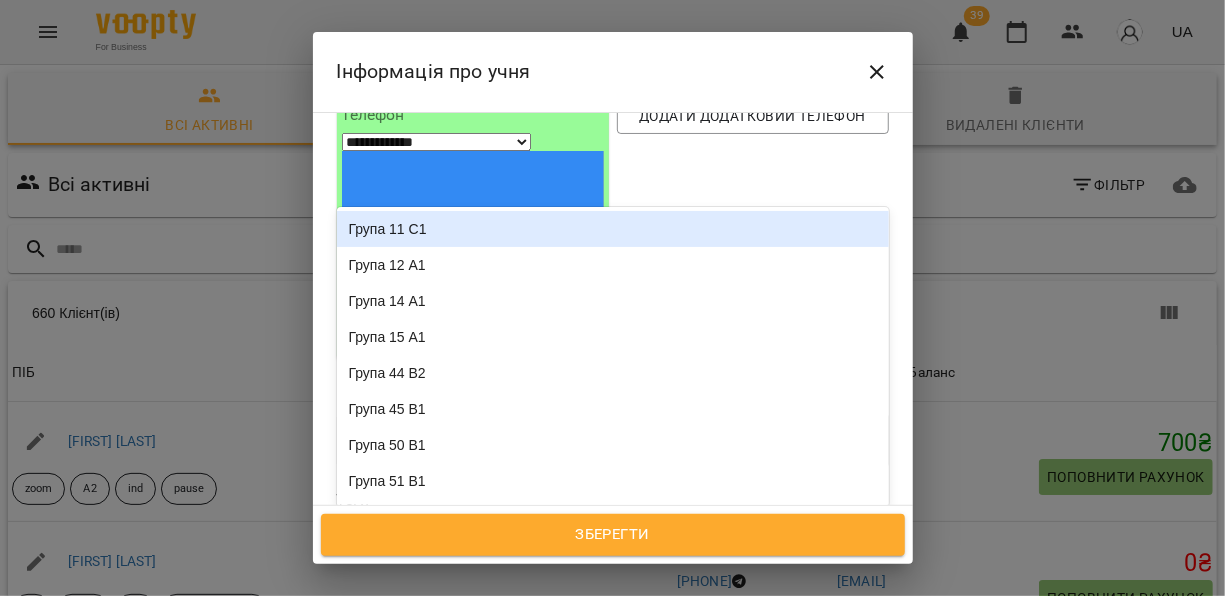 type on "***" 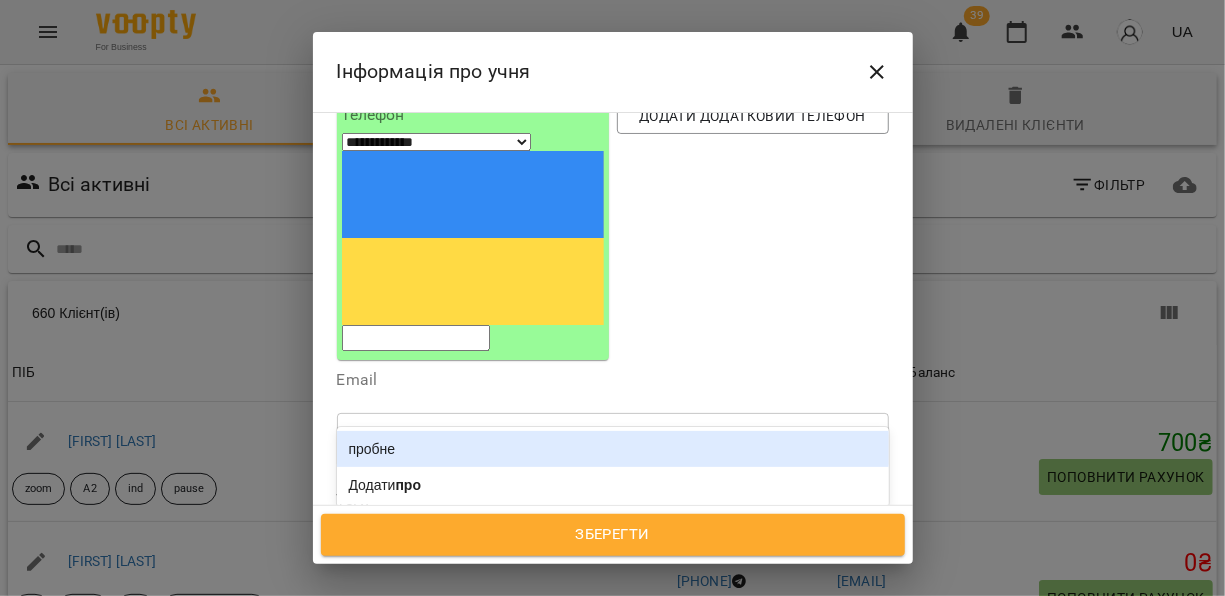 click on "пробне" at bounding box center (613, 449) 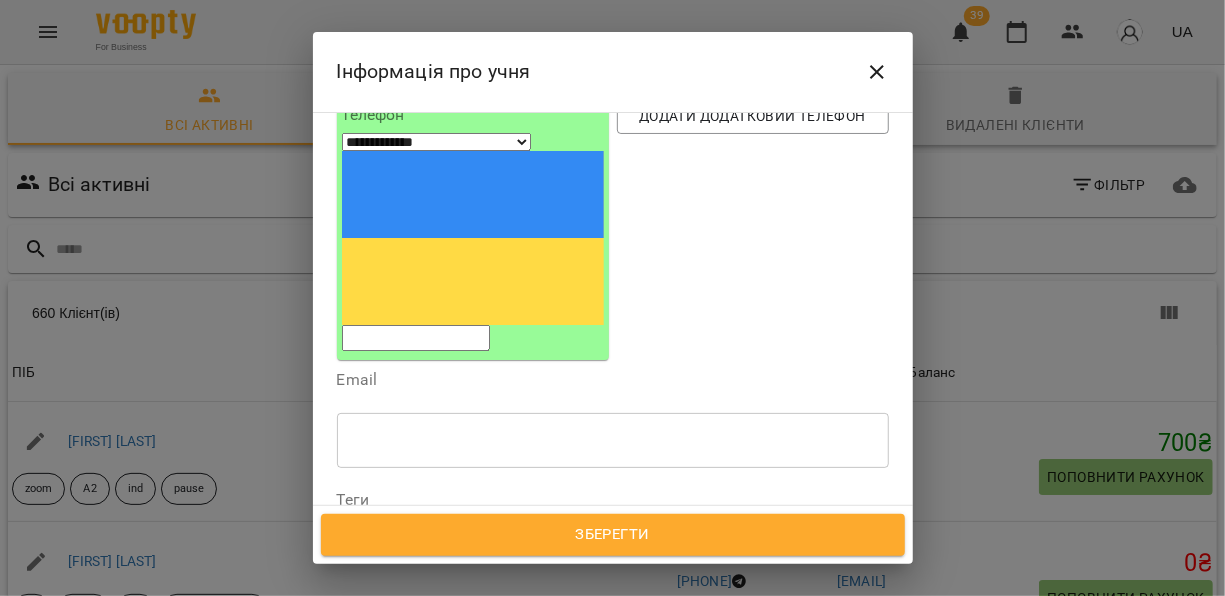 click on "* ​" at bounding box center [613, 681] 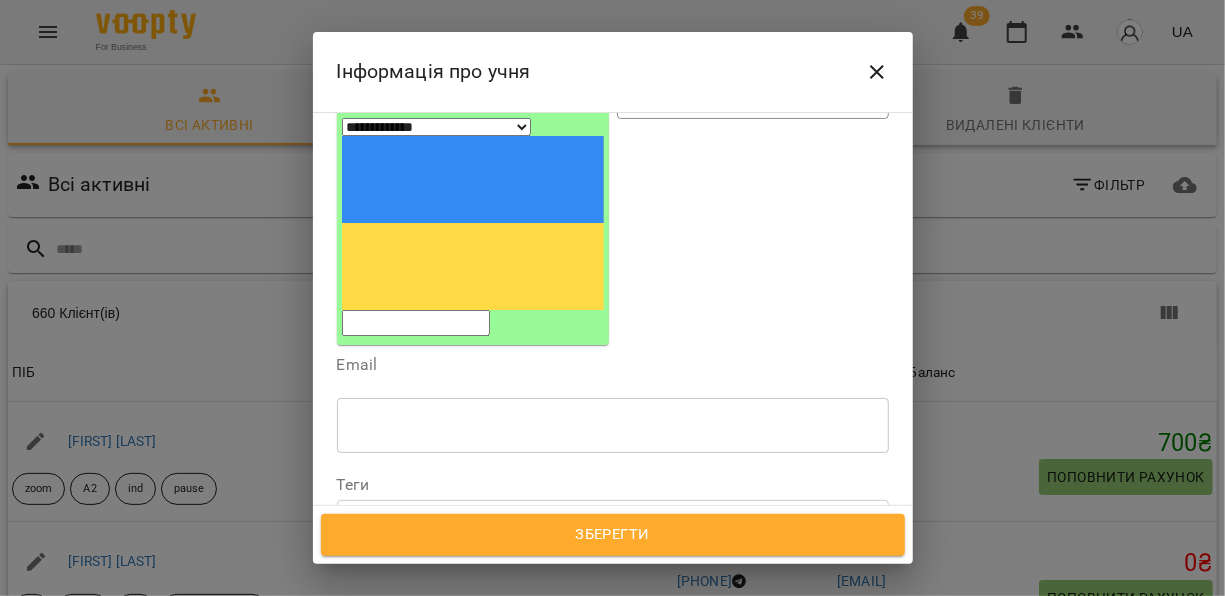 paste on "**********" 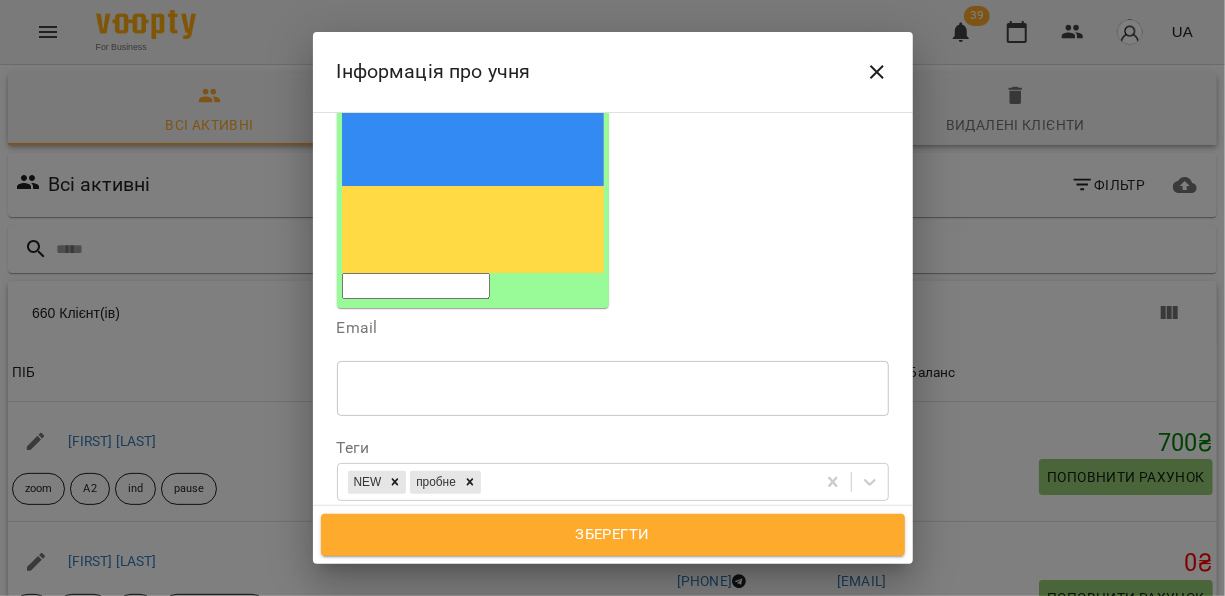type on "**********" 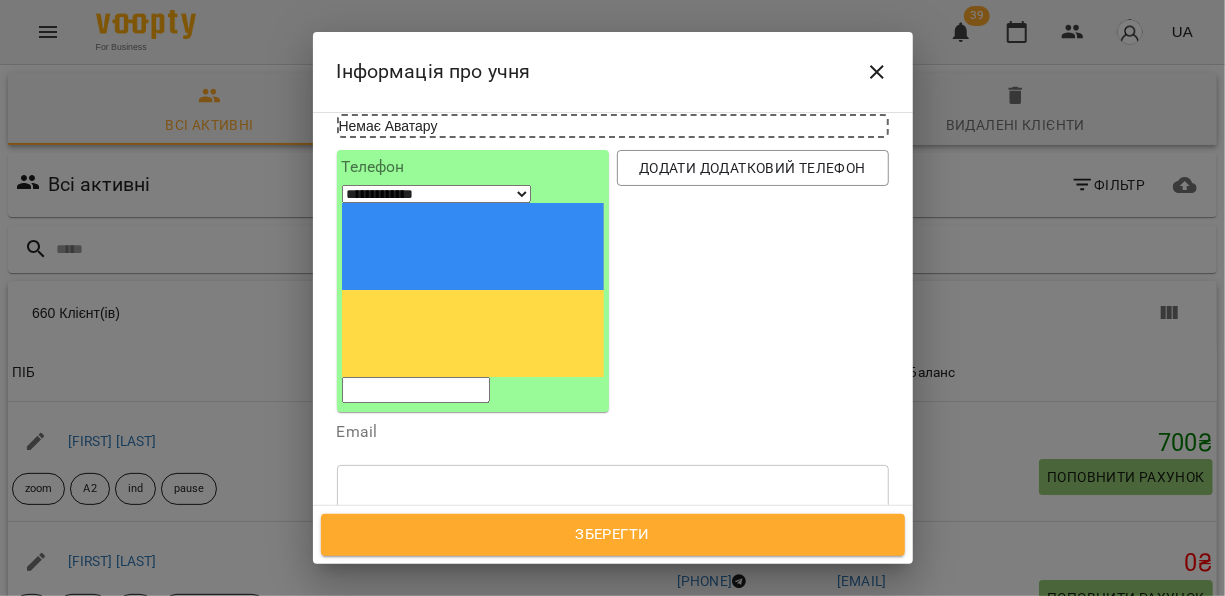 scroll, scrollTop: 140, scrollLeft: 0, axis: vertical 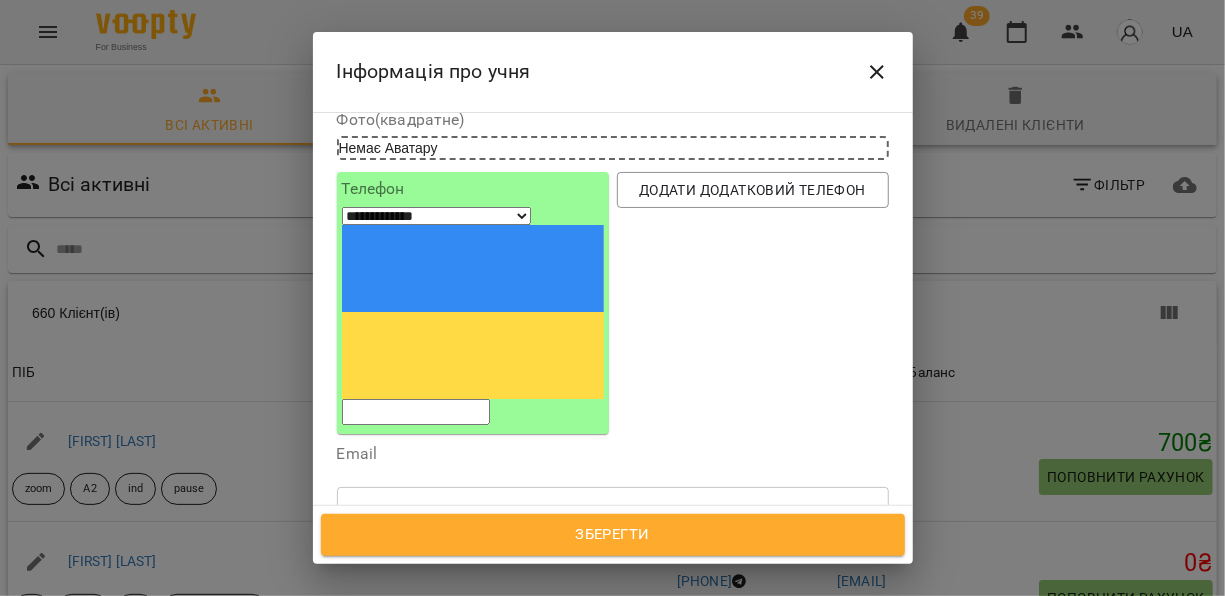 click at bounding box center [416, 412] 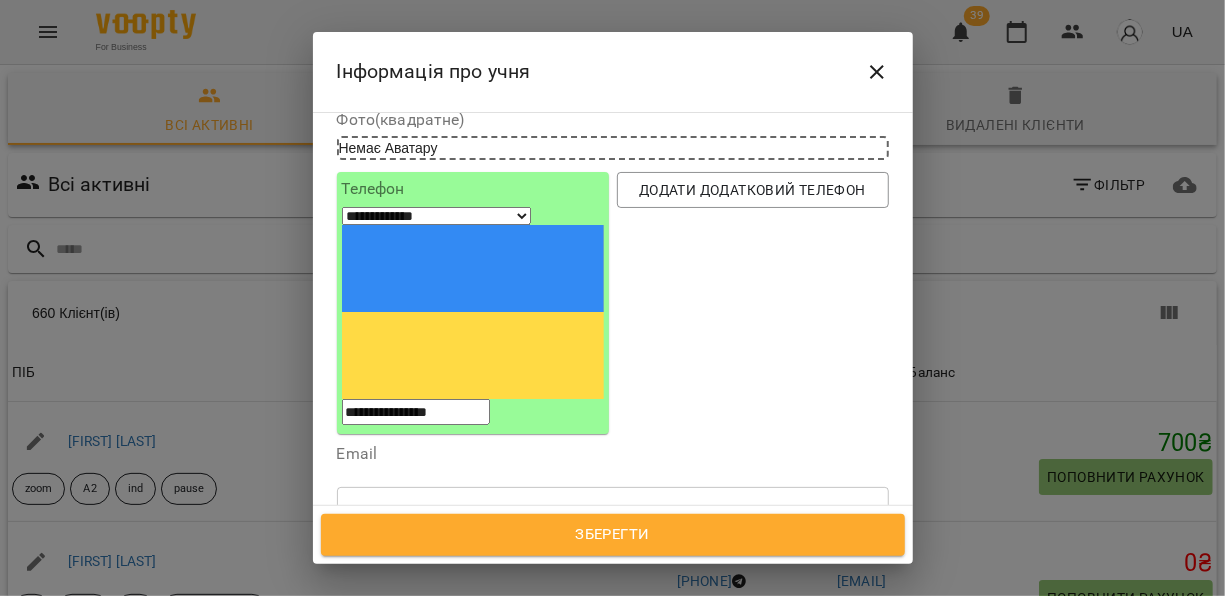 type on "**********" 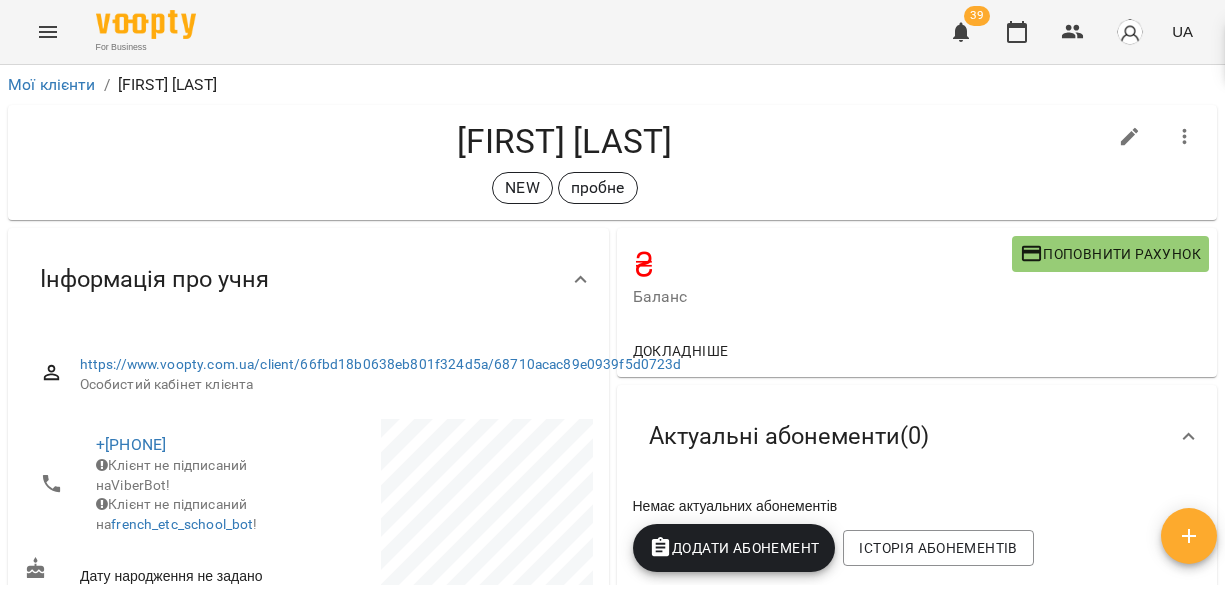 scroll, scrollTop: 0, scrollLeft: 0, axis: both 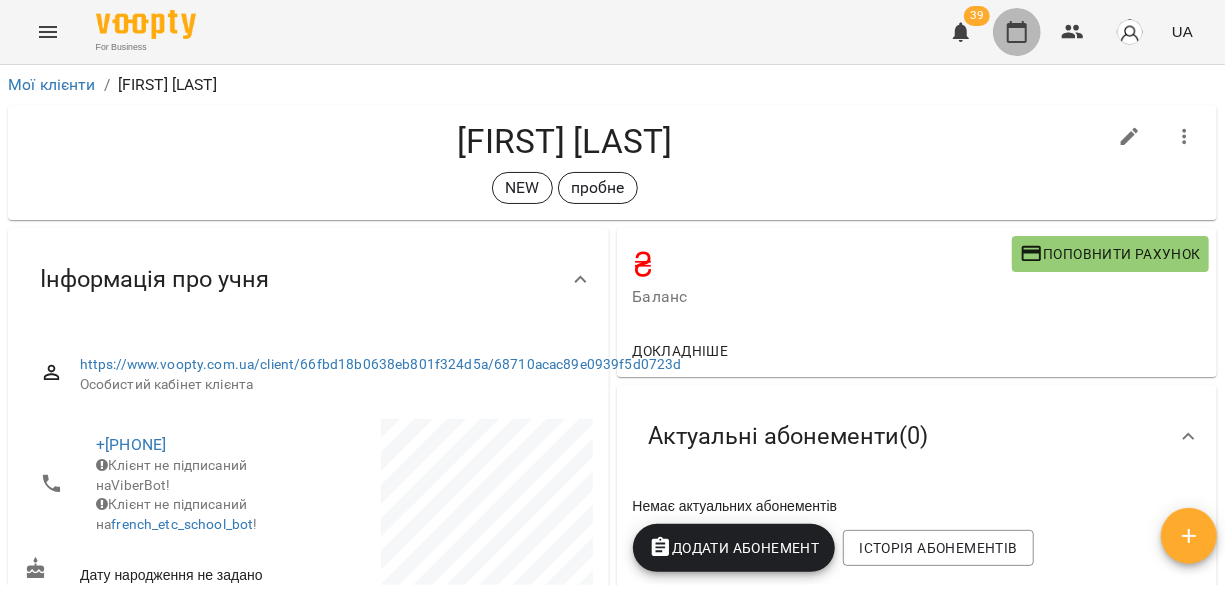 click at bounding box center (1017, 32) 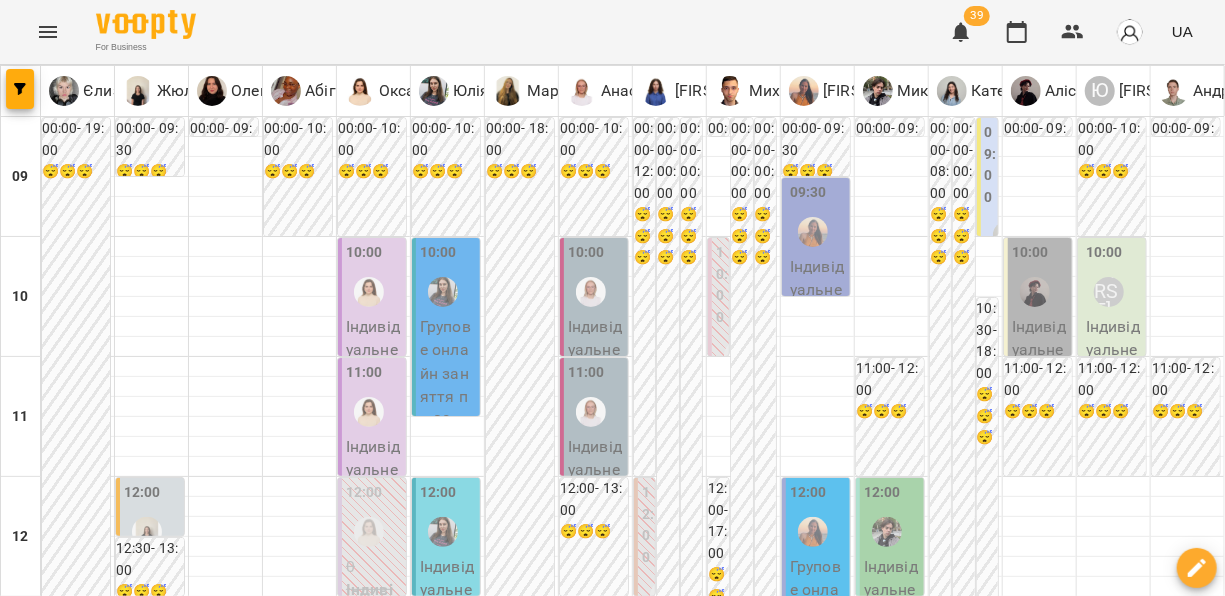 click on "**********" at bounding box center (613, 1888) 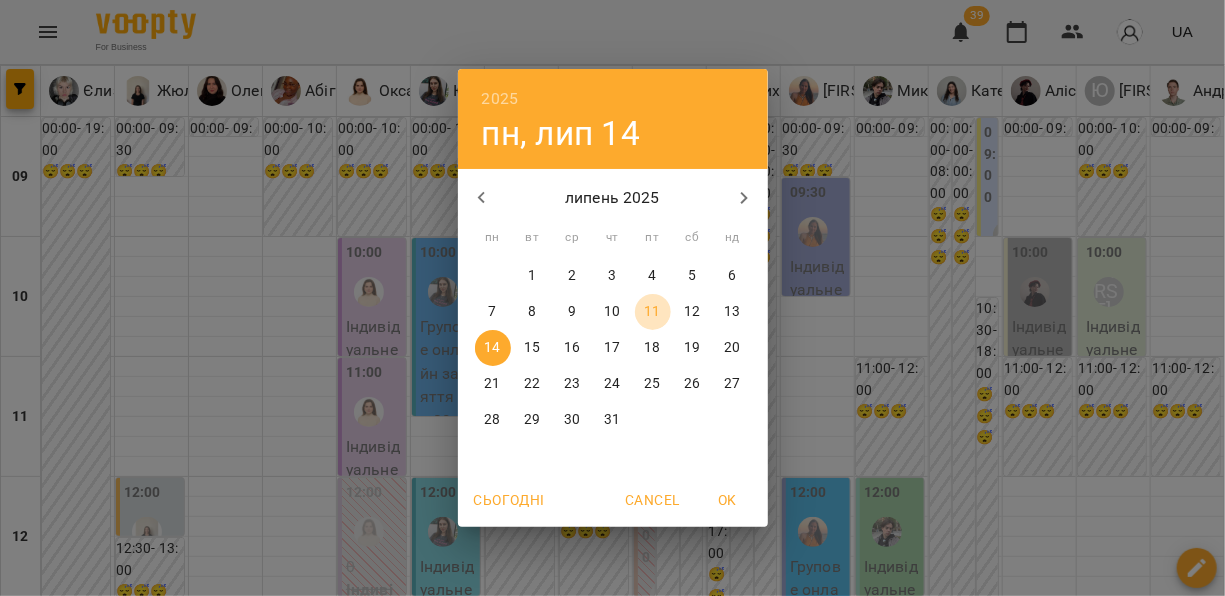 click on "11" at bounding box center [652, 312] 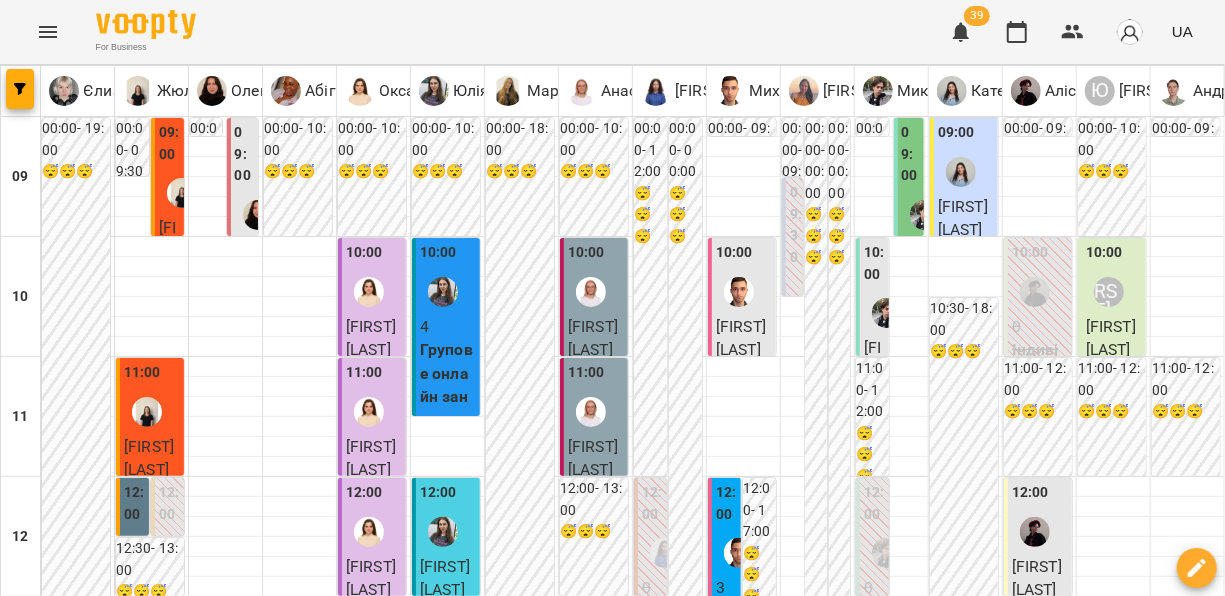scroll, scrollTop: 522, scrollLeft: 0, axis: vertical 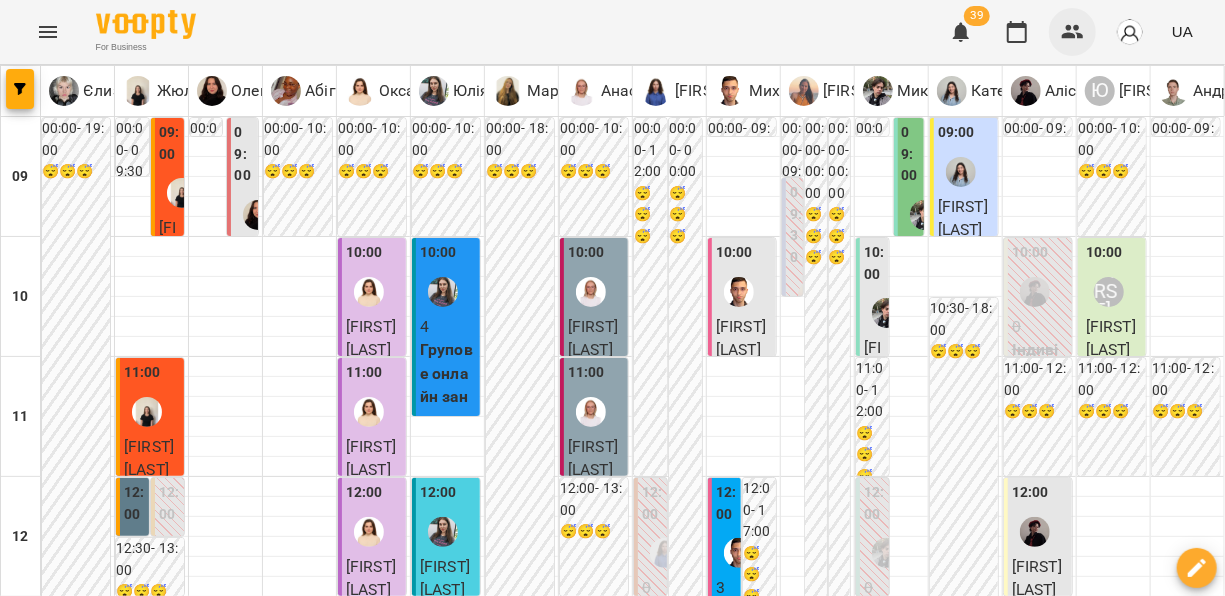 click 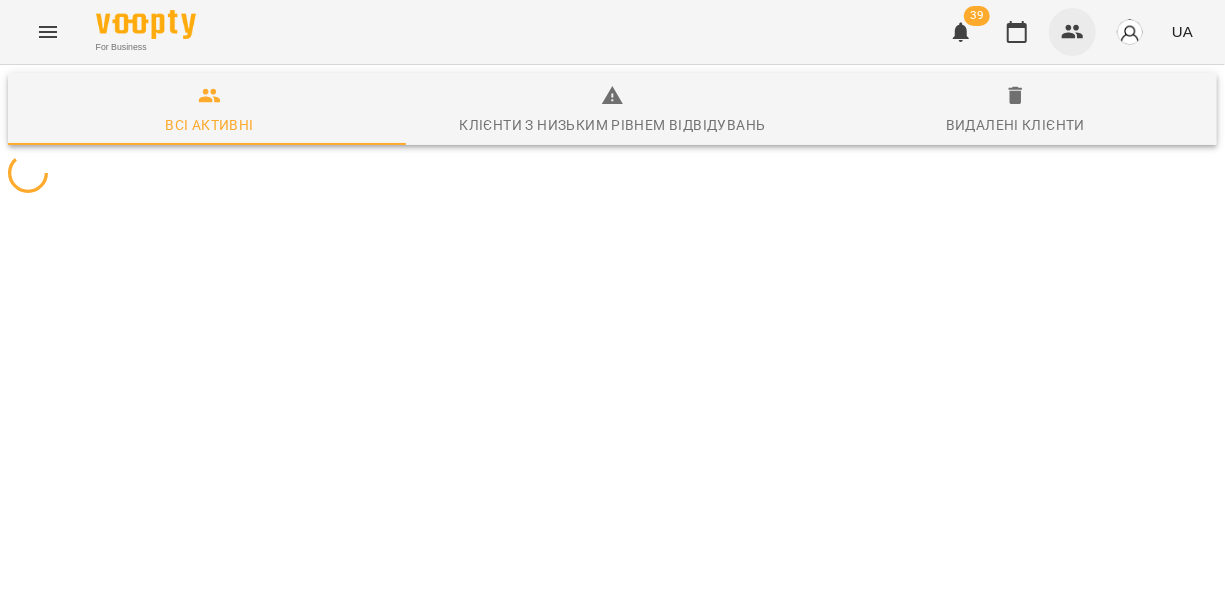 type 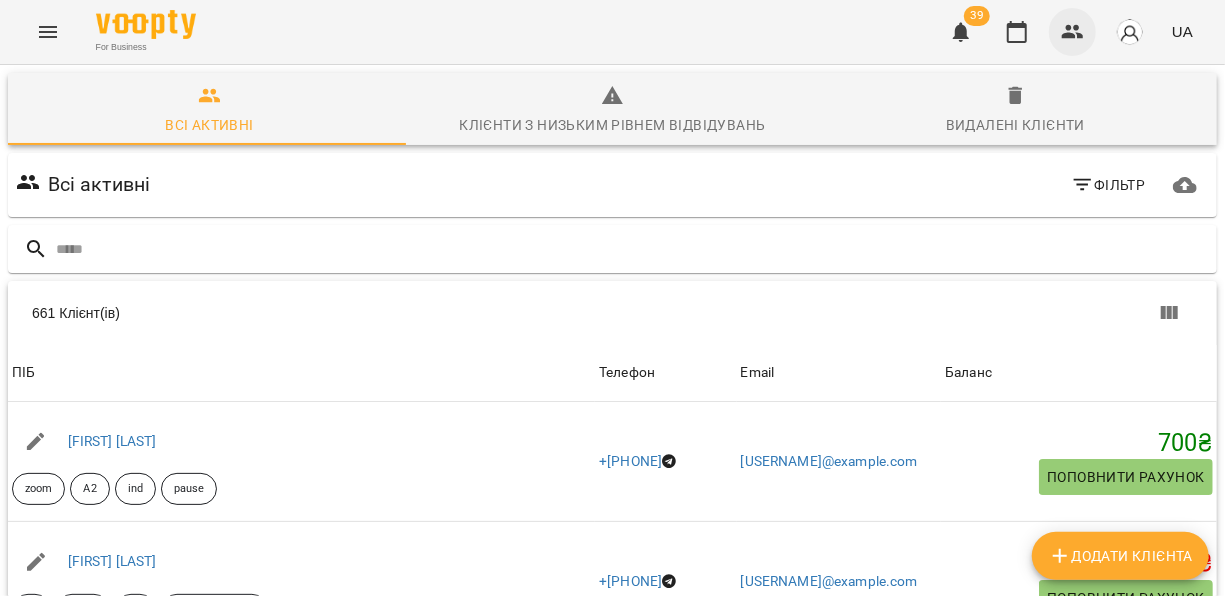 type on "*" 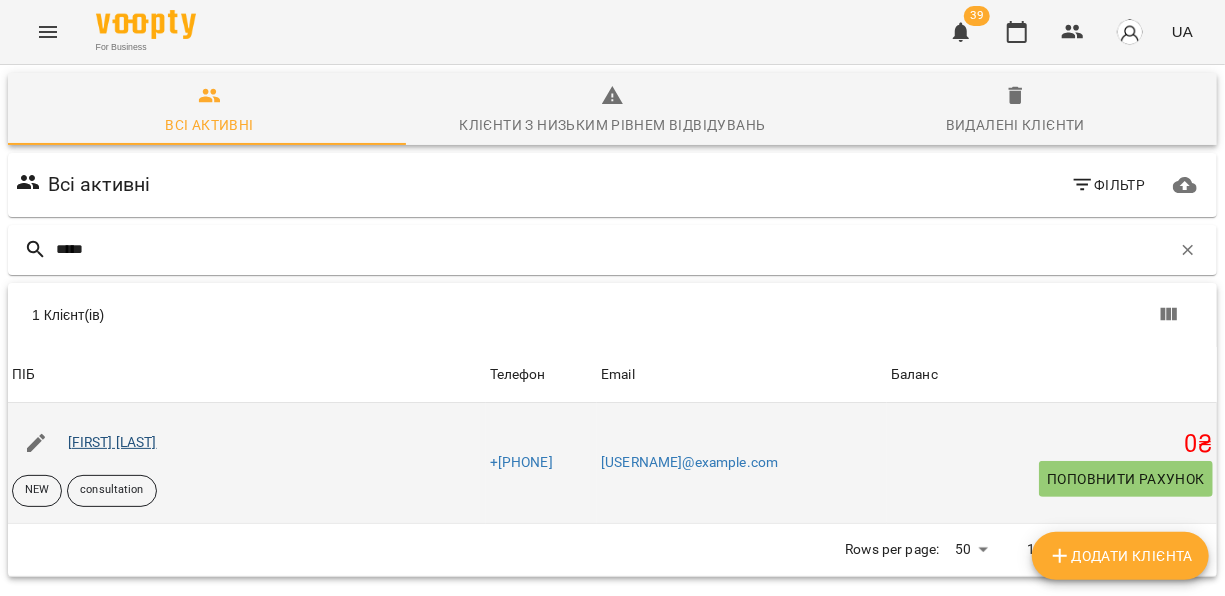 type on "*****" 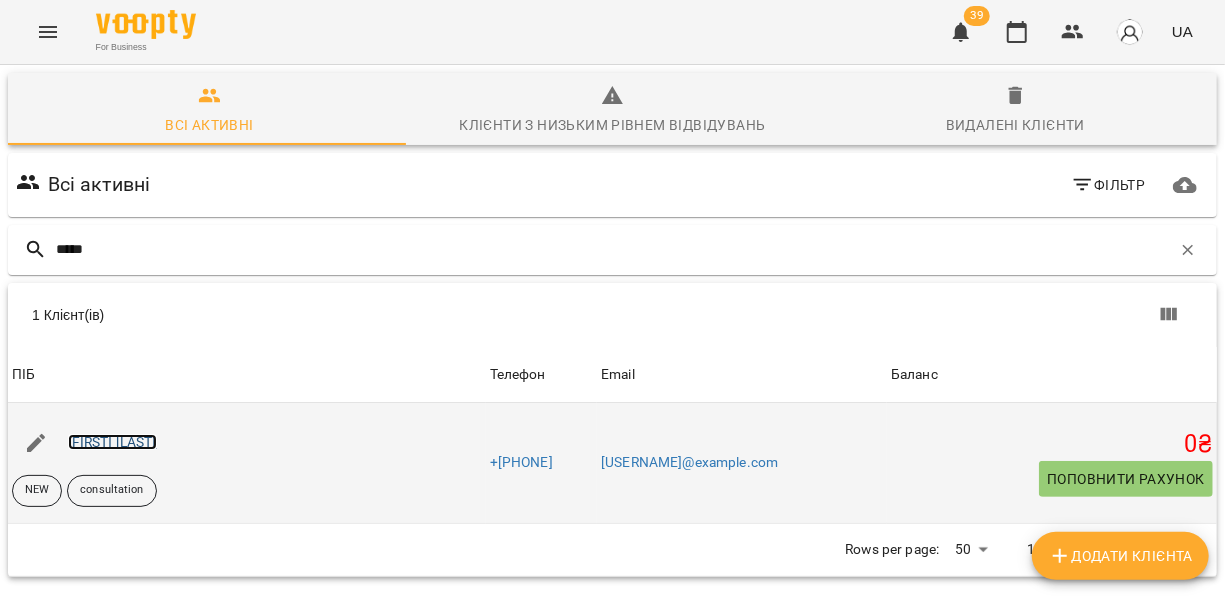 click on "[FIRST] [LAST]" at bounding box center (112, 442) 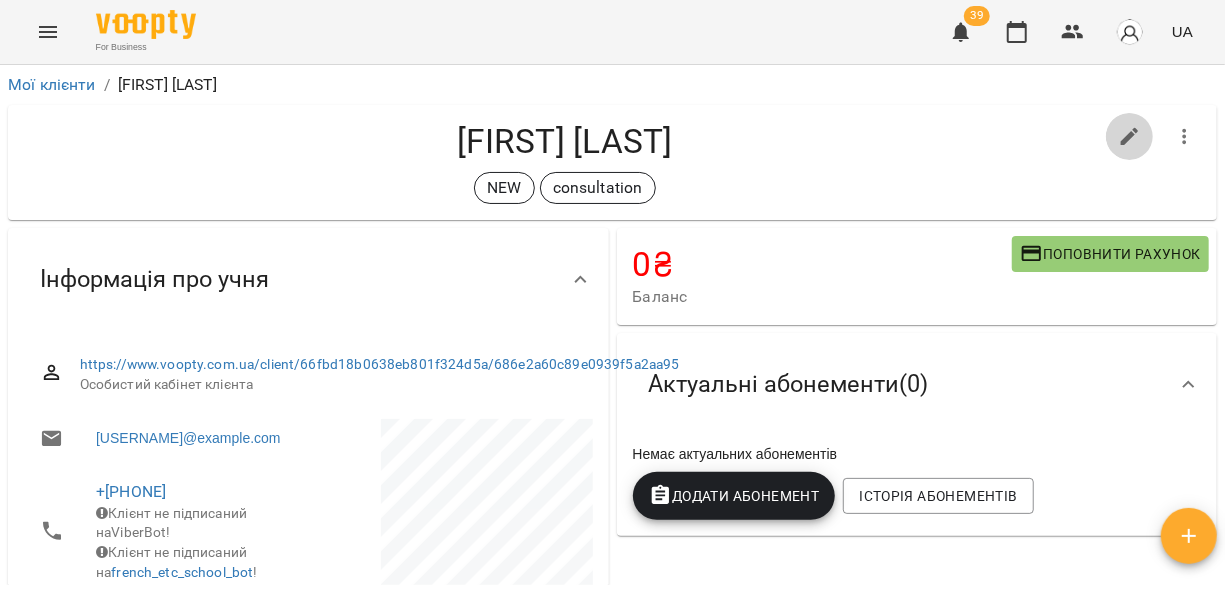 click at bounding box center [1130, 137] 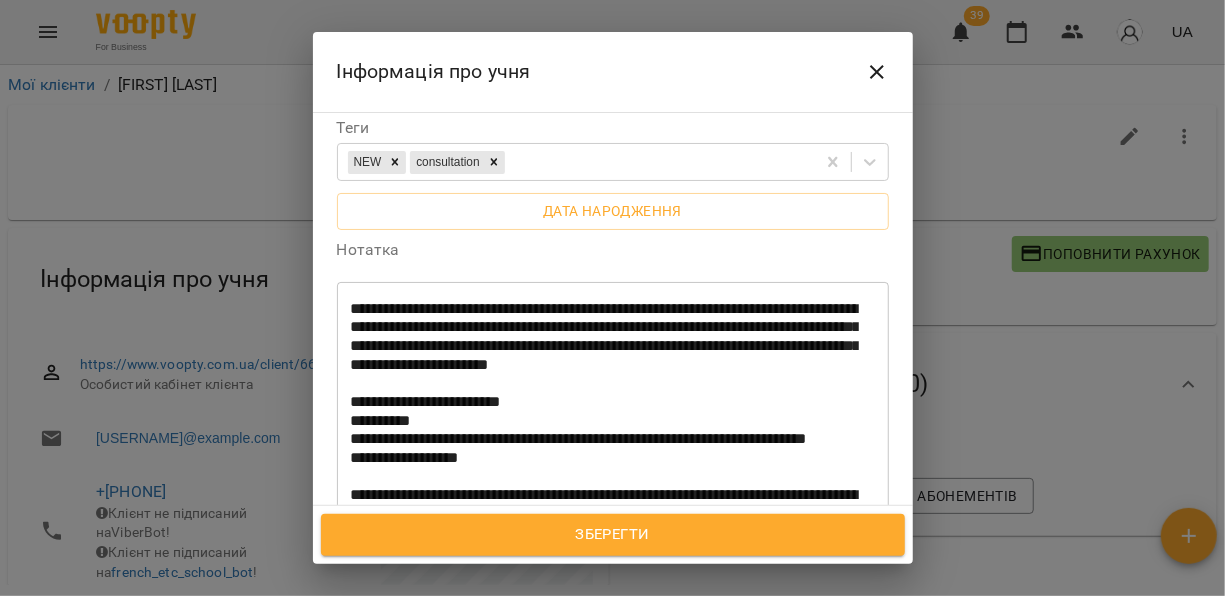 scroll, scrollTop: 598, scrollLeft: 0, axis: vertical 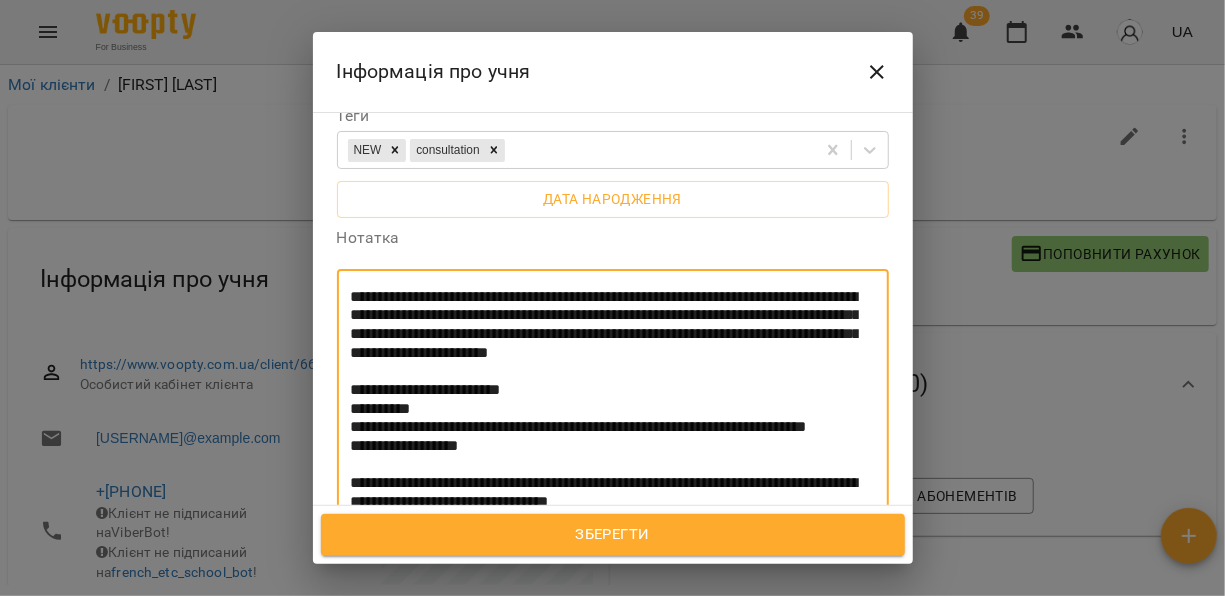 drag, startPoint x: 350, startPoint y: 274, endPoint x: 806, endPoint y: 368, distance: 465.5878 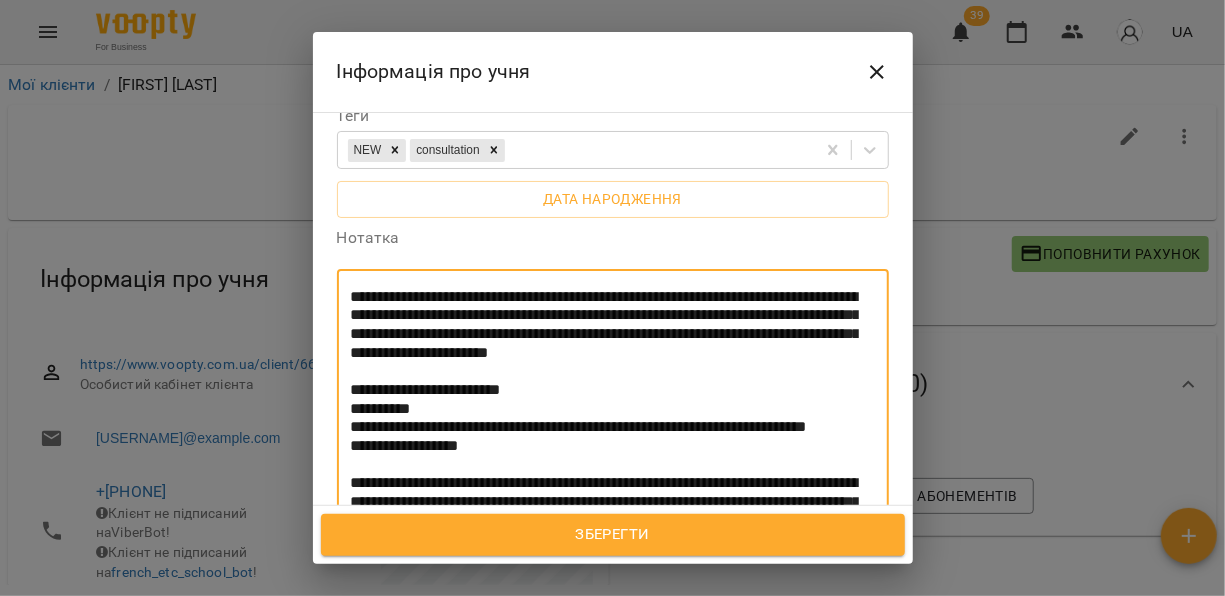 scroll, scrollTop: 677, scrollLeft: 0, axis: vertical 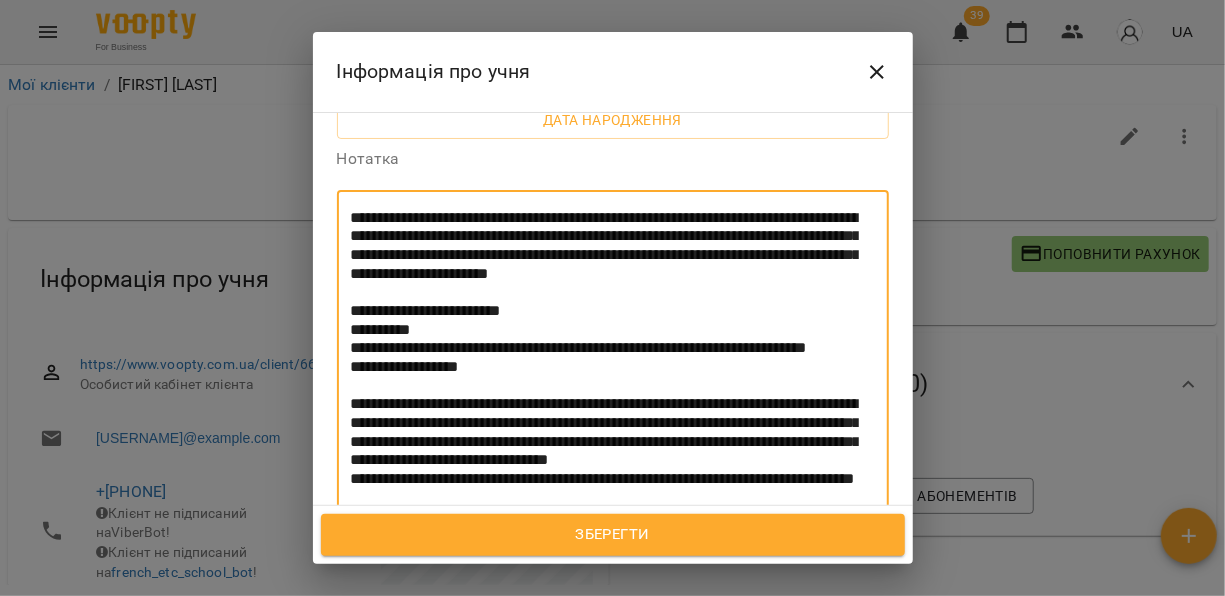 type on "**********" 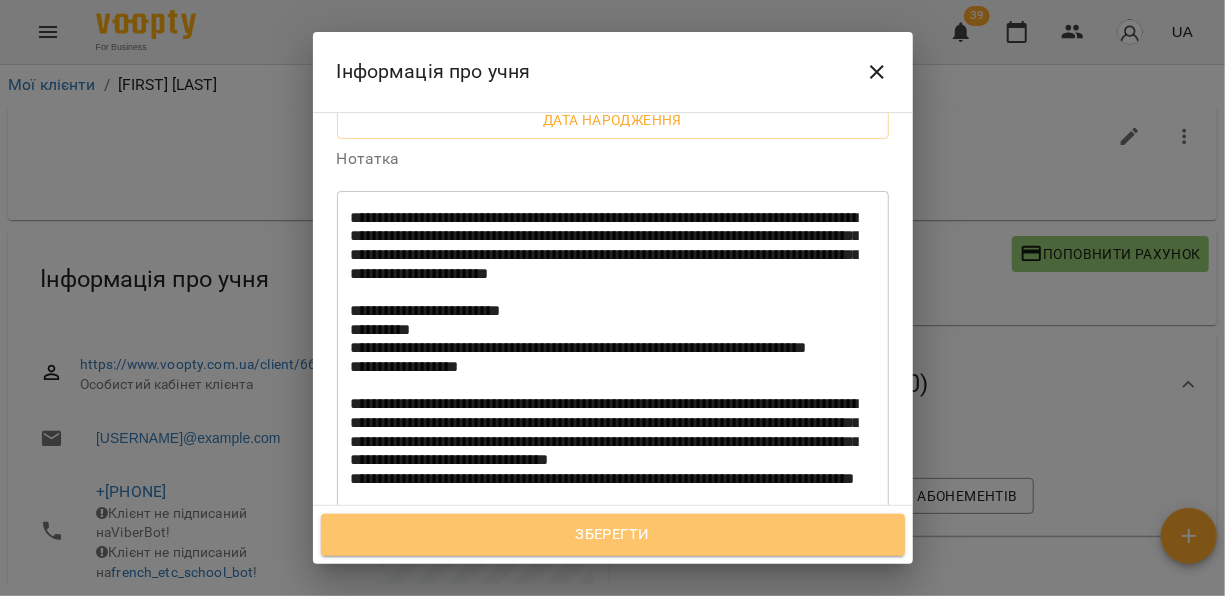 click on "Зберегти" at bounding box center (613, 535) 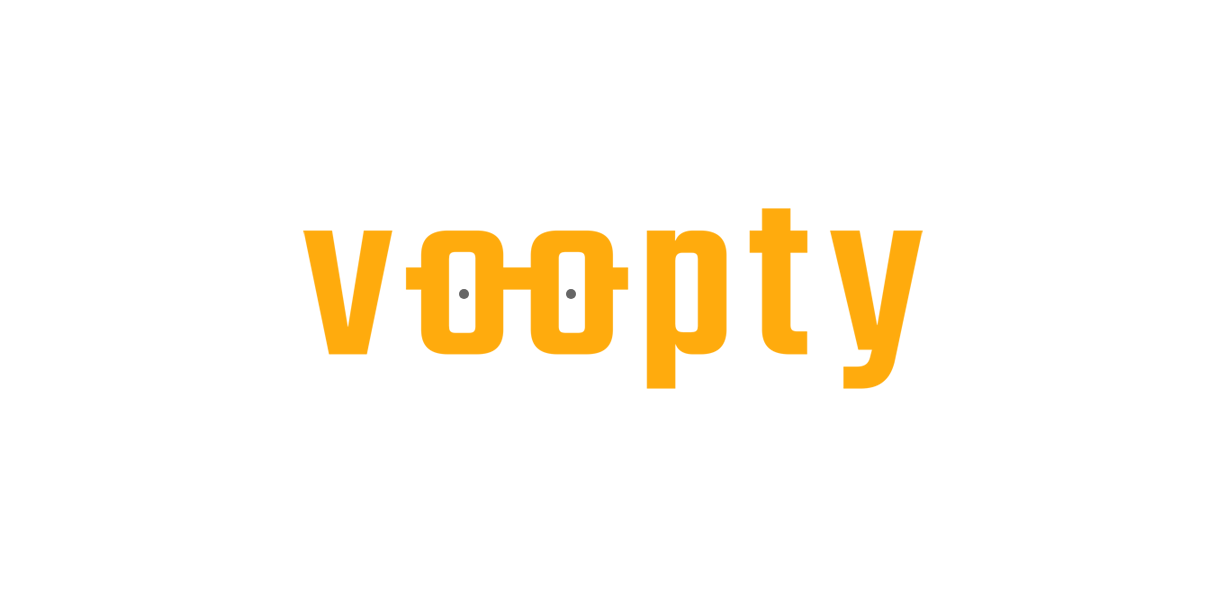 scroll, scrollTop: 0, scrollLeft: 0, axis: both 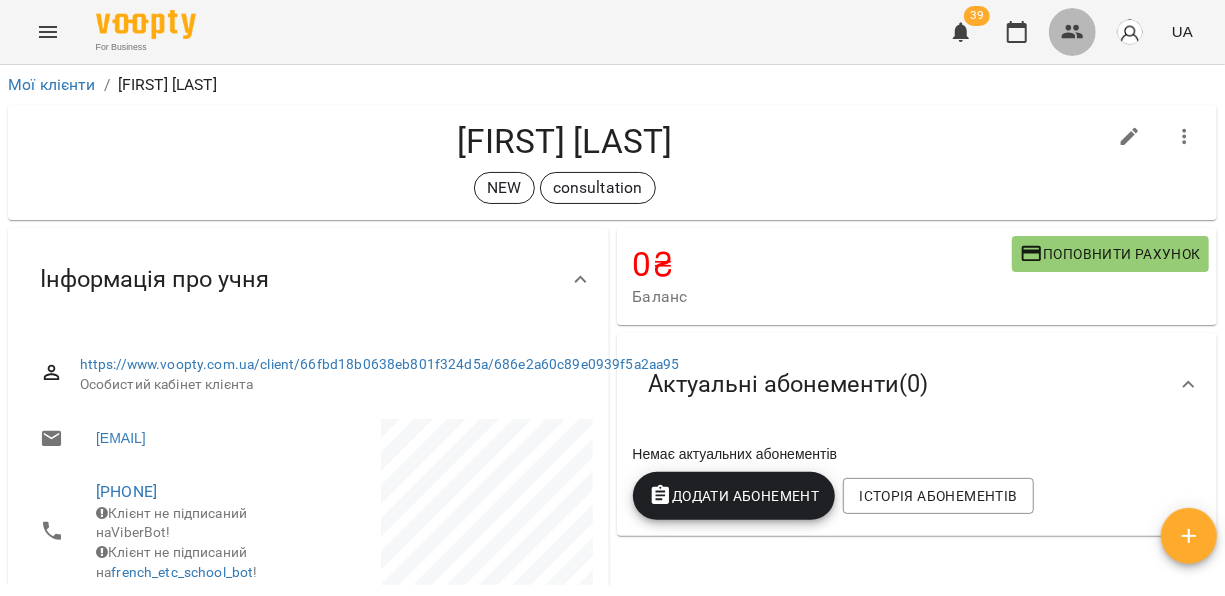 click at bounding box center (1073, 32) 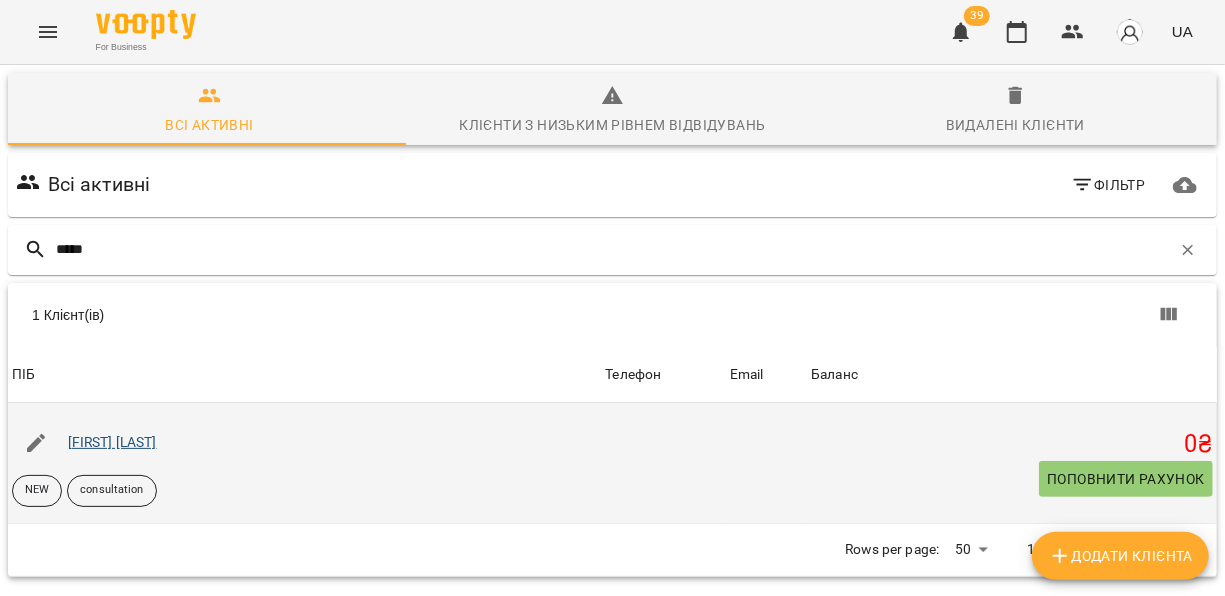 type on "*****" 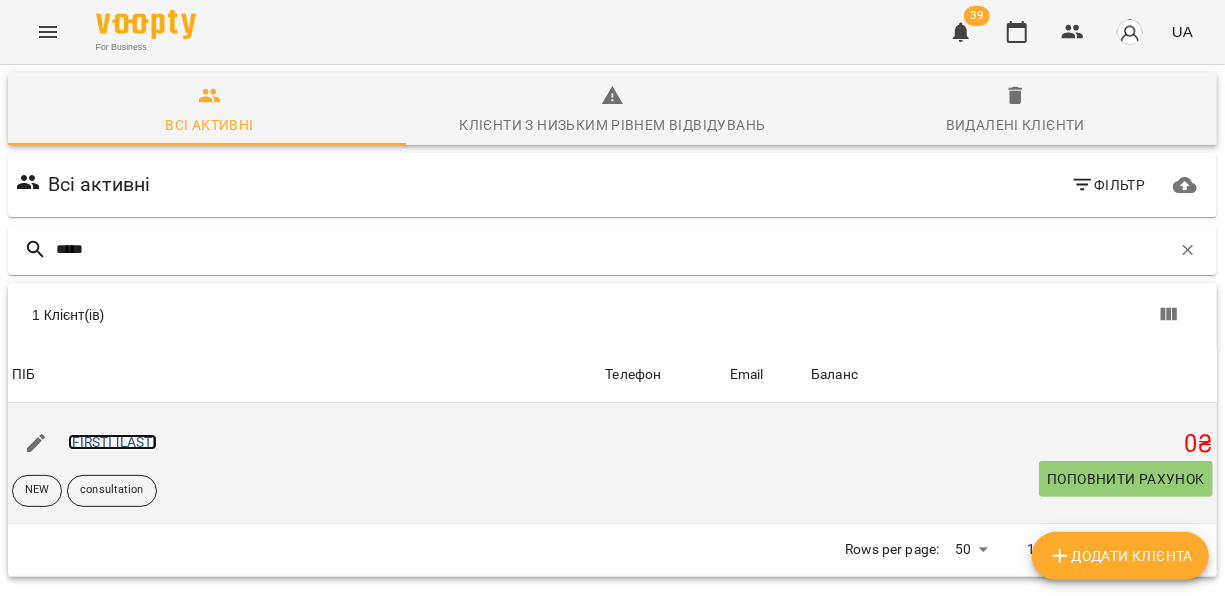click on "[FIRST] [LAST]" at bounding box center [112, 442] 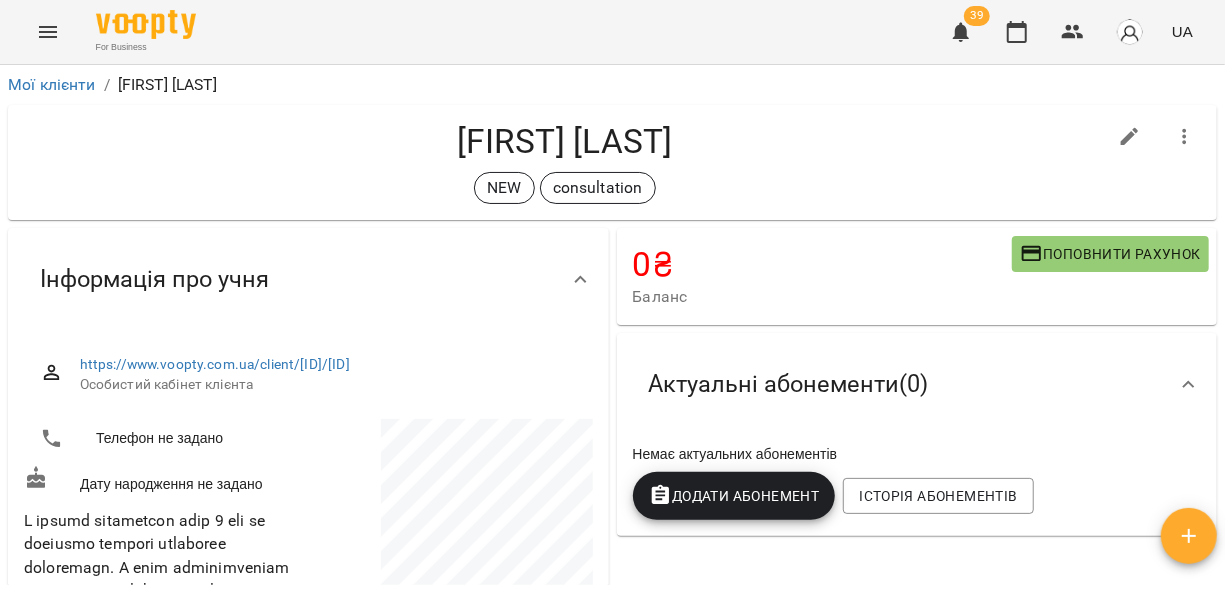 click 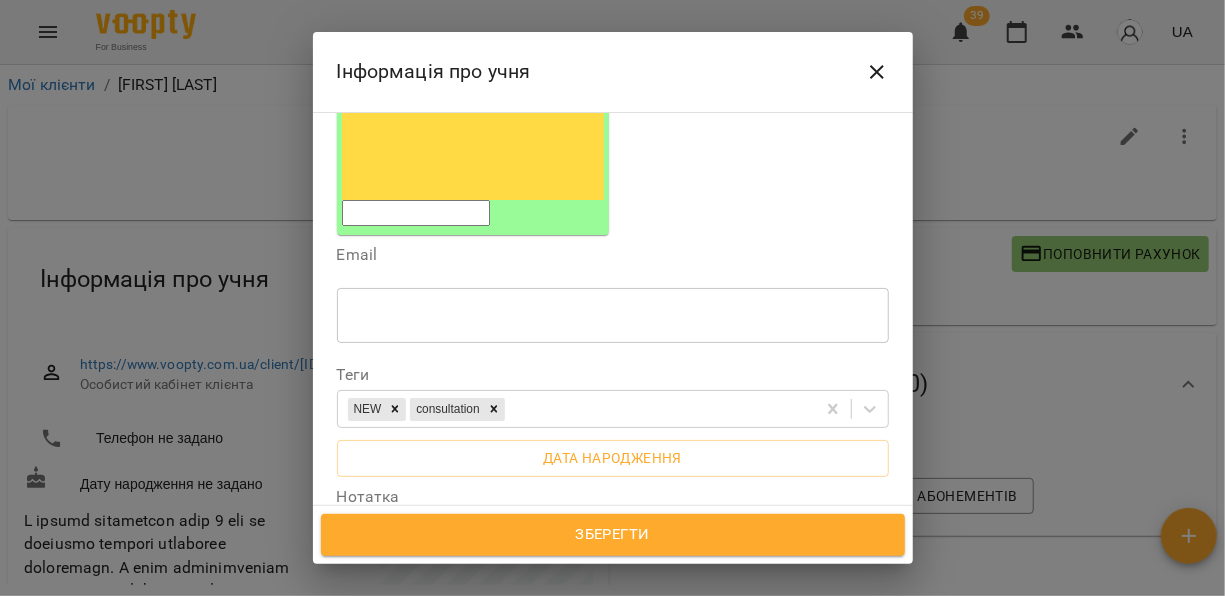 scroll, scrollTop: 350, scrollLeft: 0, axis: vertical 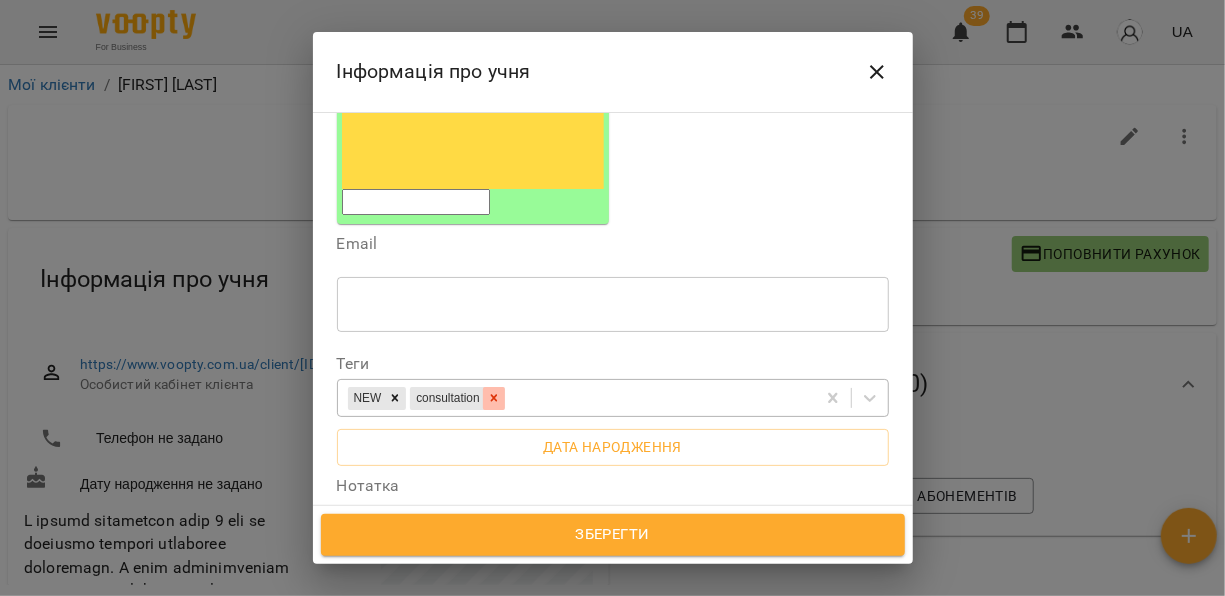 click 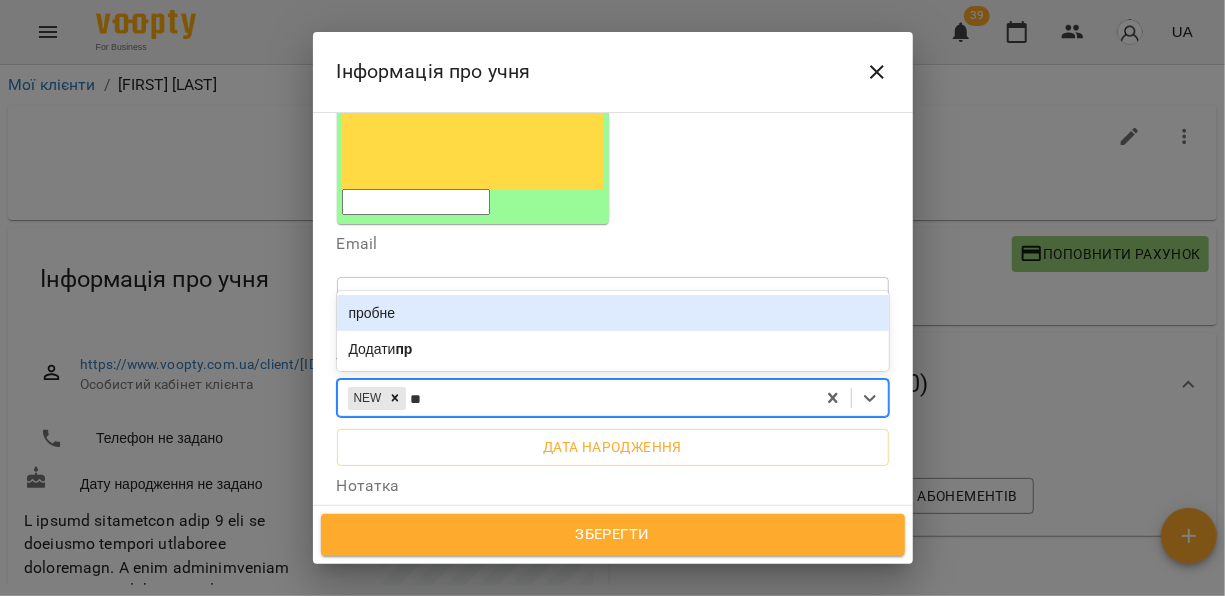type on "***" 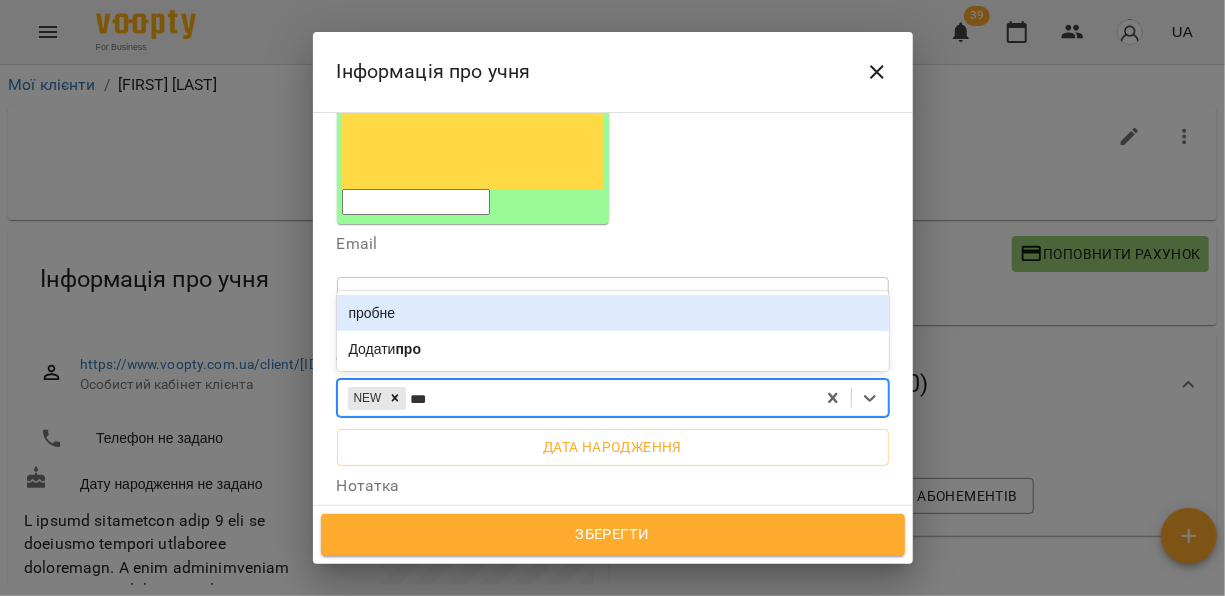 click on "пробне" at bounding box center (613, 313) 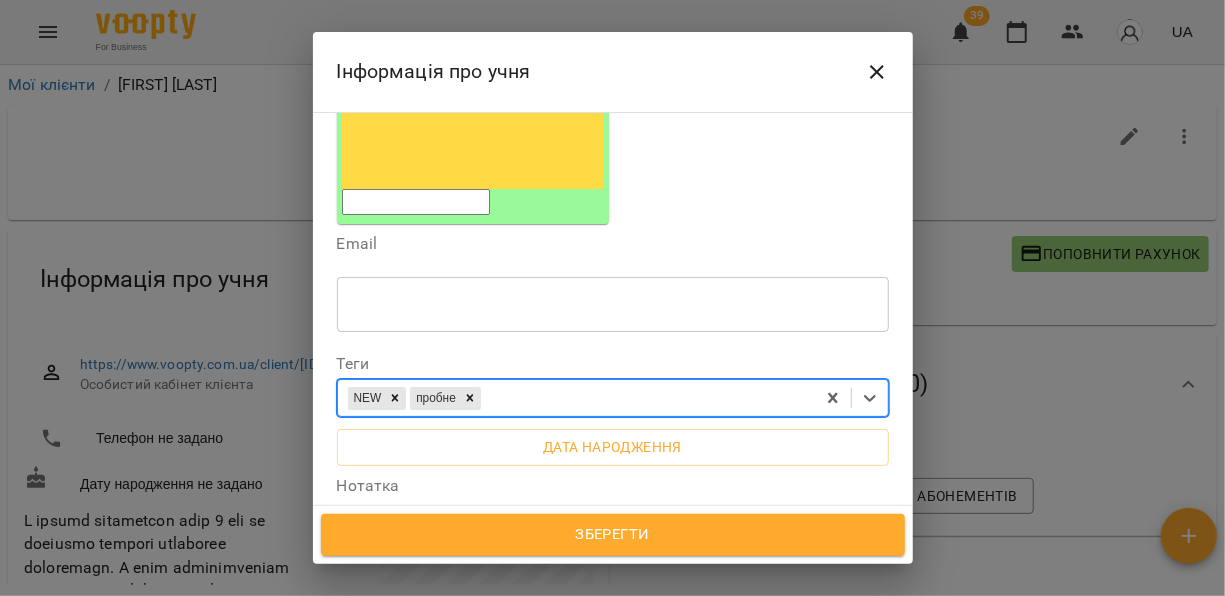 click on "Зберегти" at bounding box center [613, 535] 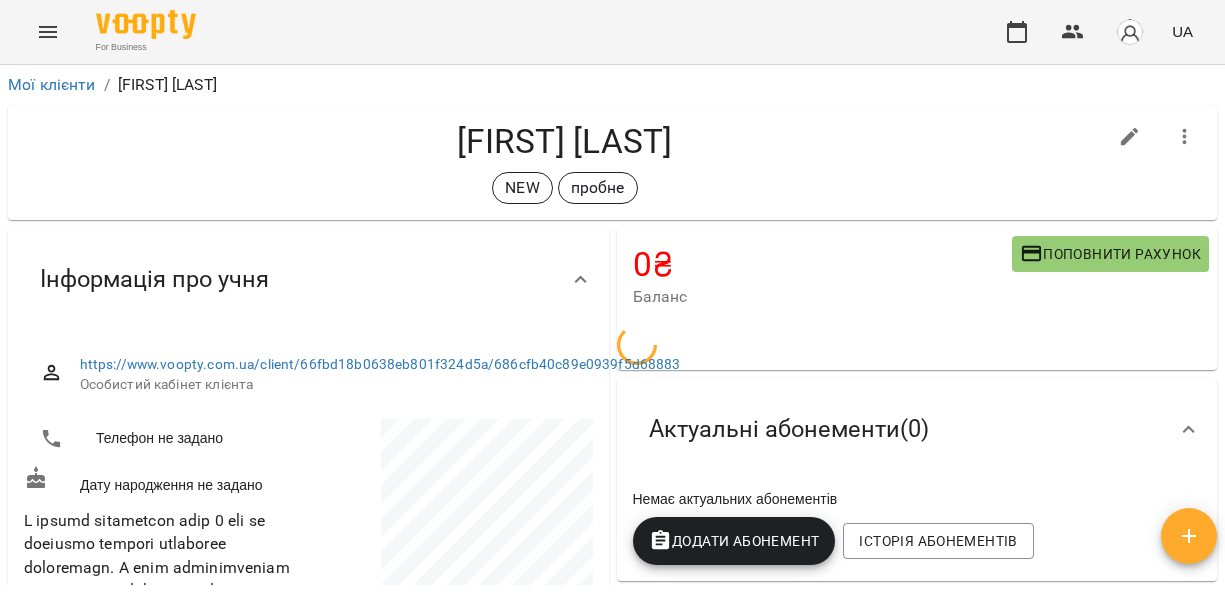 scroll, scrollTop: 0, scrollLeft: 0, axis: both 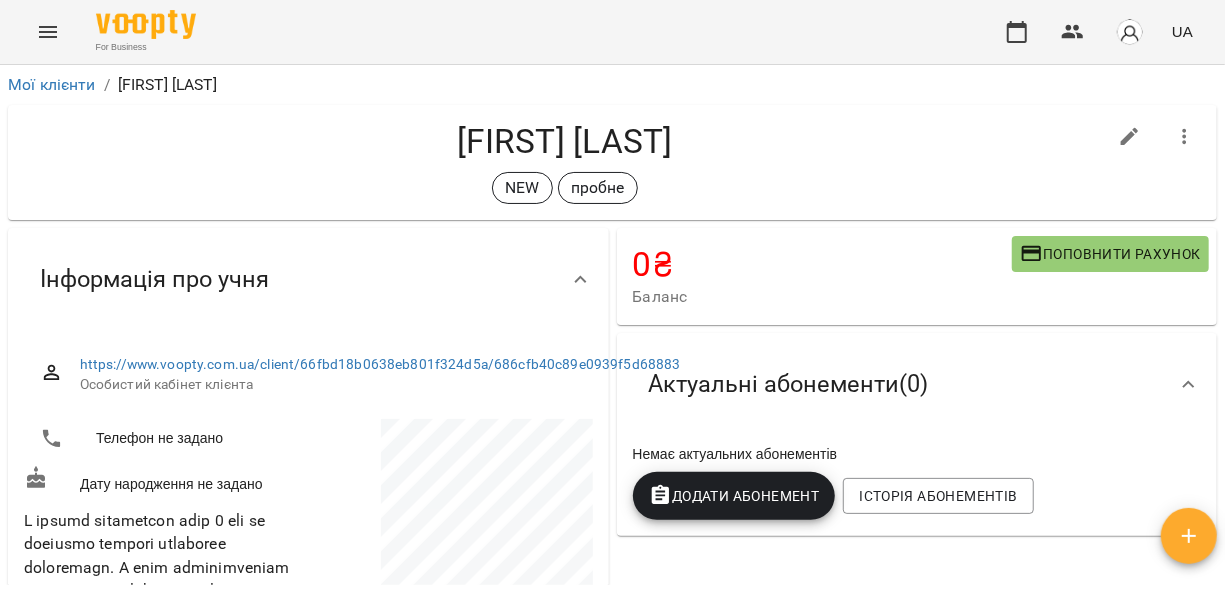 click on "Поповнити рахунок" at bounding box center [1110, 254] 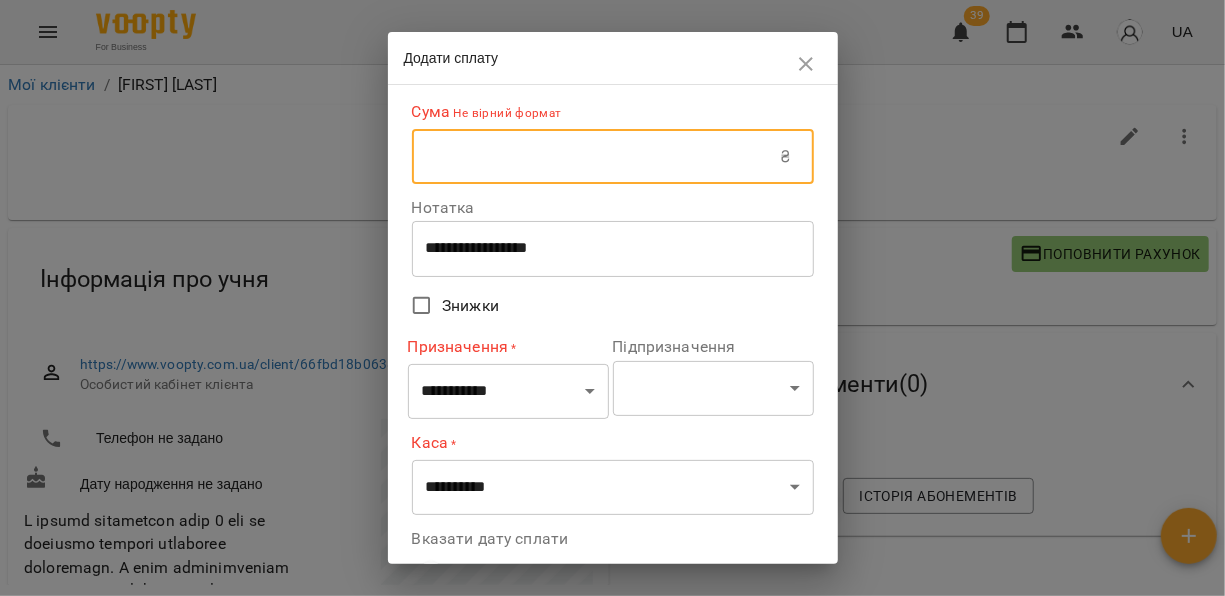 click at bounding box center (596, 157) 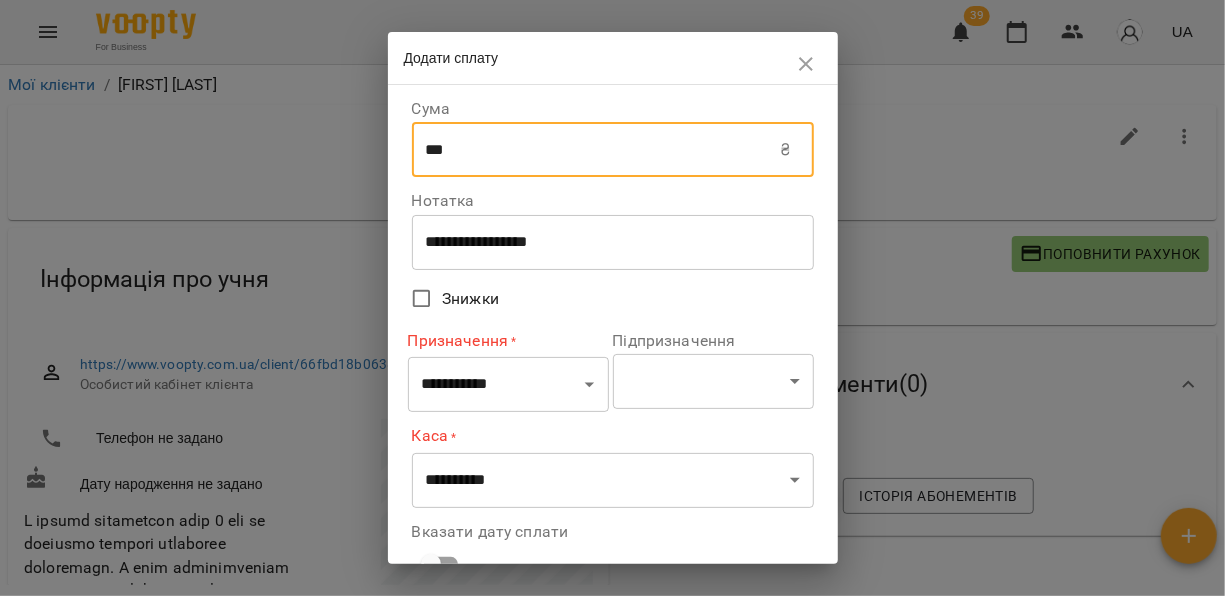 type on "***" 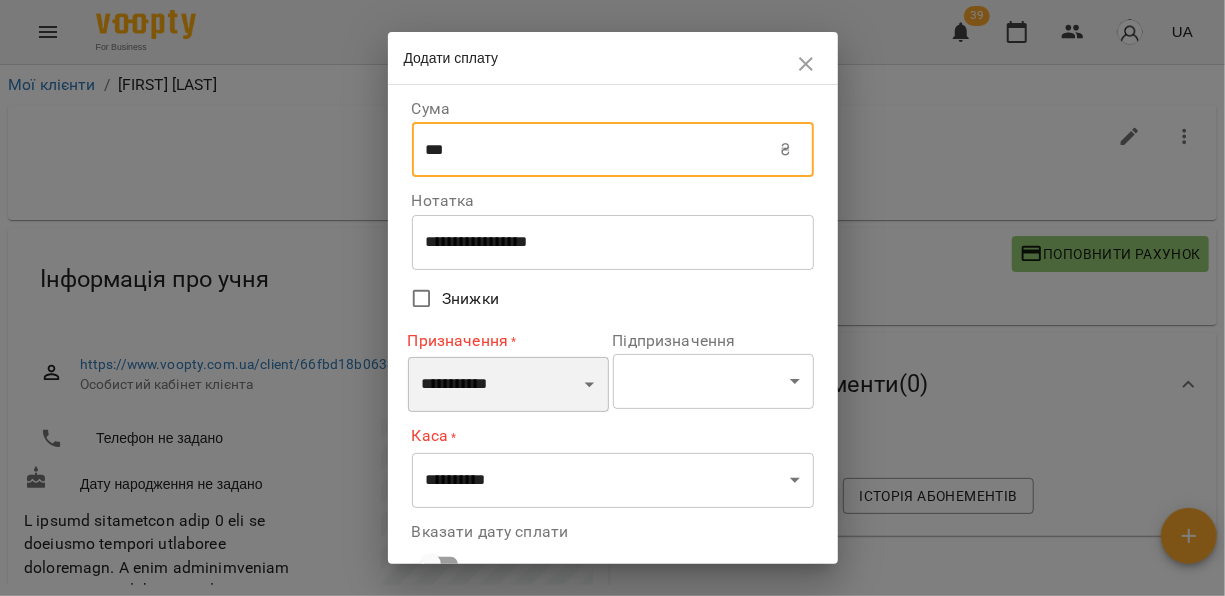 click on "**********" at bounding box center [508, 385] 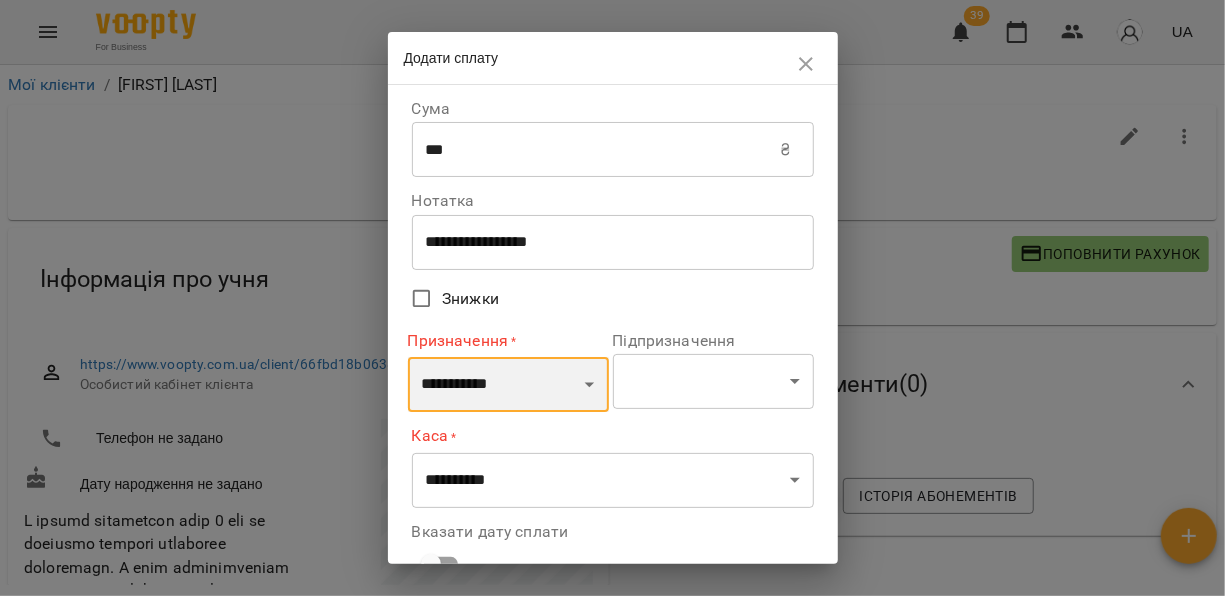 select on "**********" 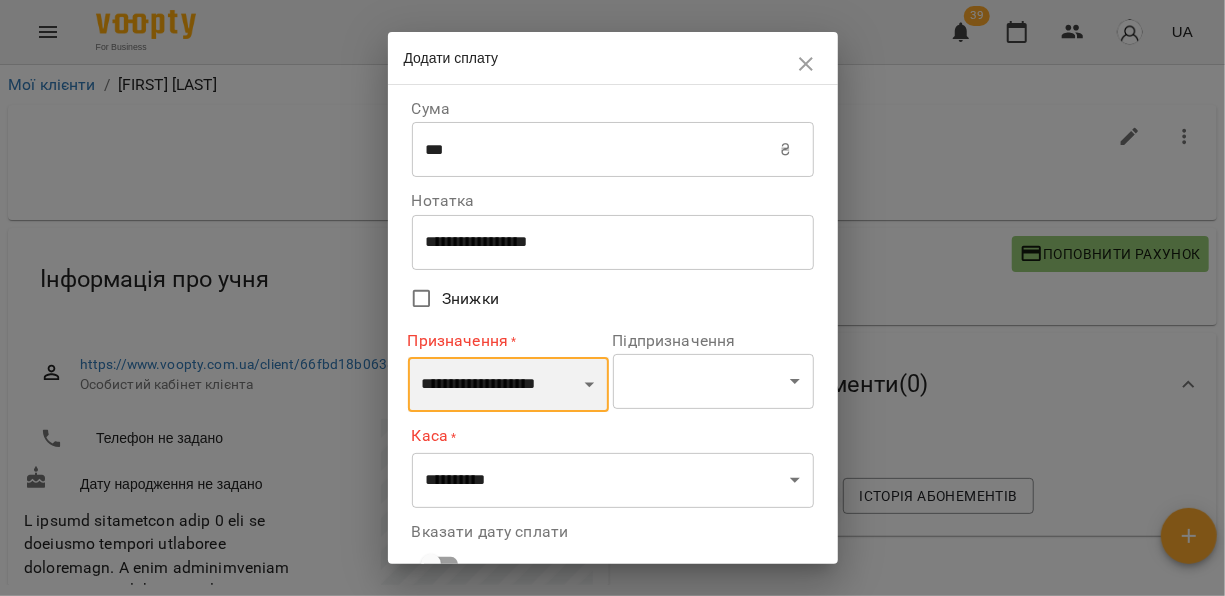 click on "**********" at bounding box center [508, 385] 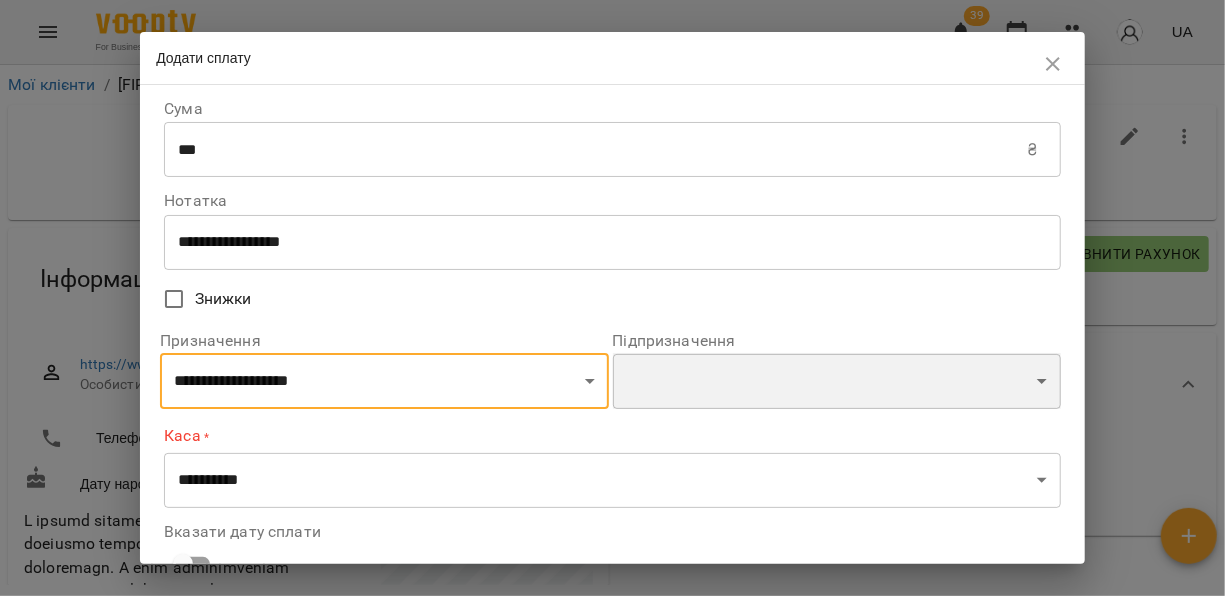 click on "**********" at bounding box center (837, 381) 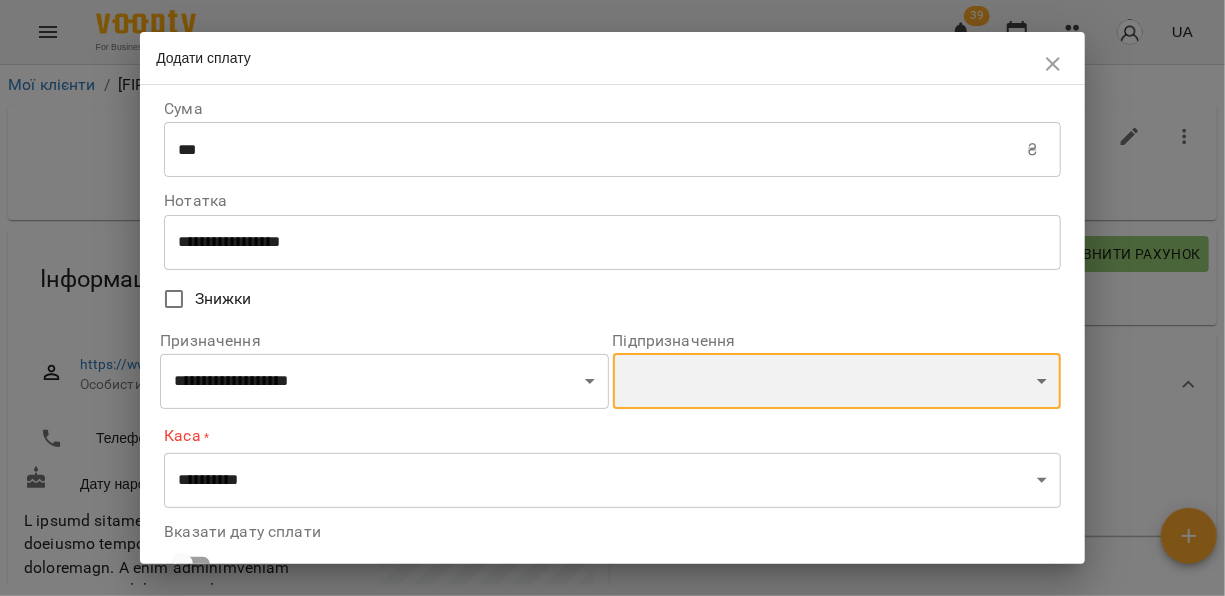 select on "**********" 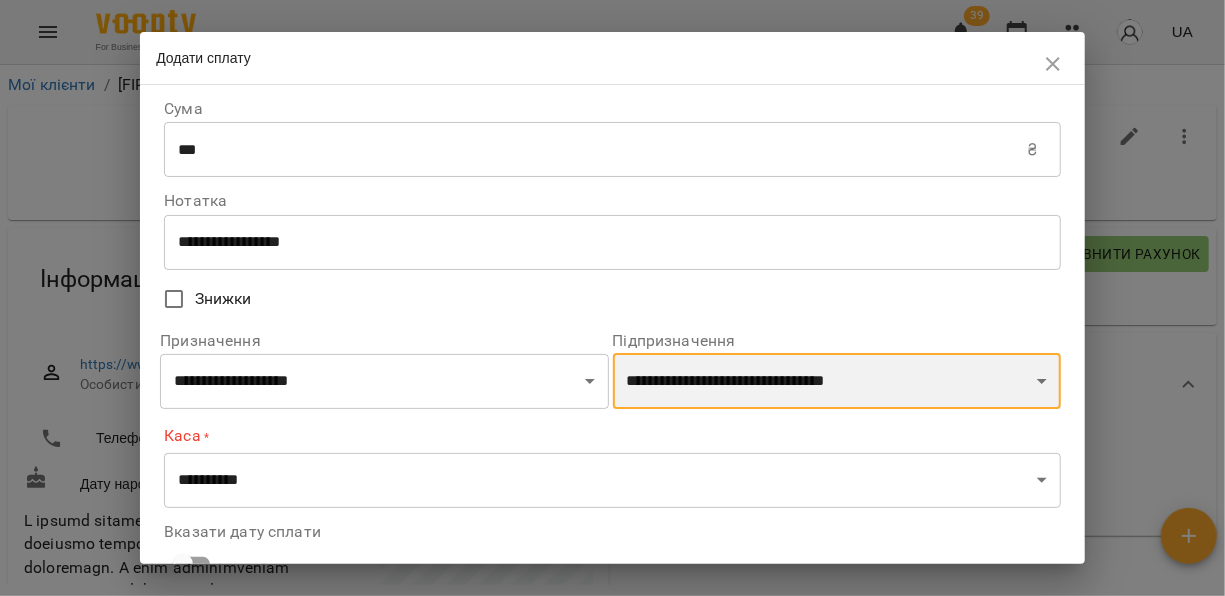 click on "**********" at bounding box center [837, 381] 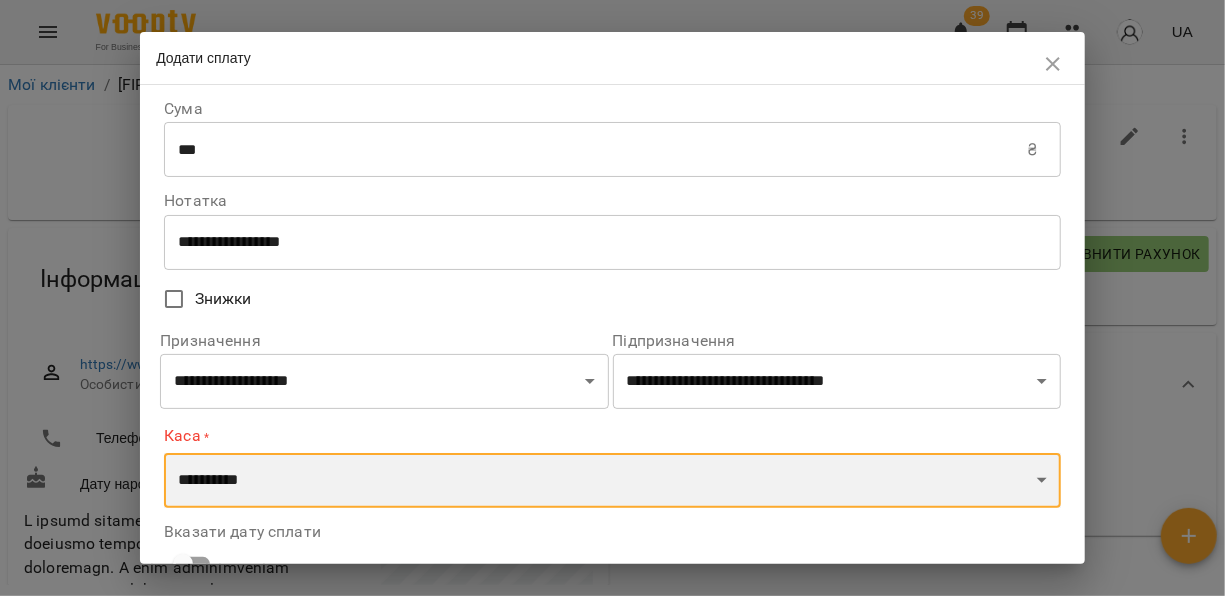 click on "**********" at bounding box center (612, 481) 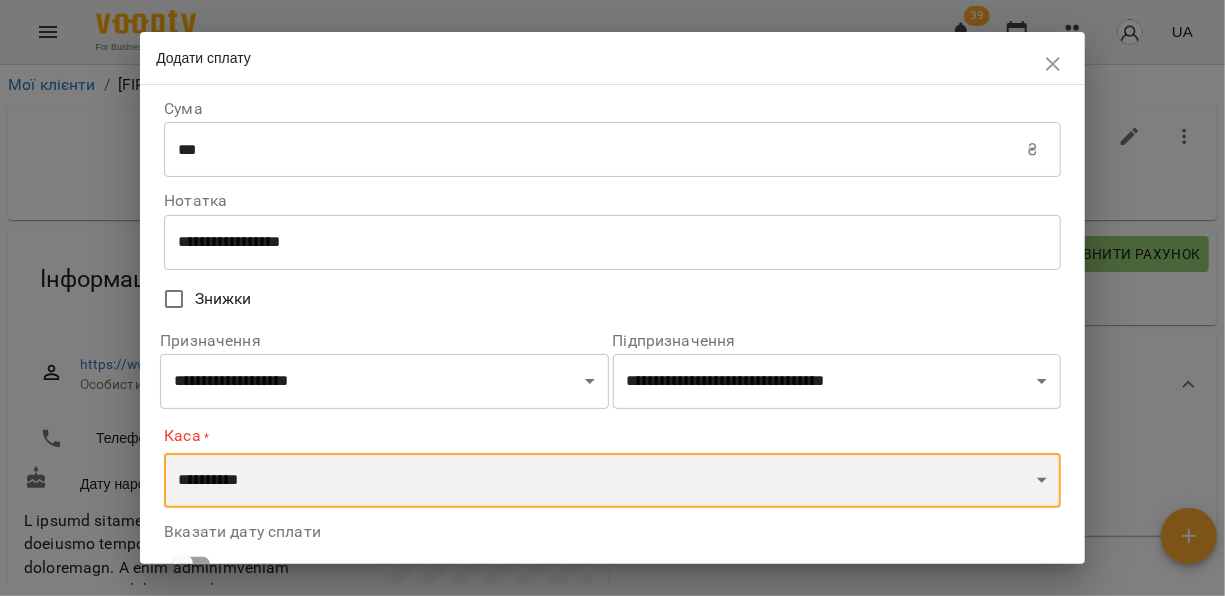select on "****" 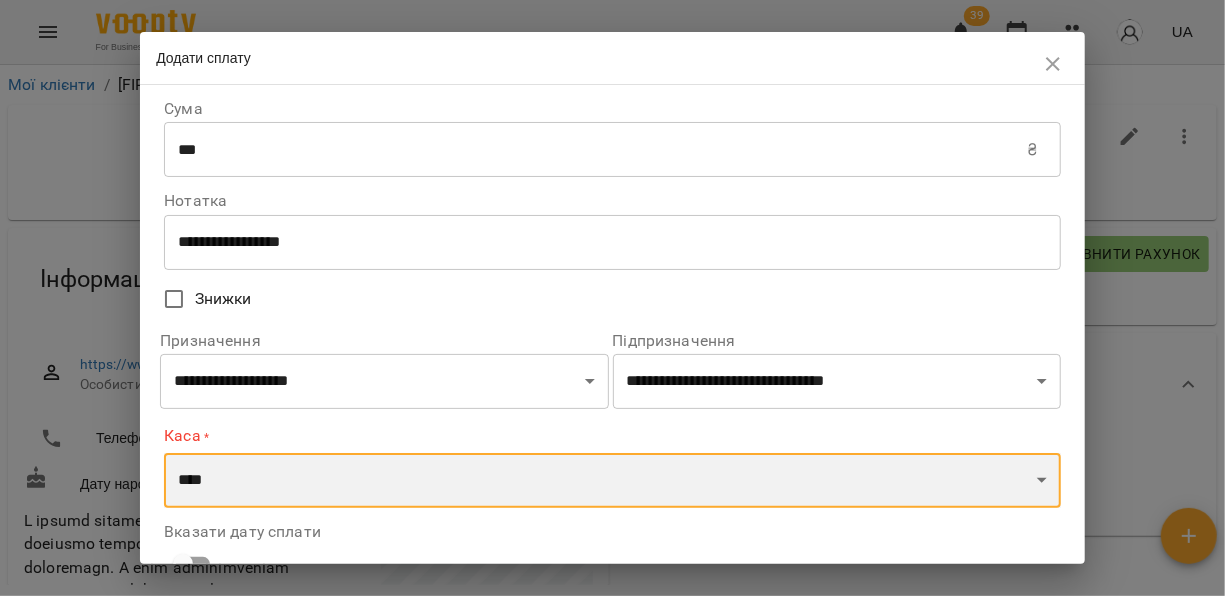 click on "**********" at bounding box center [612, 481] 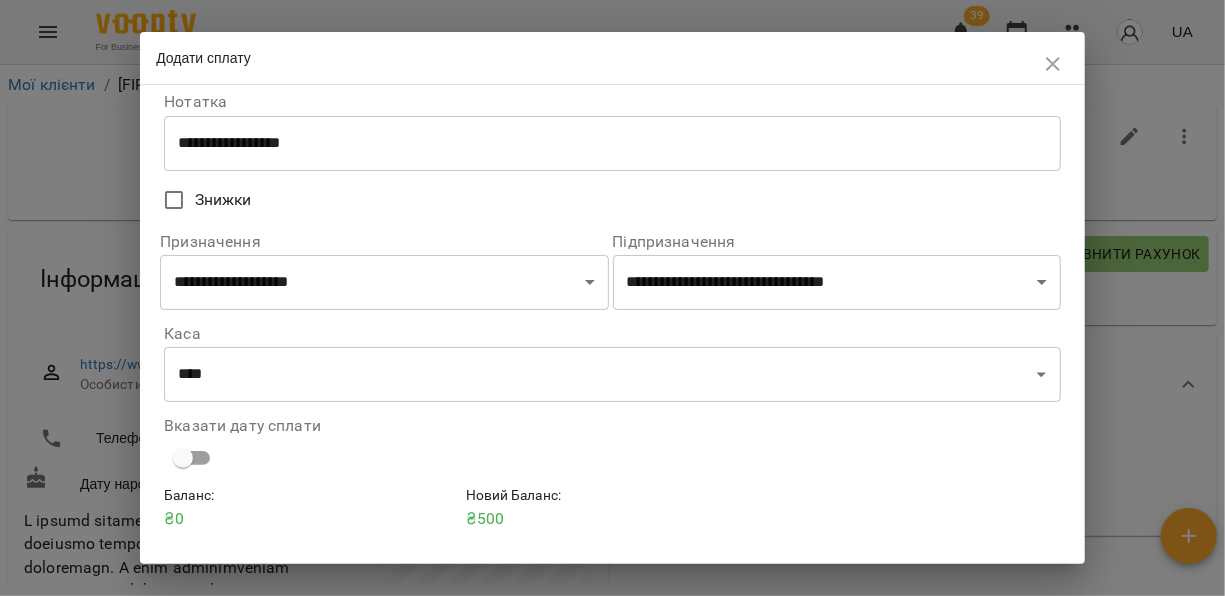 scroll, scrollTop: 109, scrollLeft: 0, axis: vertical 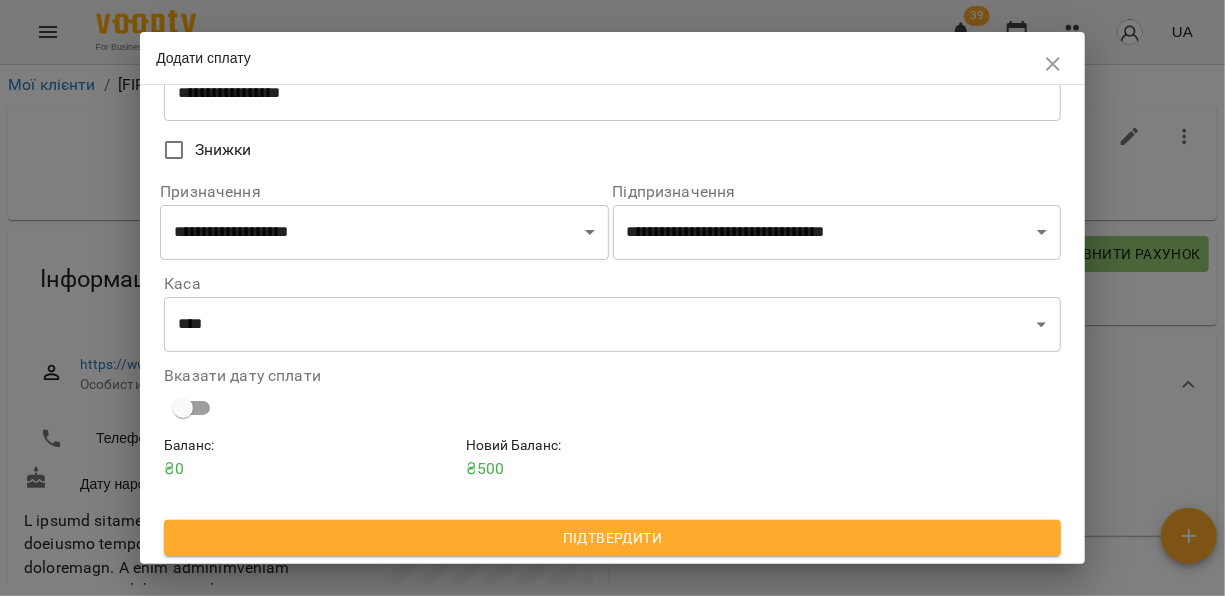 click on "Підтвердити" at bounding box center (612, 538) 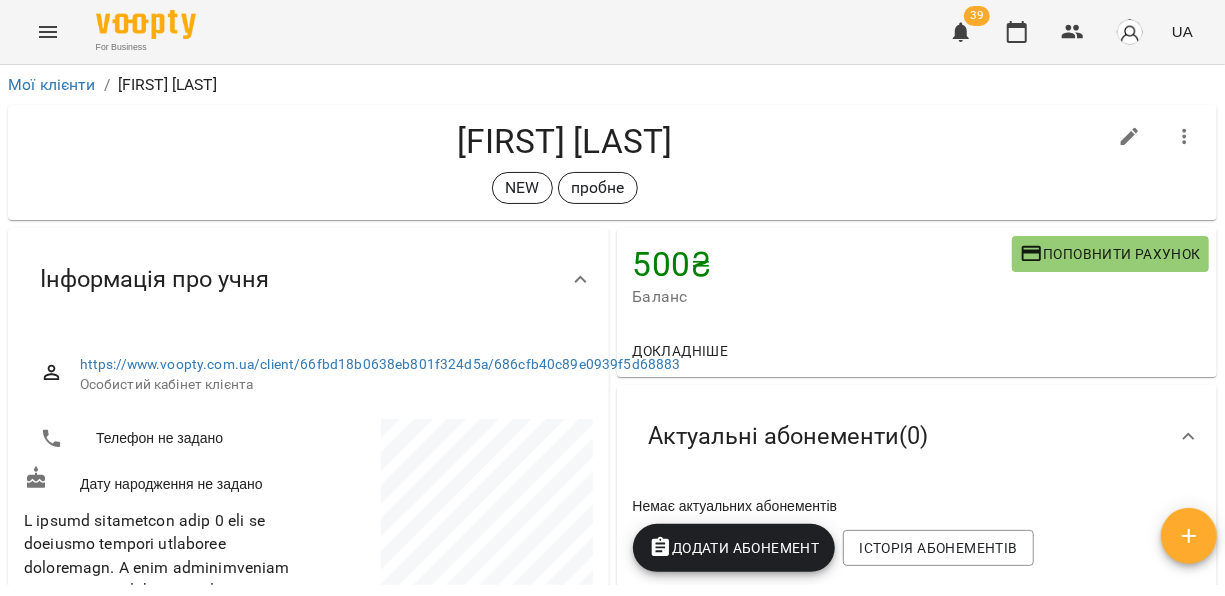 click 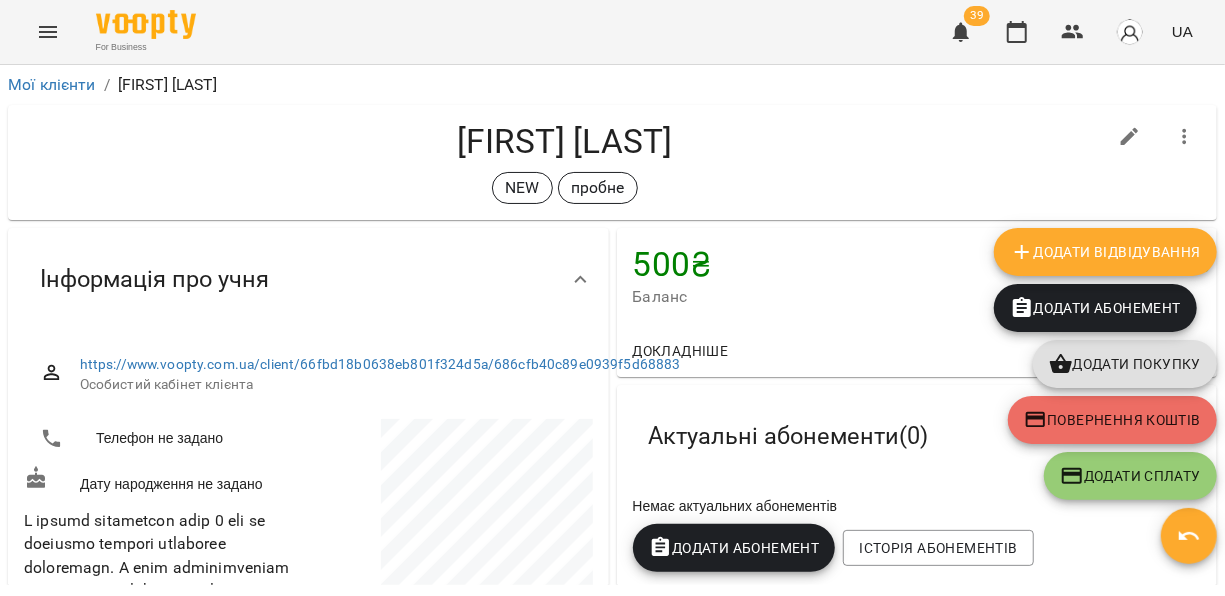 click on "Додати Відвідування" at bounding box center [1105, 252] 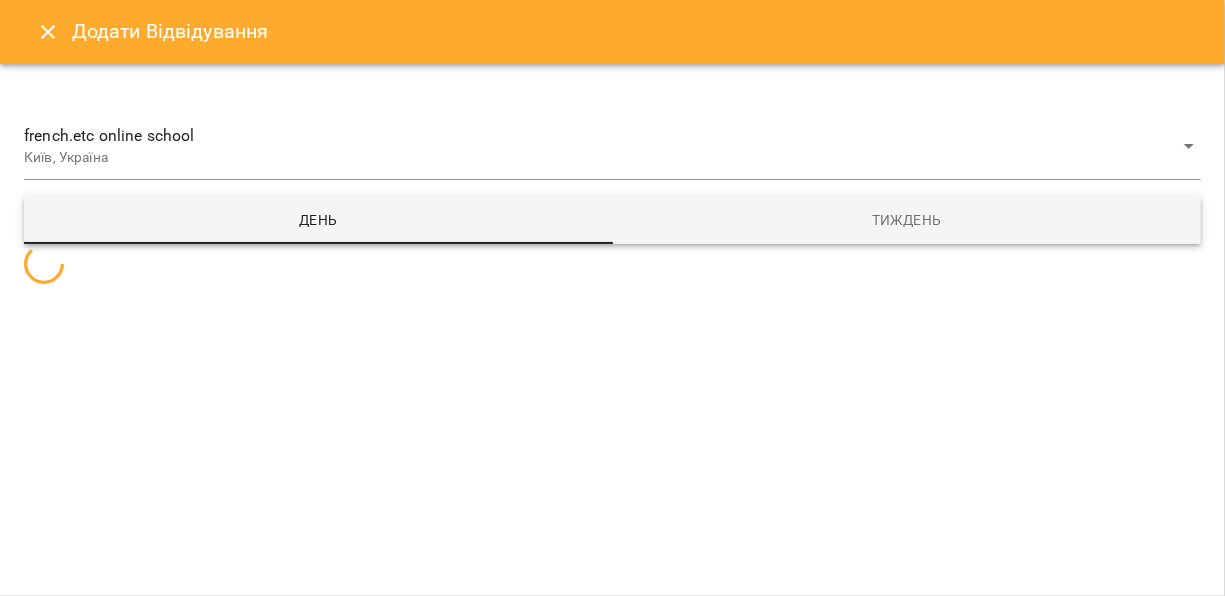 select 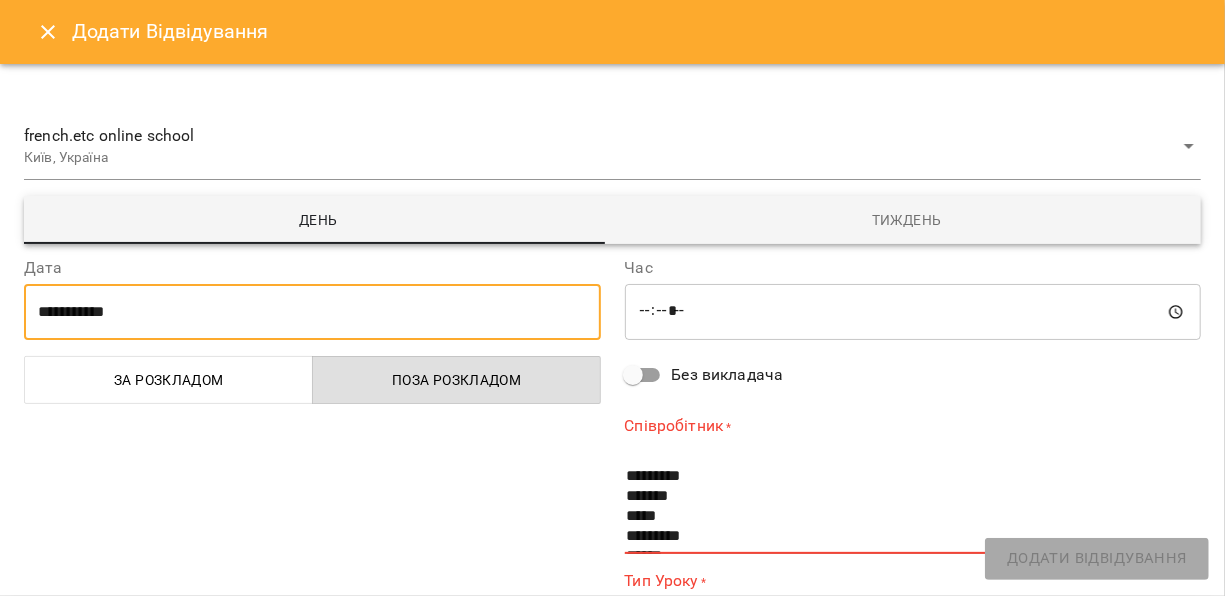 click on "**********" at bounding box center [312, 312] 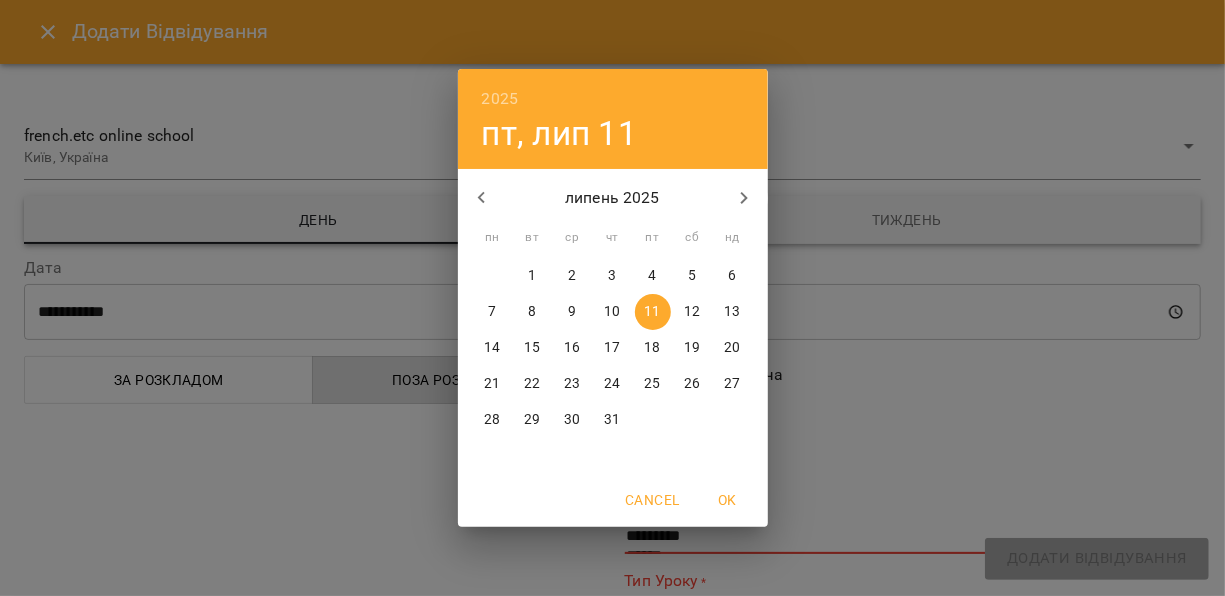 click on "14" at bounding box center [493, 348] 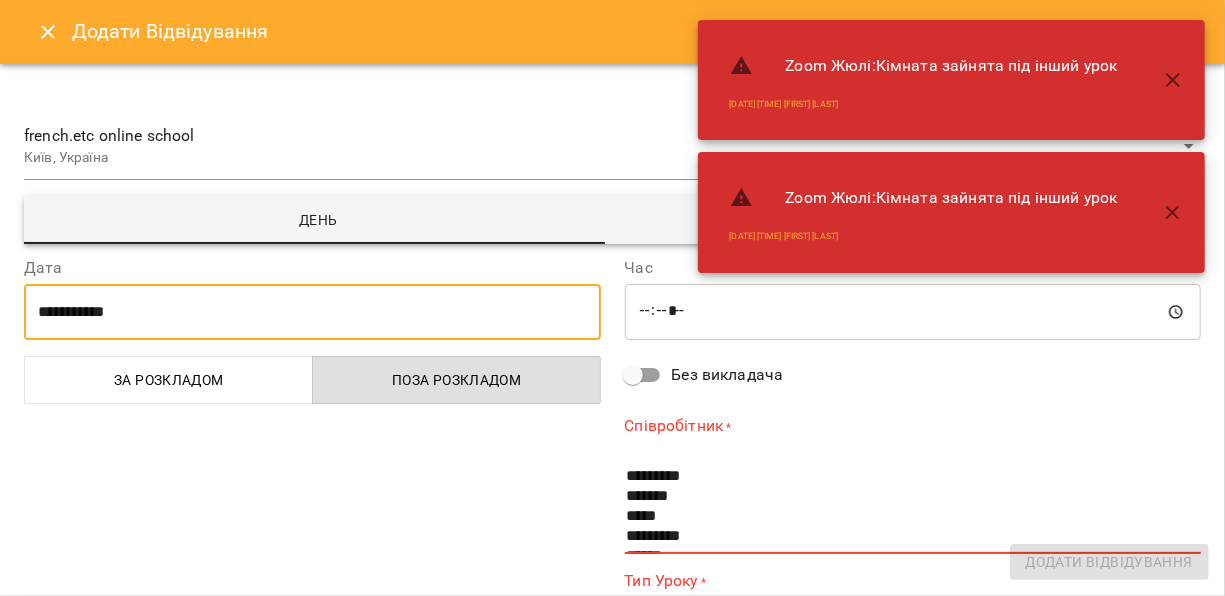 click on "*****" at bounding box center [913, 312] 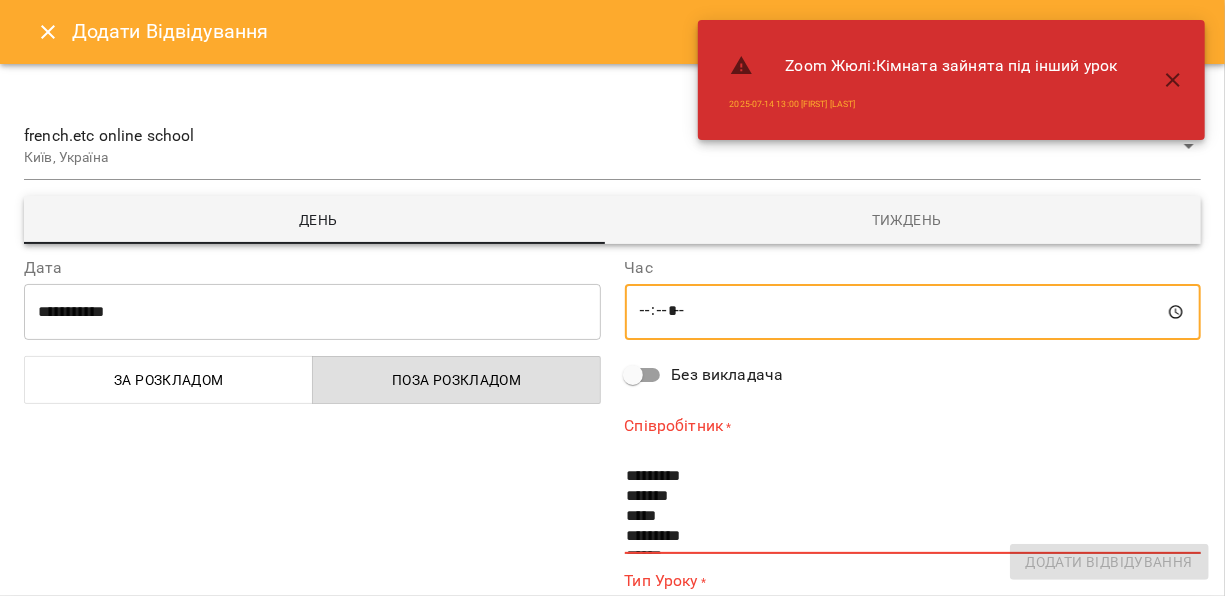 type on "*****" 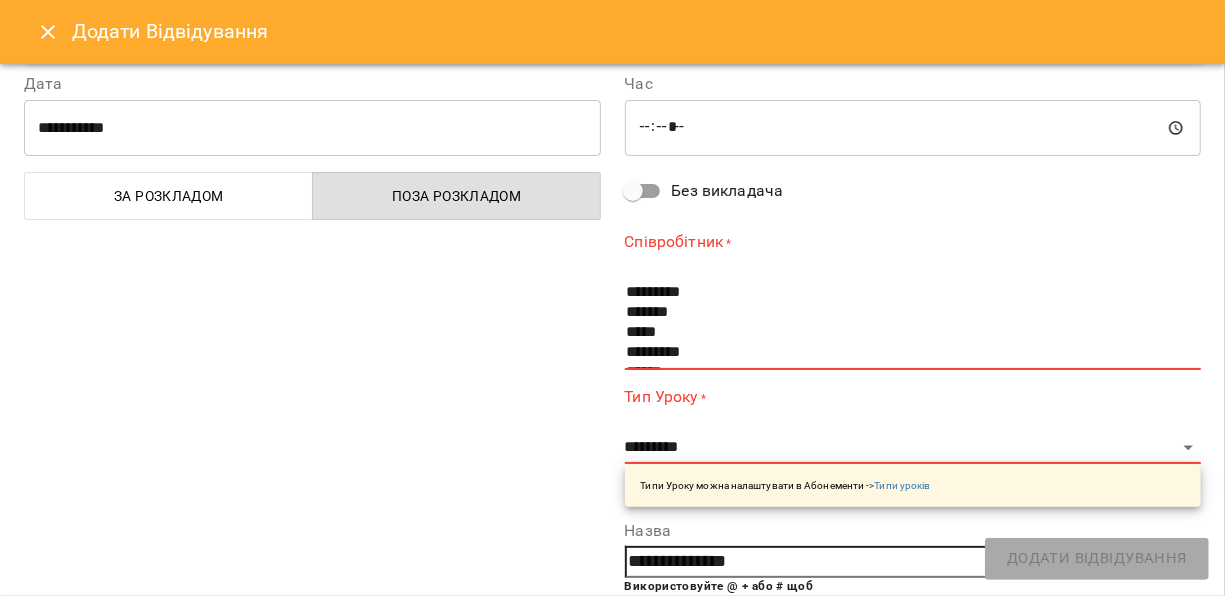 scroll, scrollTop: 190, scrollLeft: 0, axis: vertical 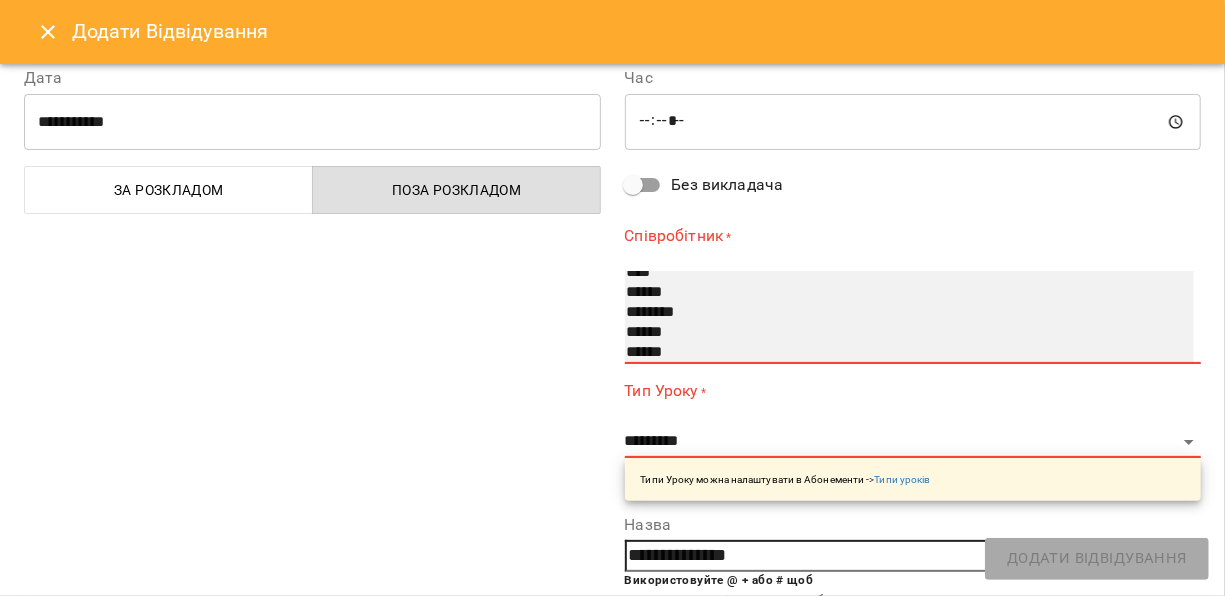 select on "**********" 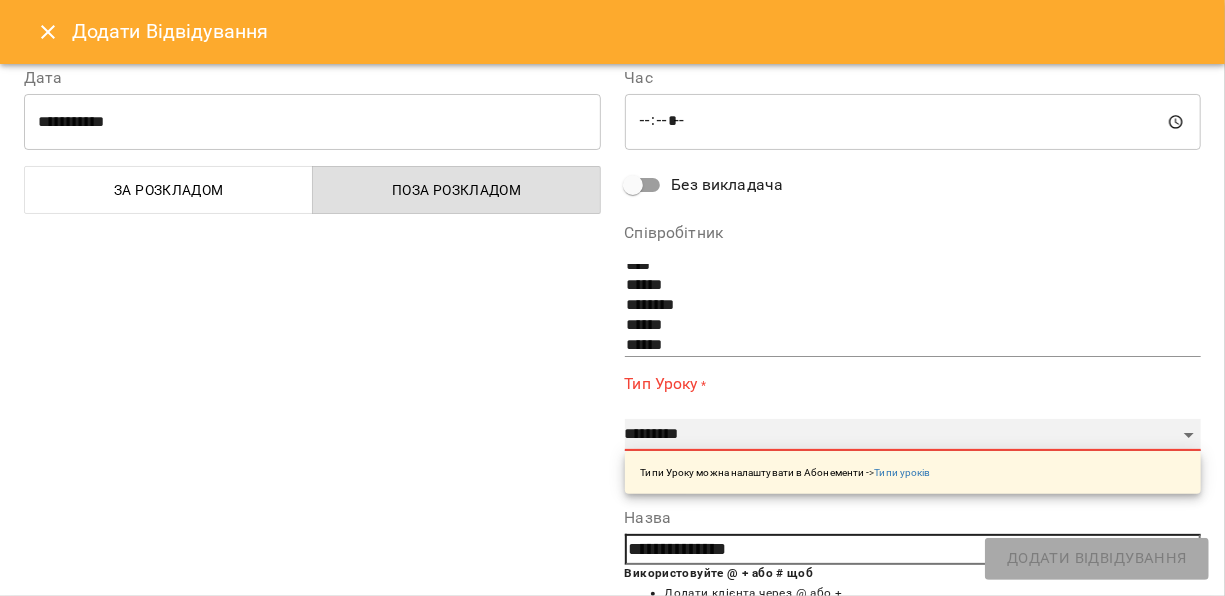 click on "**********" at bounding box center (913, 435) 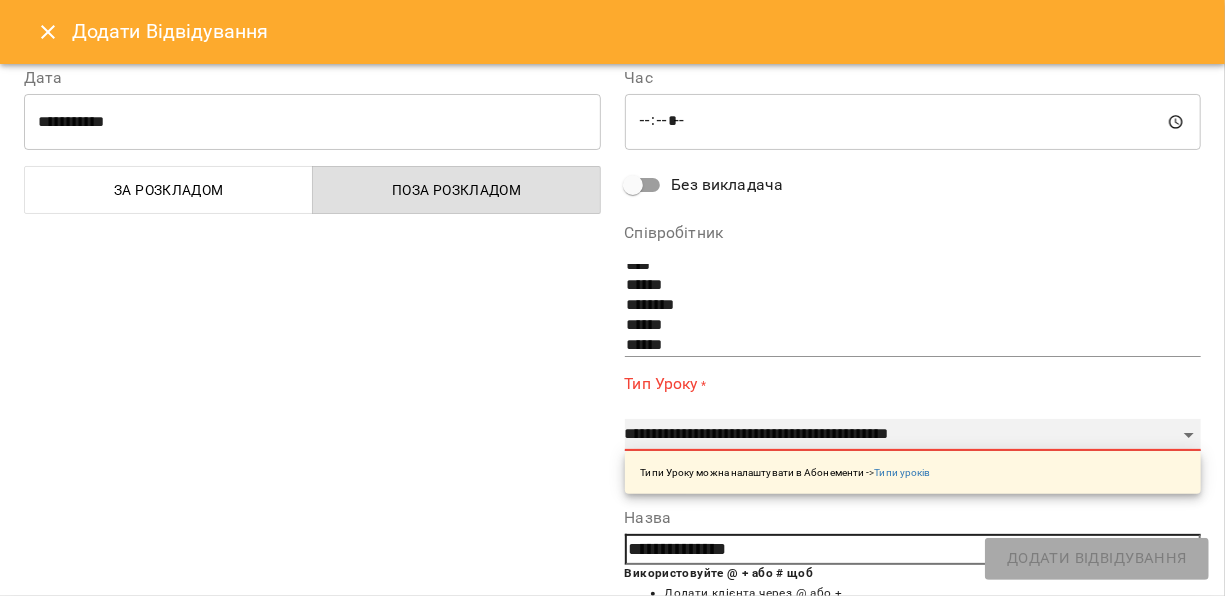 click on "**********" at bounding box center (913, 435) 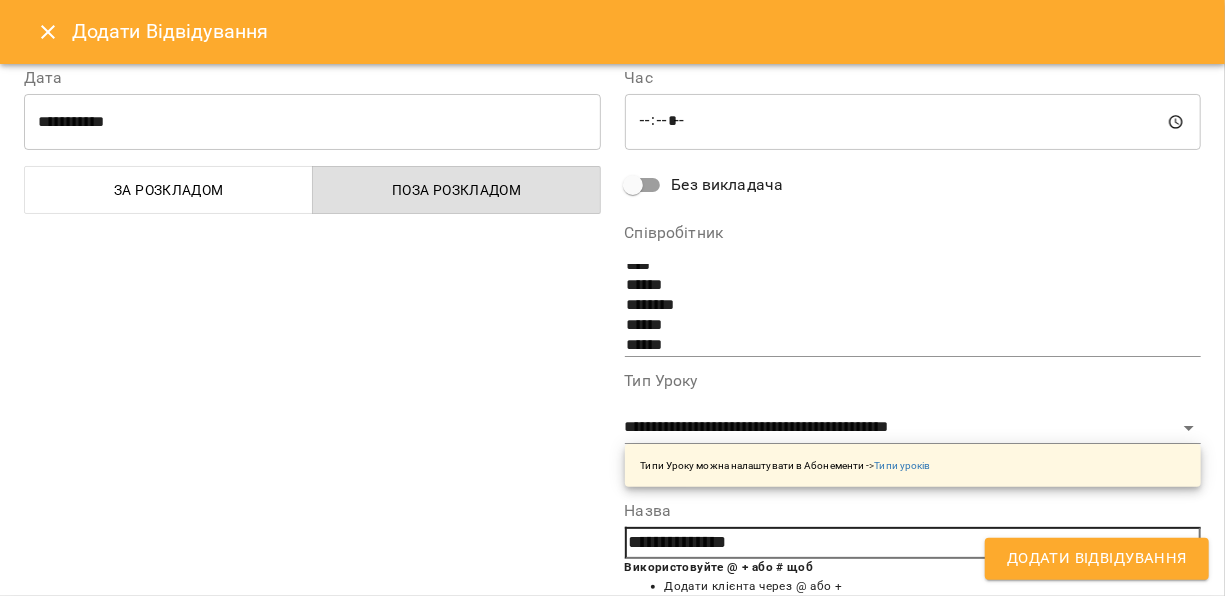 drag, startPoint x: 801, startPoint y: 539, endPoint x: 625, endPoint y: 540, distance: 176.00284 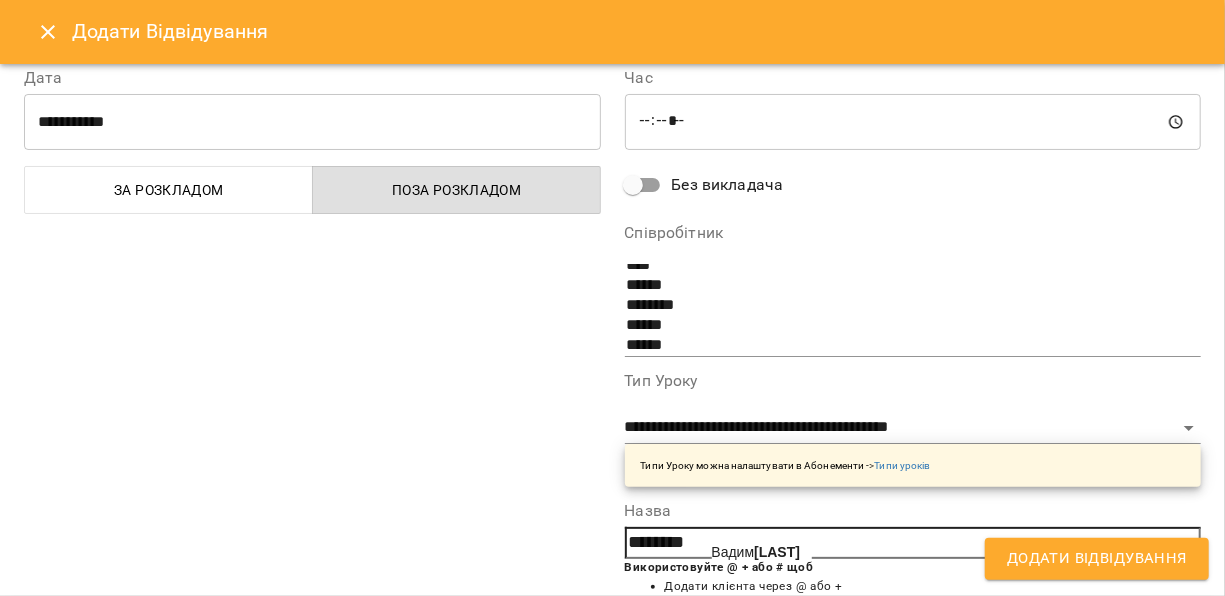 click on "[LAST]" at bounding box center (777, 552) 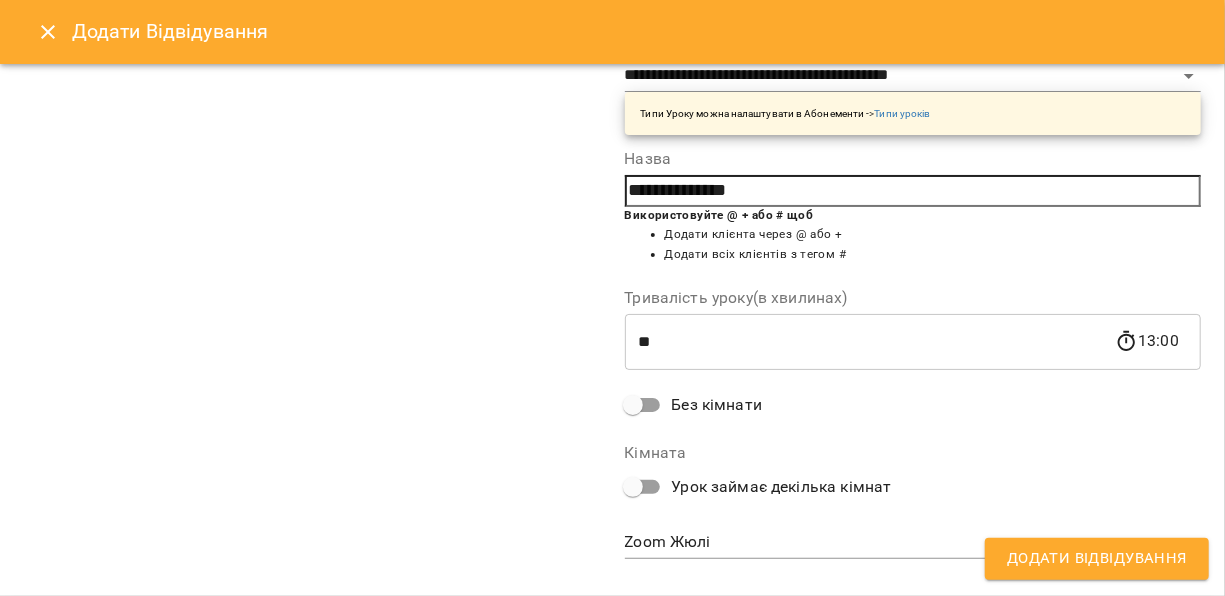 scroll, scrollTop: 535, scrollLeft: 0, axis: vertical 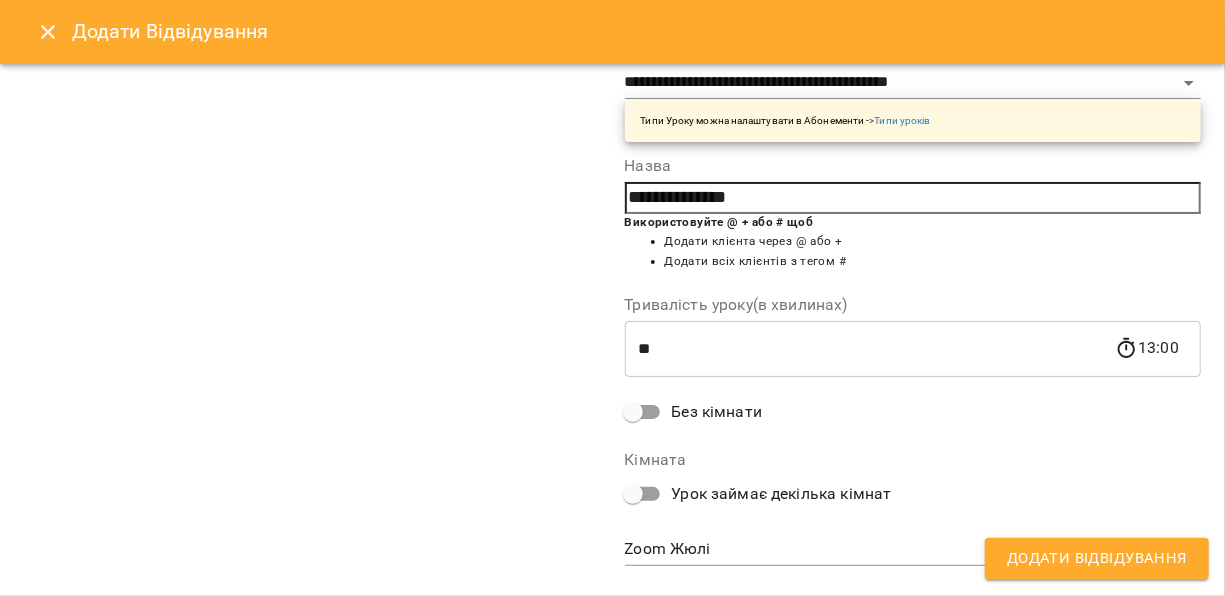 click on "For Business 39 UA Мої клієнти / [FIRST] [LAST] [FIRST] [LAST] NEW пробне 500 ₴ Баланс Поповнити рахунок Докладніше 500   ₴ Разові Відвідування 0 ₴   📌 Безкоштовна консультація з визначення рівня 500 ₴   Пробне індивідульне заняття 50 хв         Актуальні абонементи ( 0 ) Немає актуальних абонементів Додати Абонемент Історія абонементів Інформація про учня https://www.voopty.com.ua/client/66fbd18b0638eb801f324d5a/686cfb40c89e0939f5d68883 Особистий кабінет клієнта Телефон не задано Дату народження не задано Нотатка вт, 08 лип 2025 Дата створення Нотатки Постійний розклад З З До" at bounding box center [612, 330] 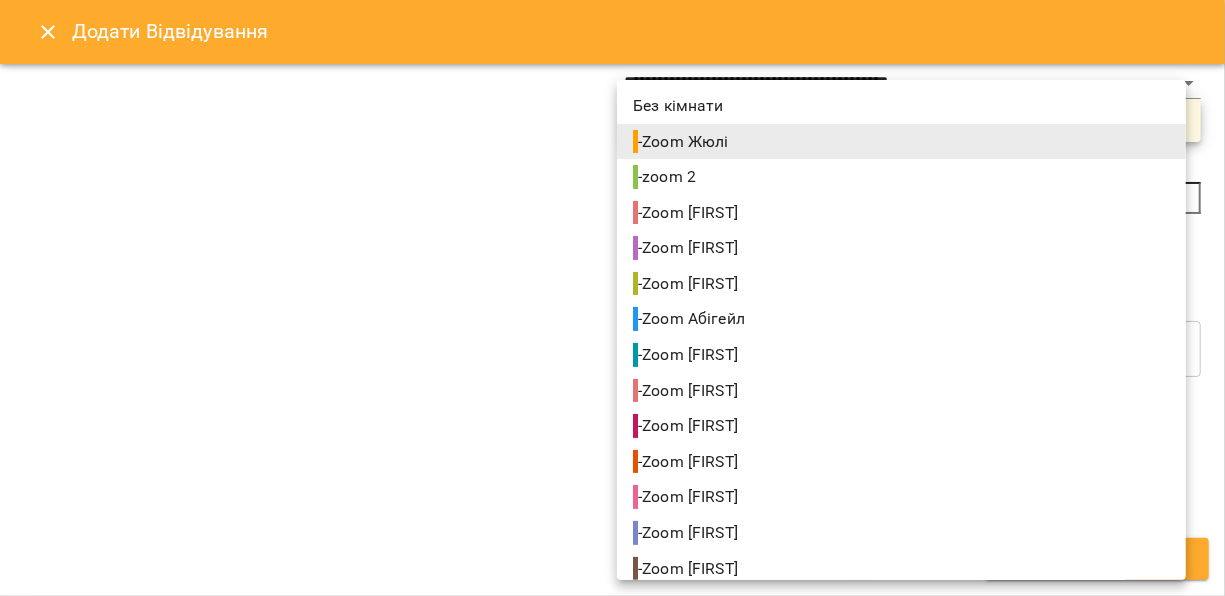 click on "Zoom [FIRST]" at bounding box center [687, 533] 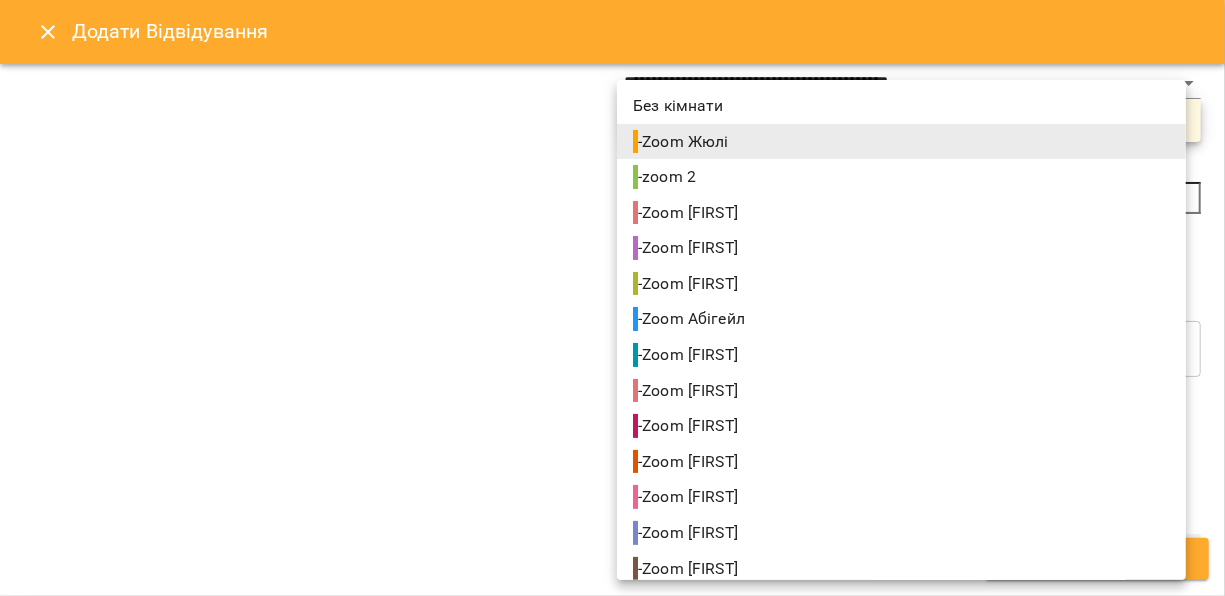 type on "**********" 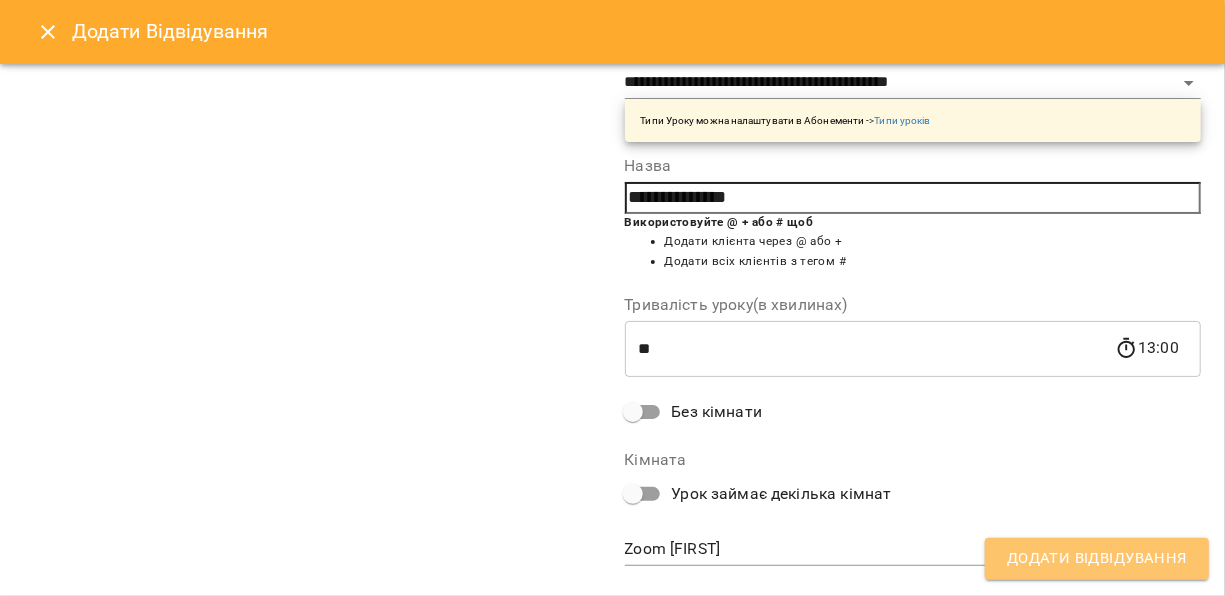 click on "Додати Відвідування" at bounding box center [1097, 559] 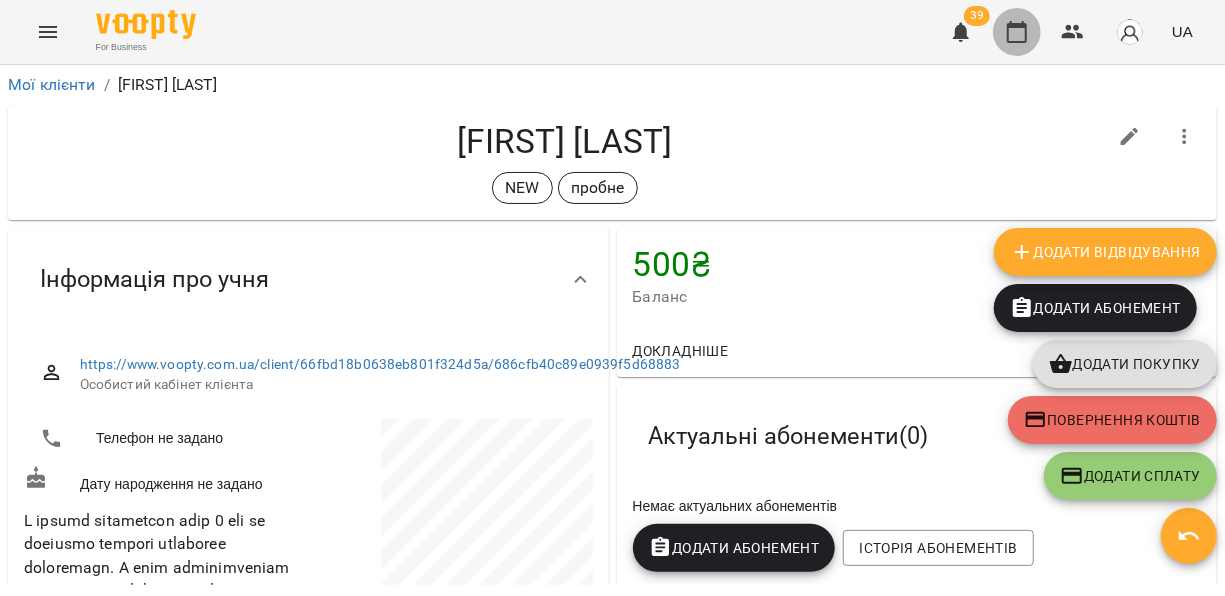 click at bounding box center [1017, 32] 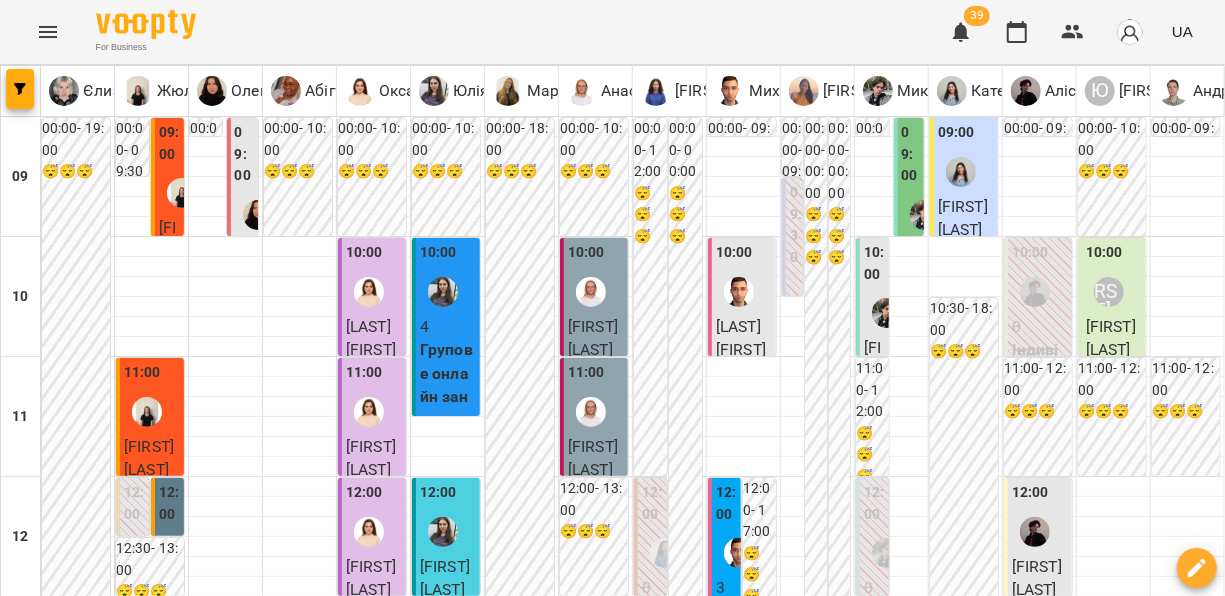 click on "**********" at bounding box center (613, 1888) 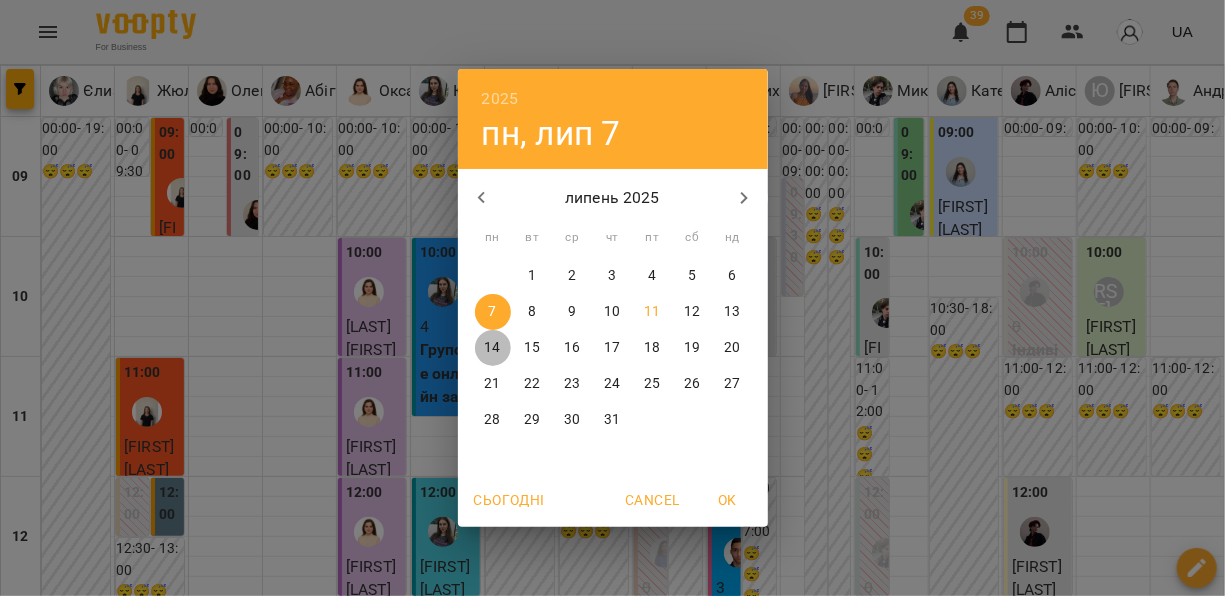 click on "14" at bounding box center (492, 348) 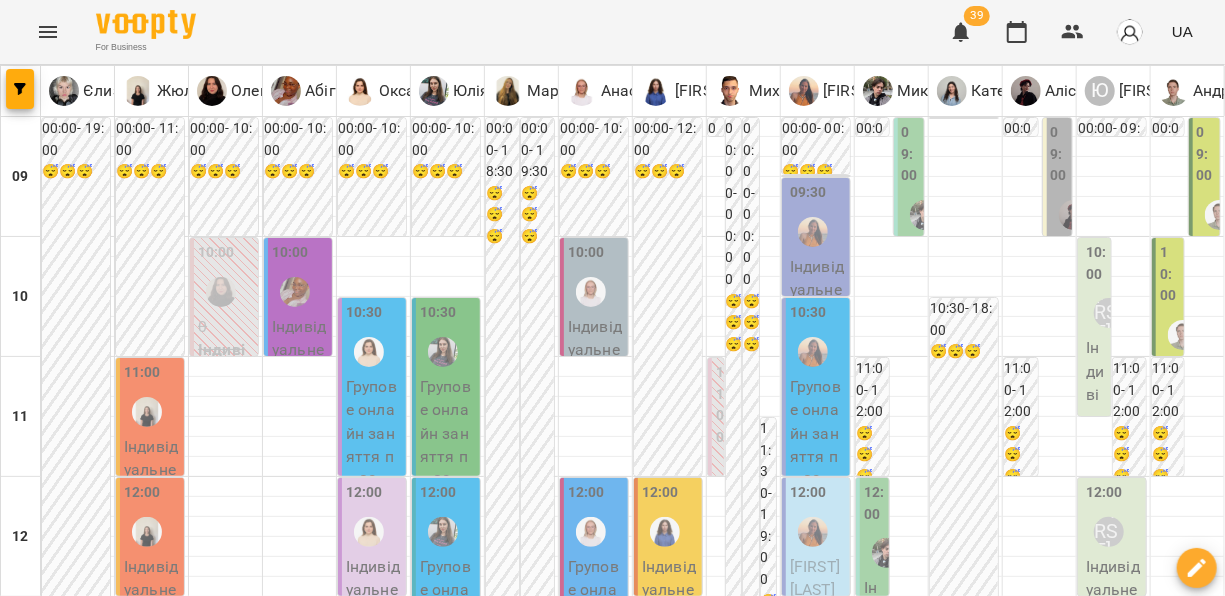 scroll, scrollTop: 231, scrollLeft: 0, axis: vertical 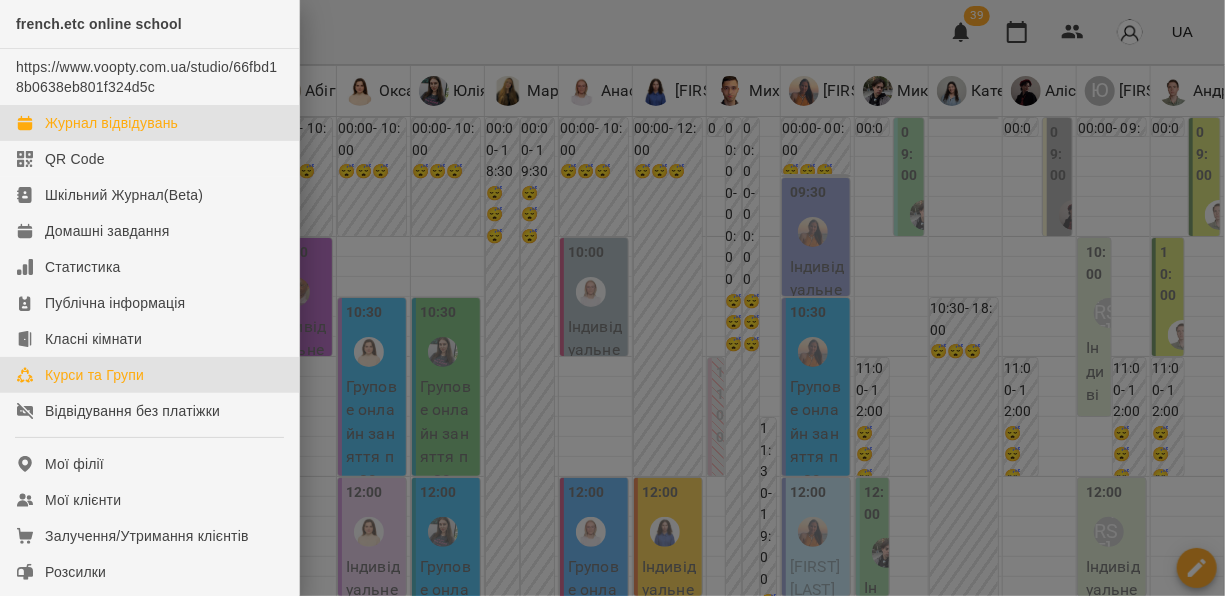 click on "Курси та Групи" at bounding box center [94, 375] 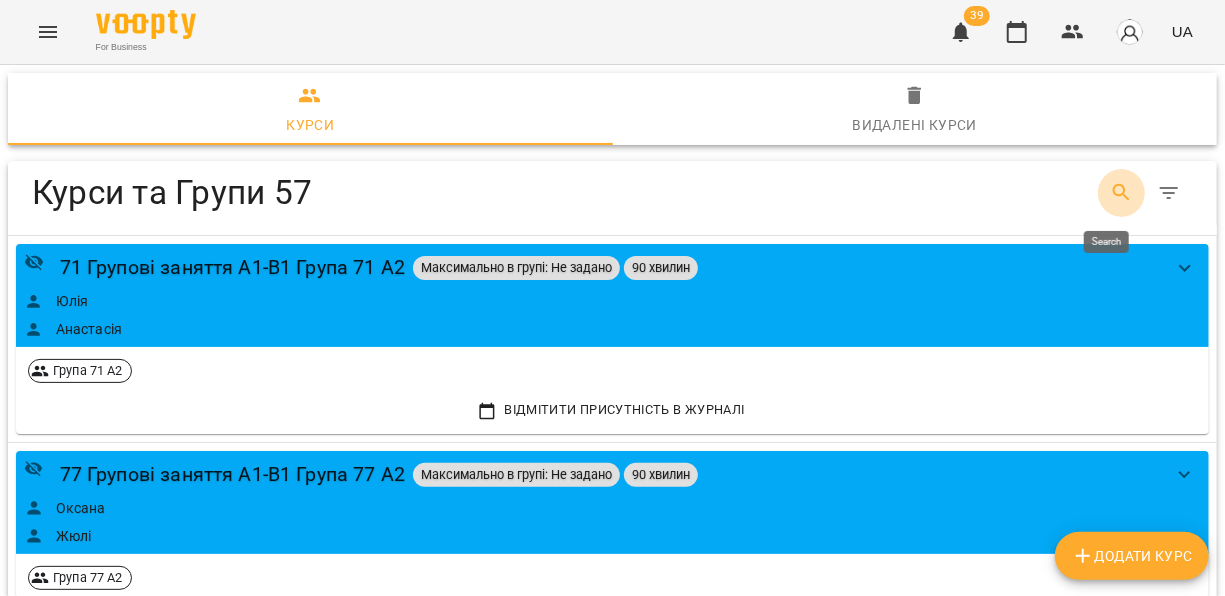 click 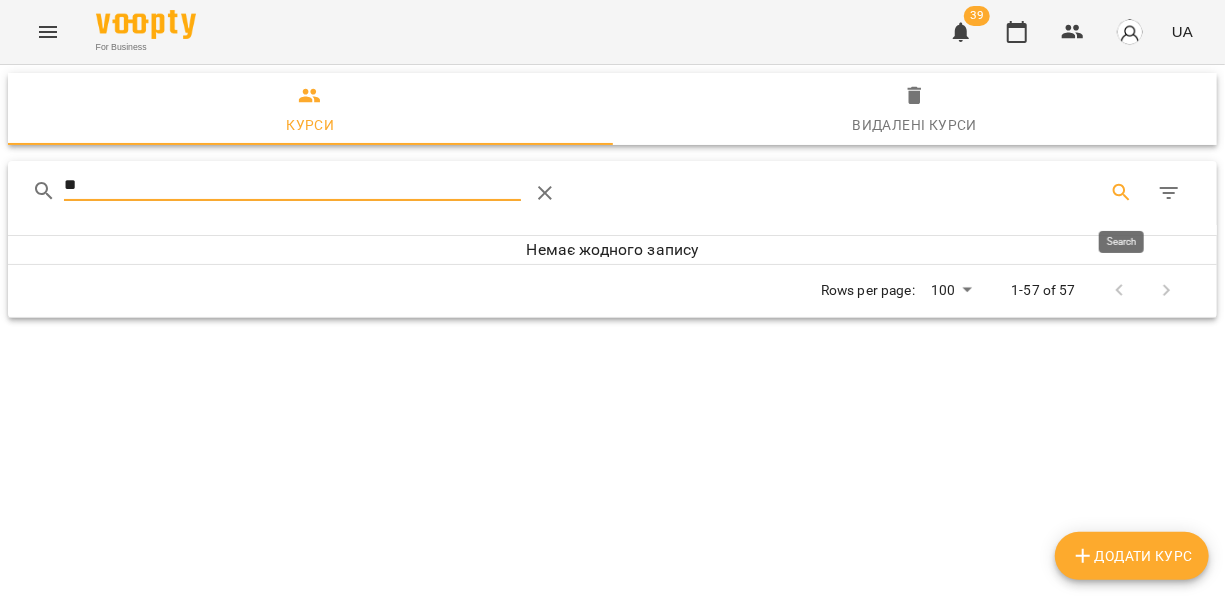type on "*" 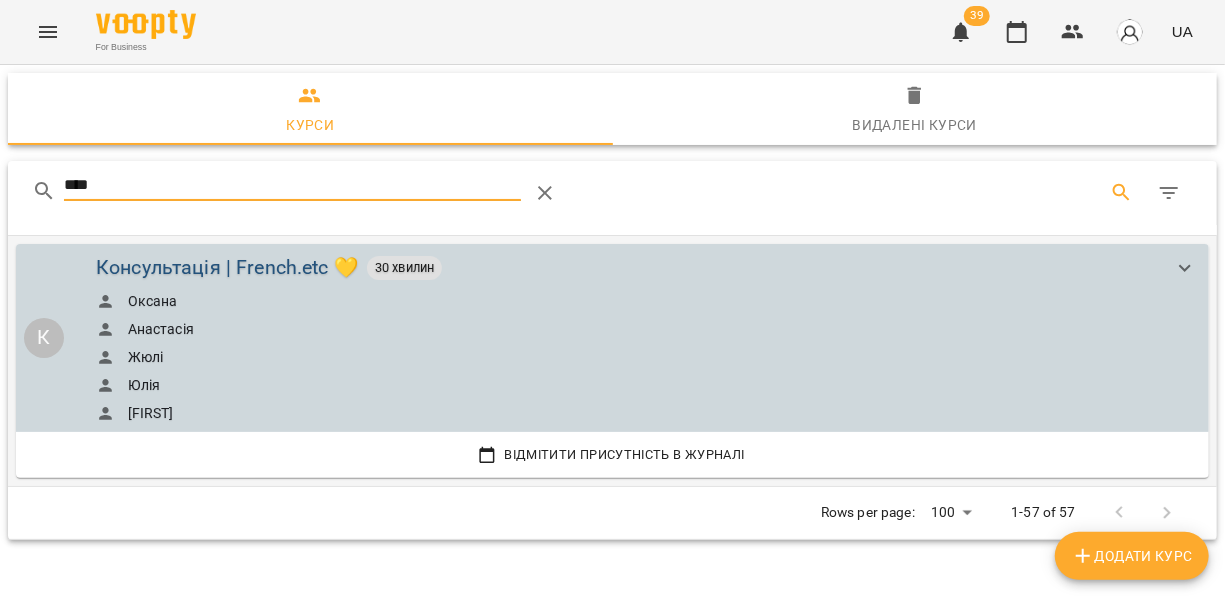 type on "****" 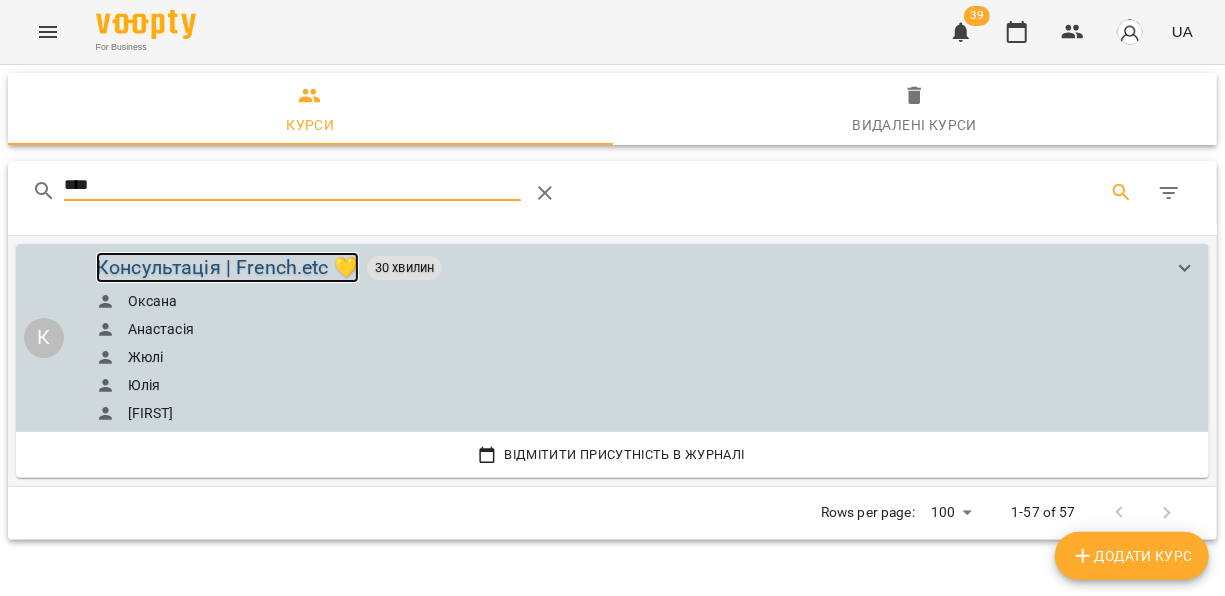 click on "Консультація | French.etc 💛" at bounding box center (227, 267) 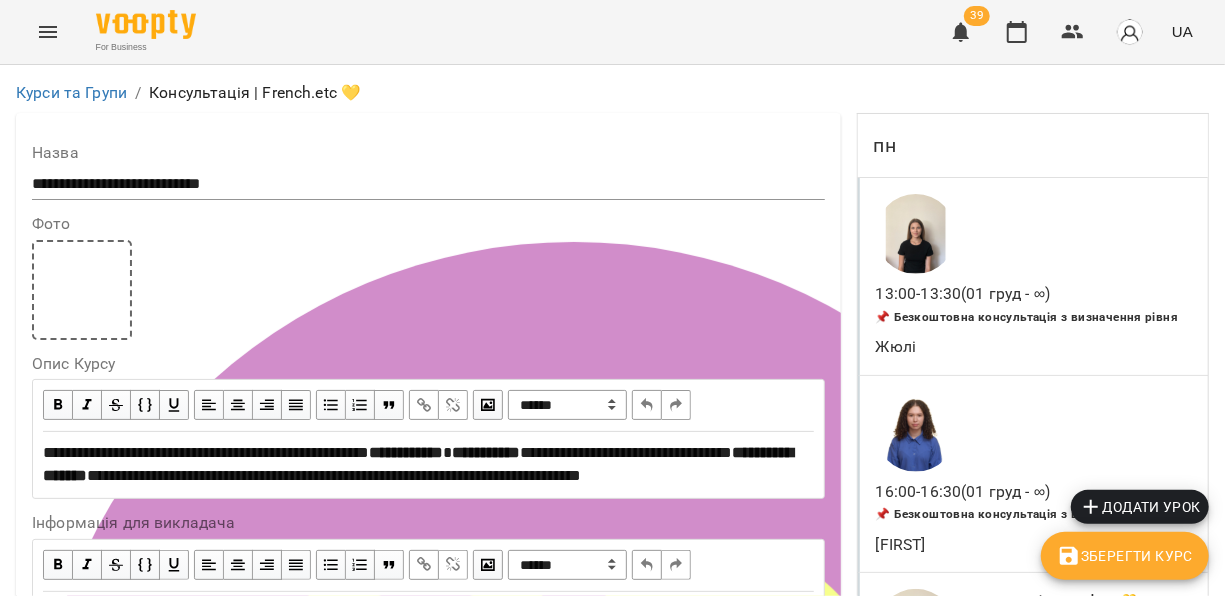 click on "Додати урок" at bounding box center (1140, 507) 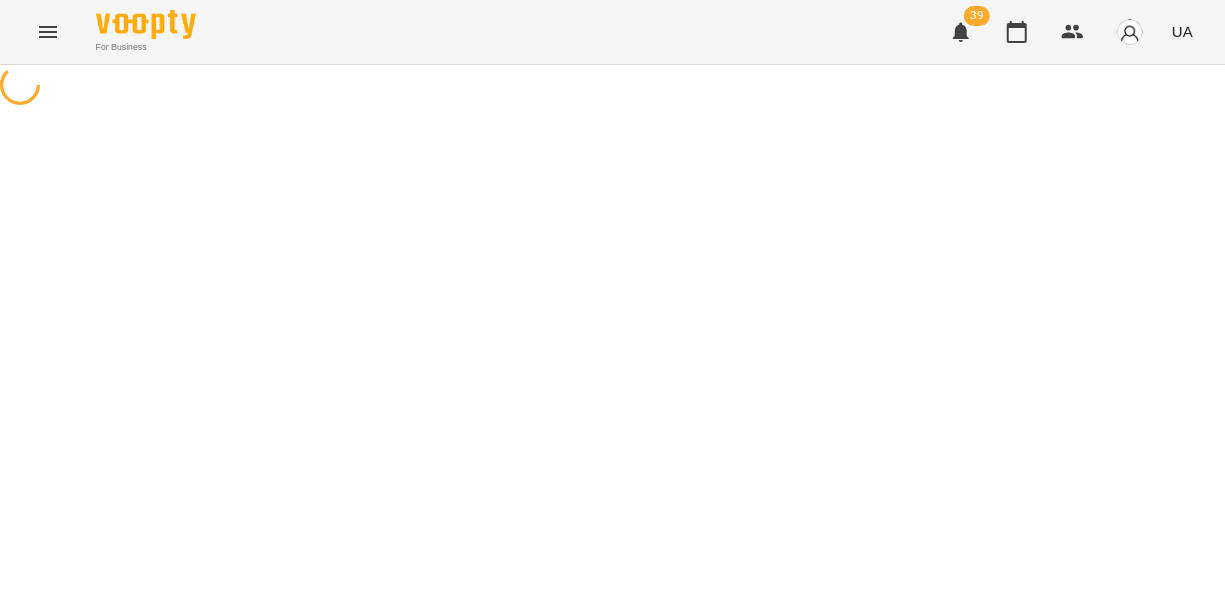 select on "**********" 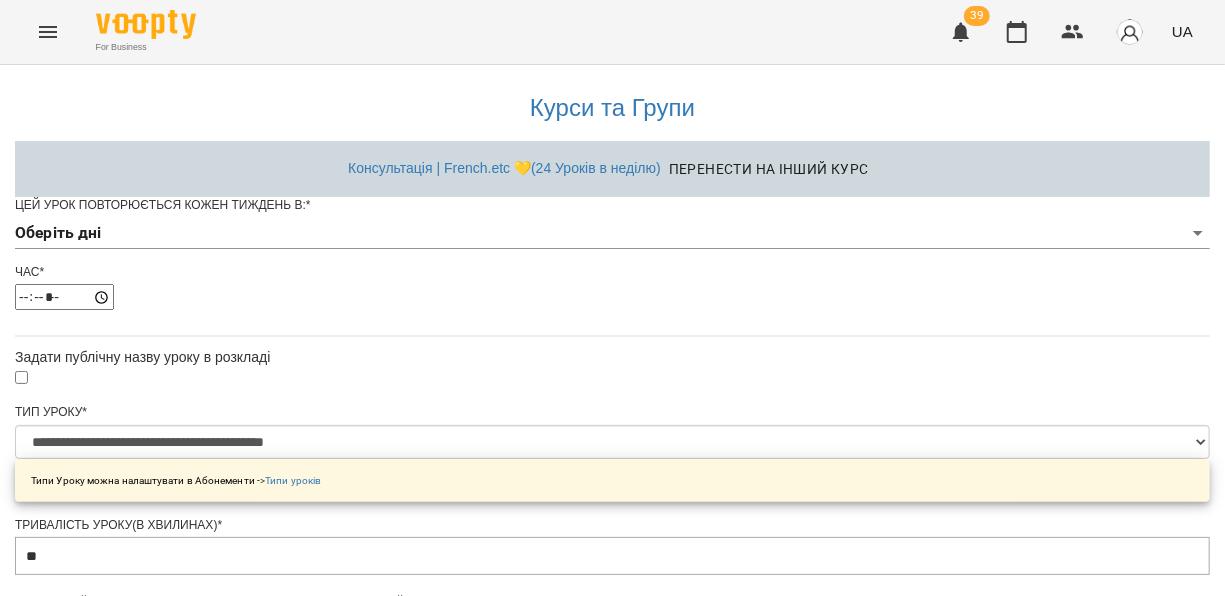 click on "**********" at bounding box center (612, 642) 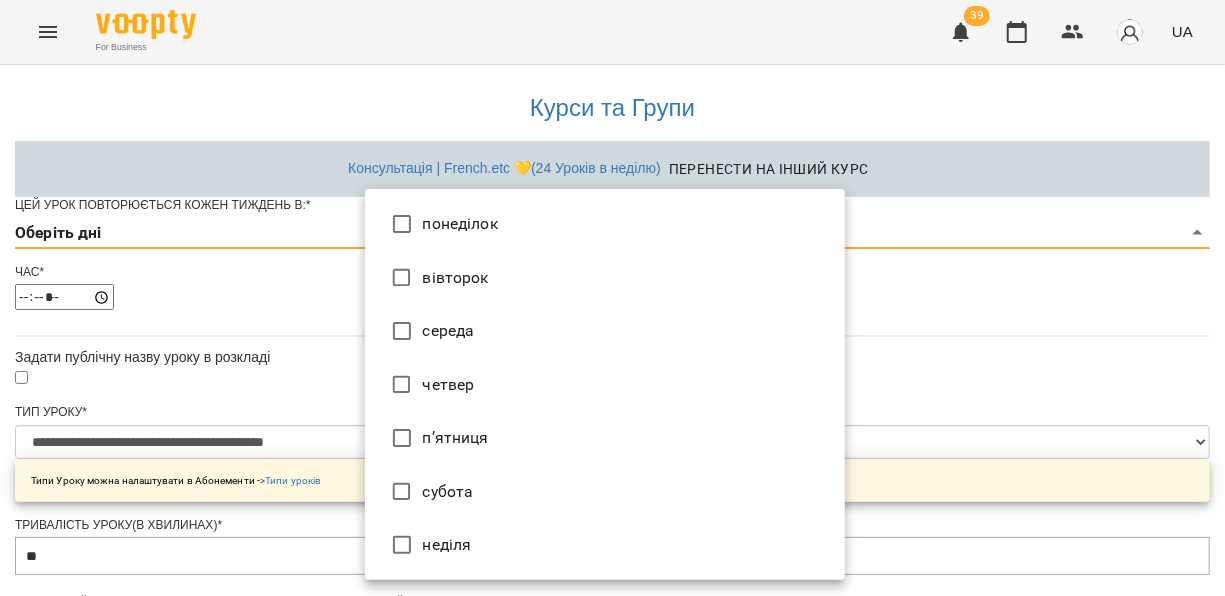 click on "вівторок" at bounding box center (605, 278) 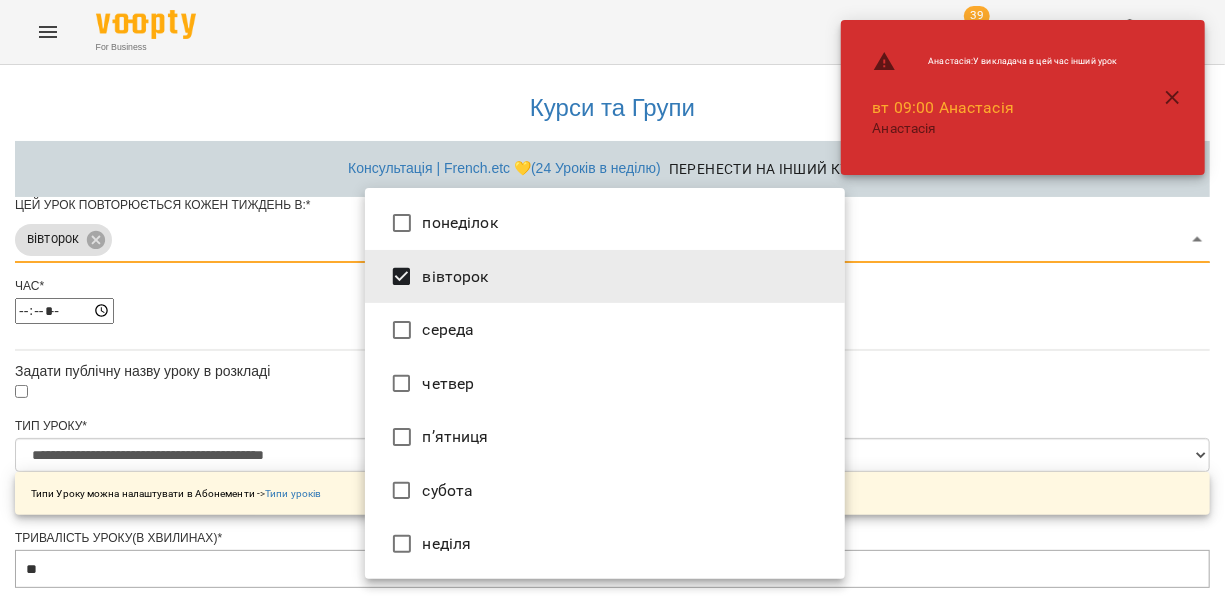 click at bounding box center (612, 298) 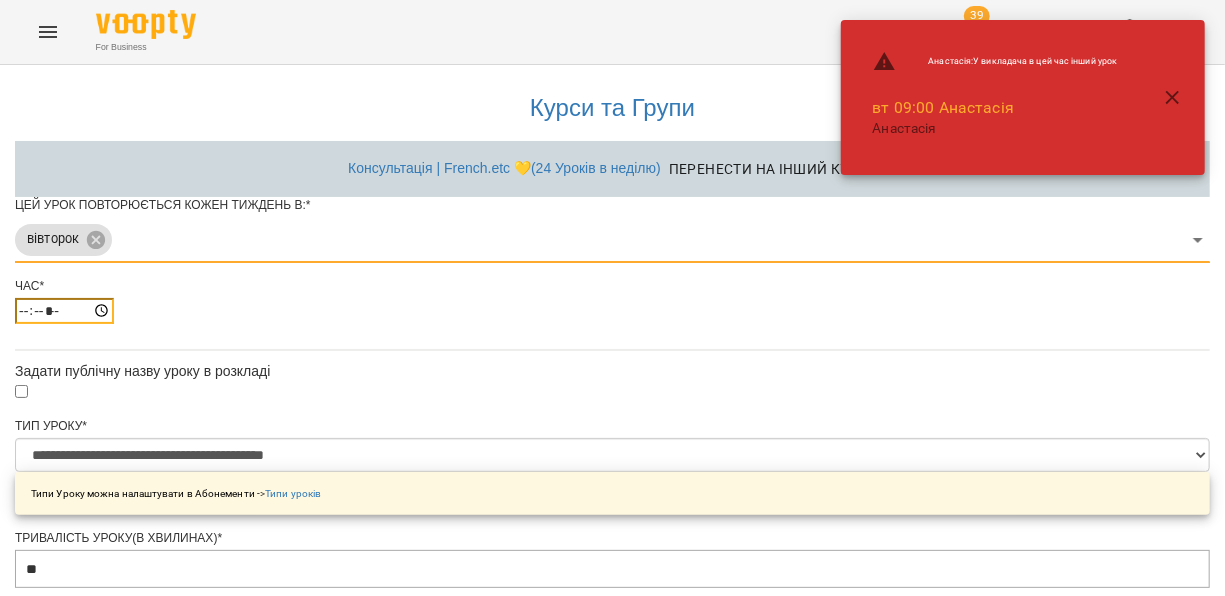 click on "*****" at bounding box center [64, 311] 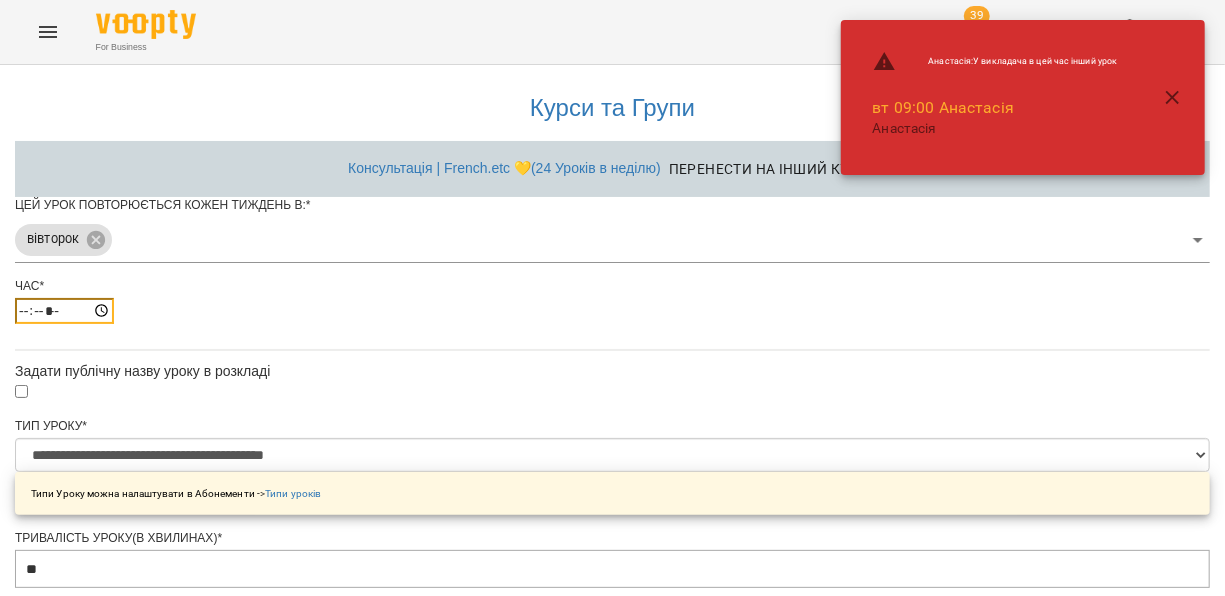 type on "*****" 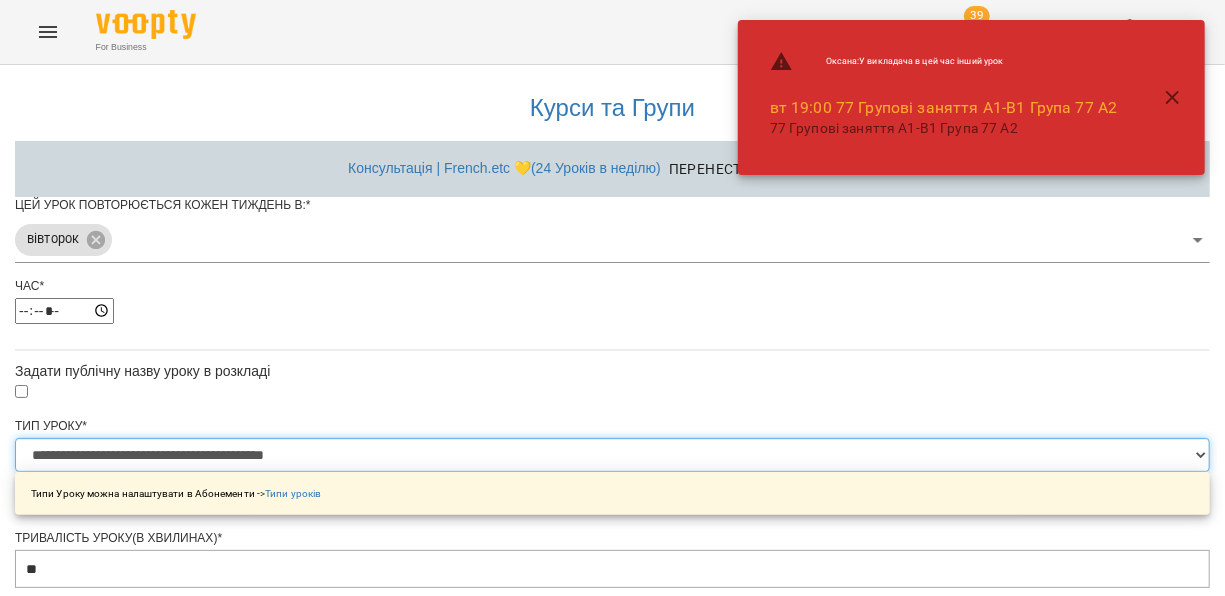 click on "**********" at bounding box center (612, 455) 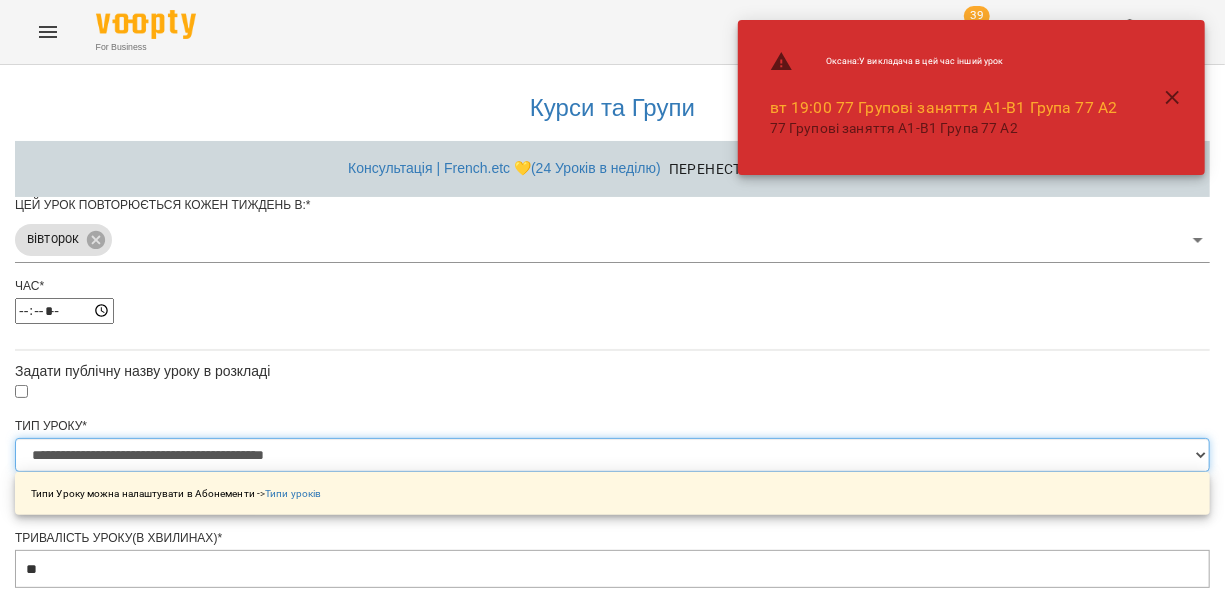 click on "**********" at bounding box center (612, 455) 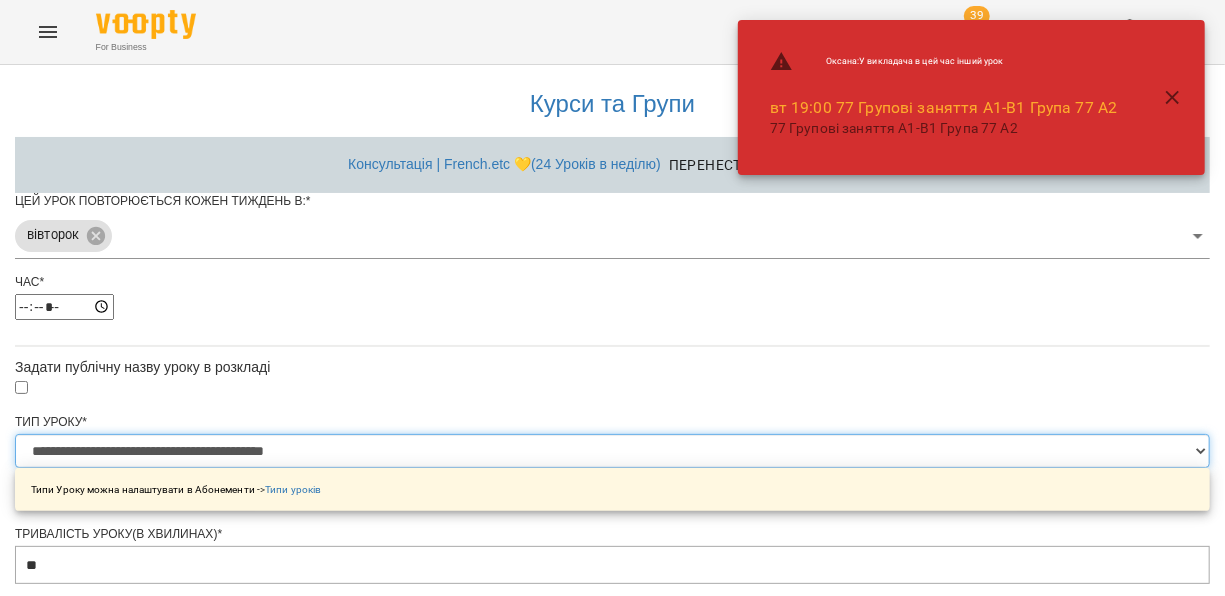 scroll, scrollTop: 378, scrollLeft: 0, axis: vertical 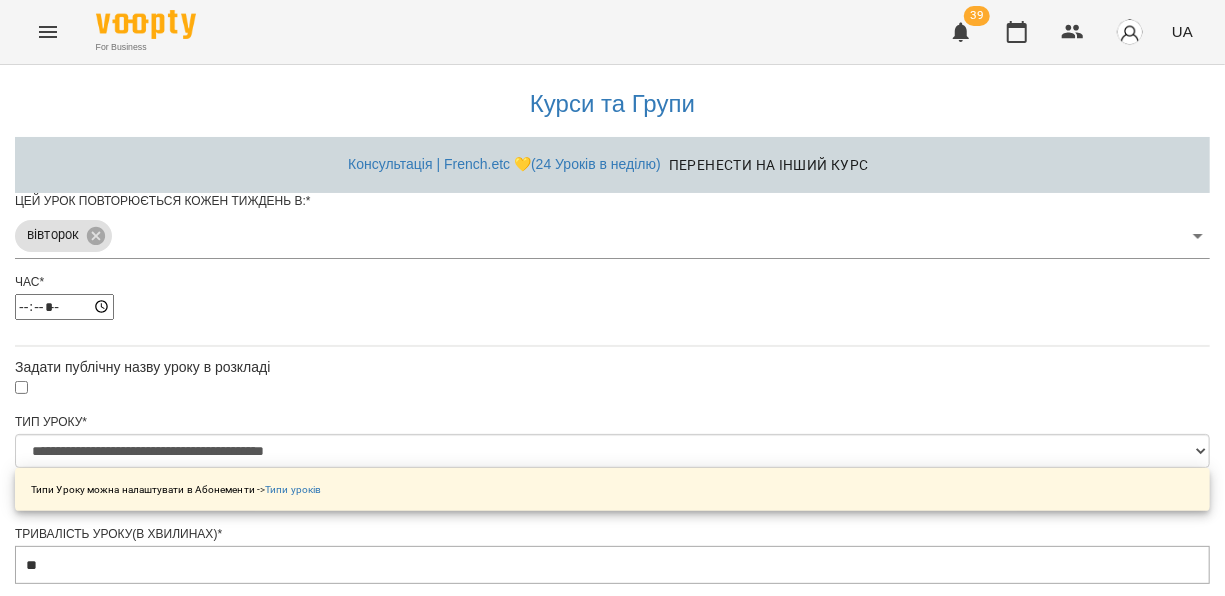 click 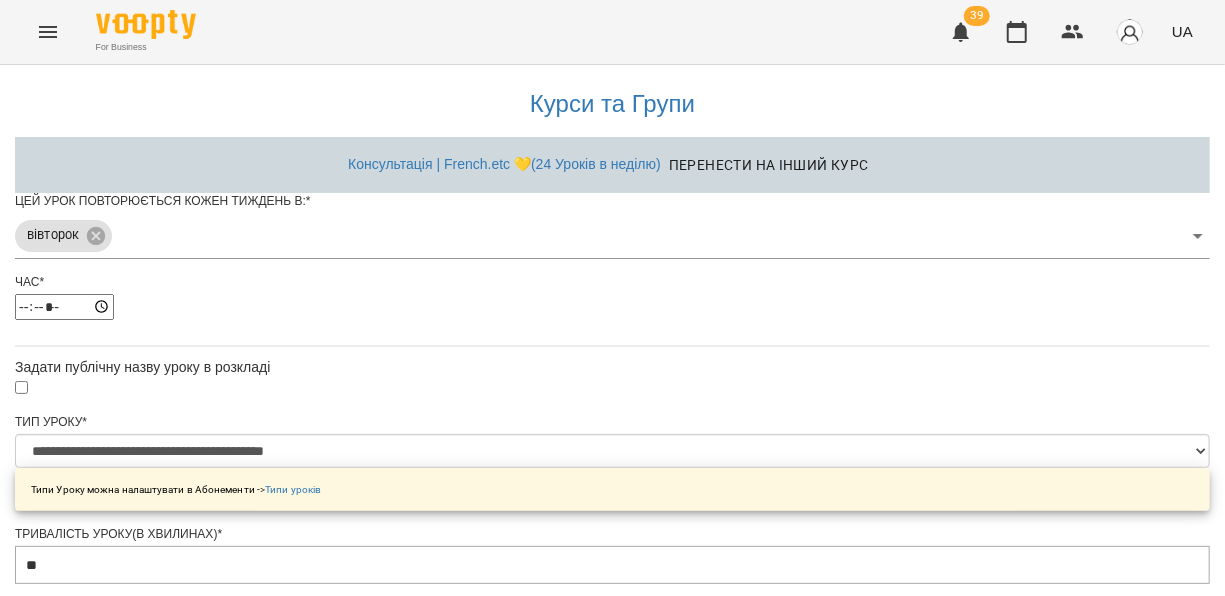 click on "**********" at bounding box center [612, 642] 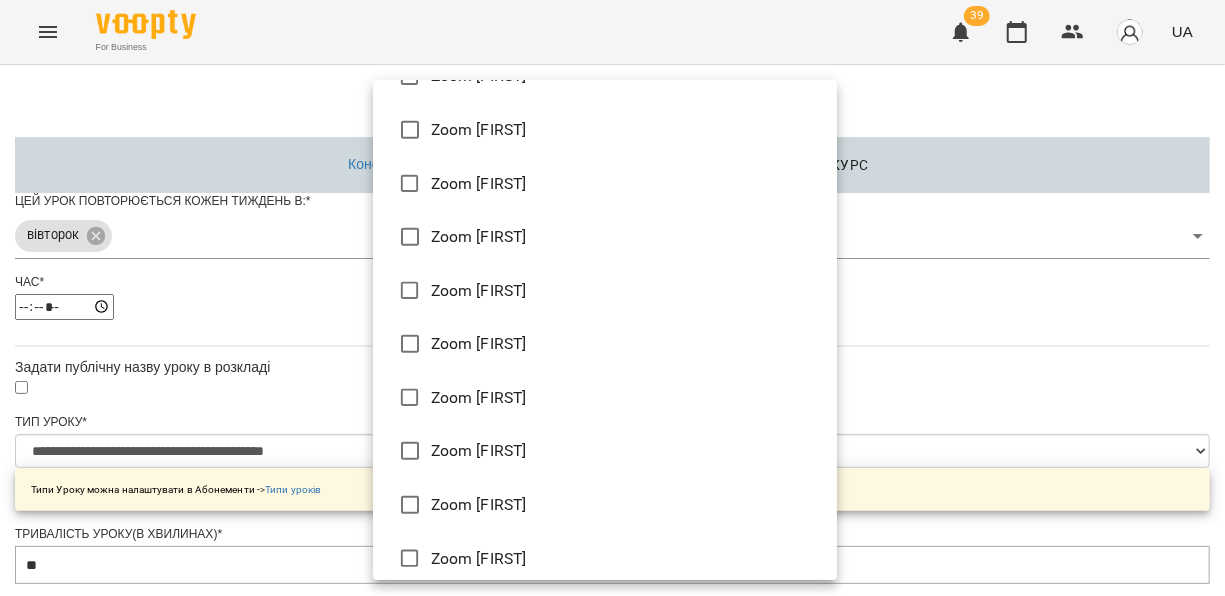 scroll, scrollTop: 480, scrollLeft: 0, axis: vertical 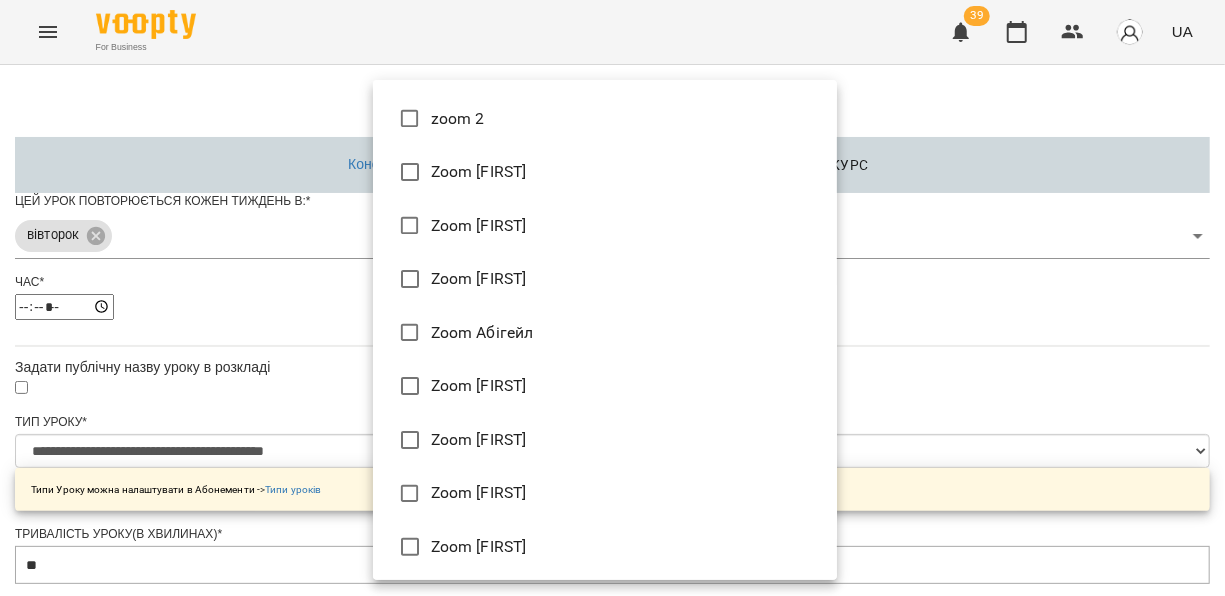 click on "Zoom [FIRST]" at bounding box center [605, 279] 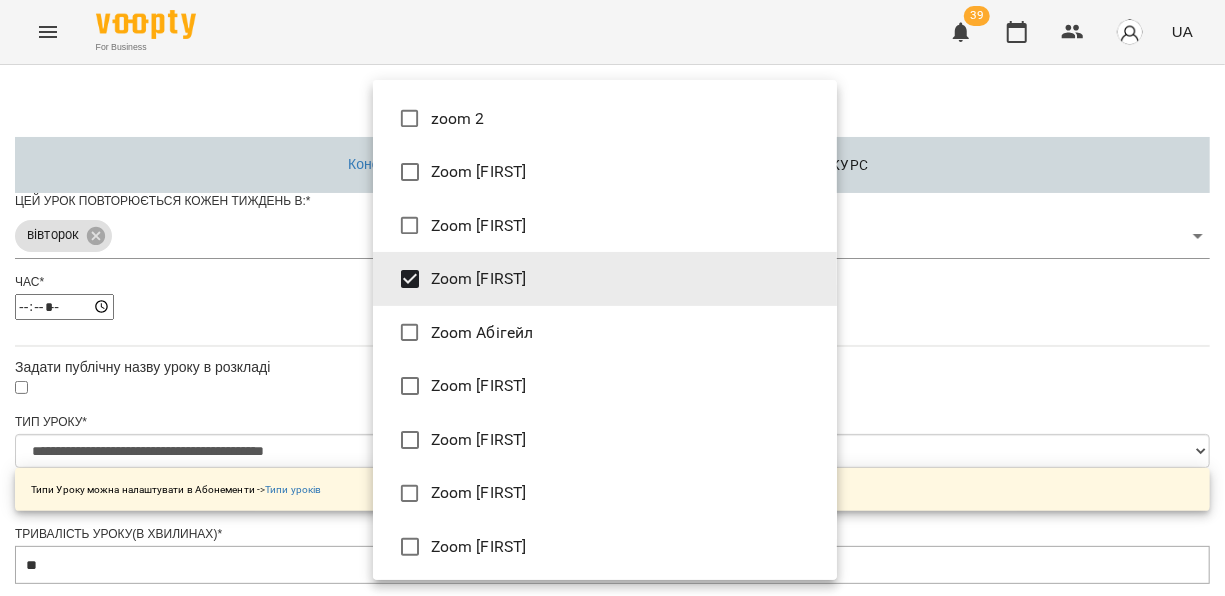 click at bounding box center (612, 298) 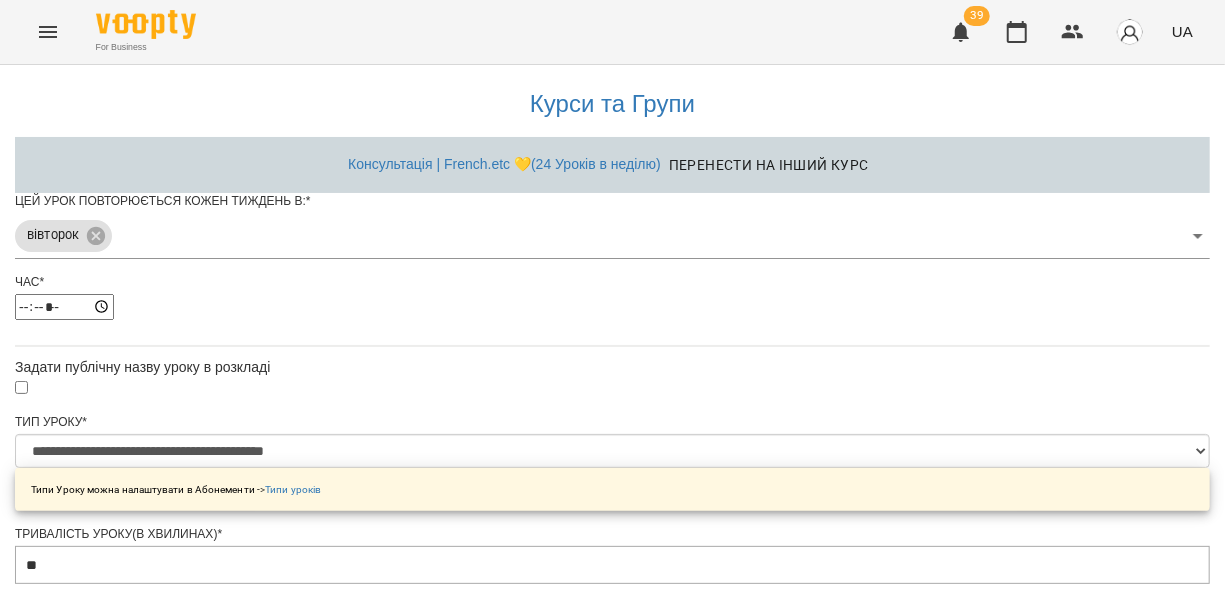 click 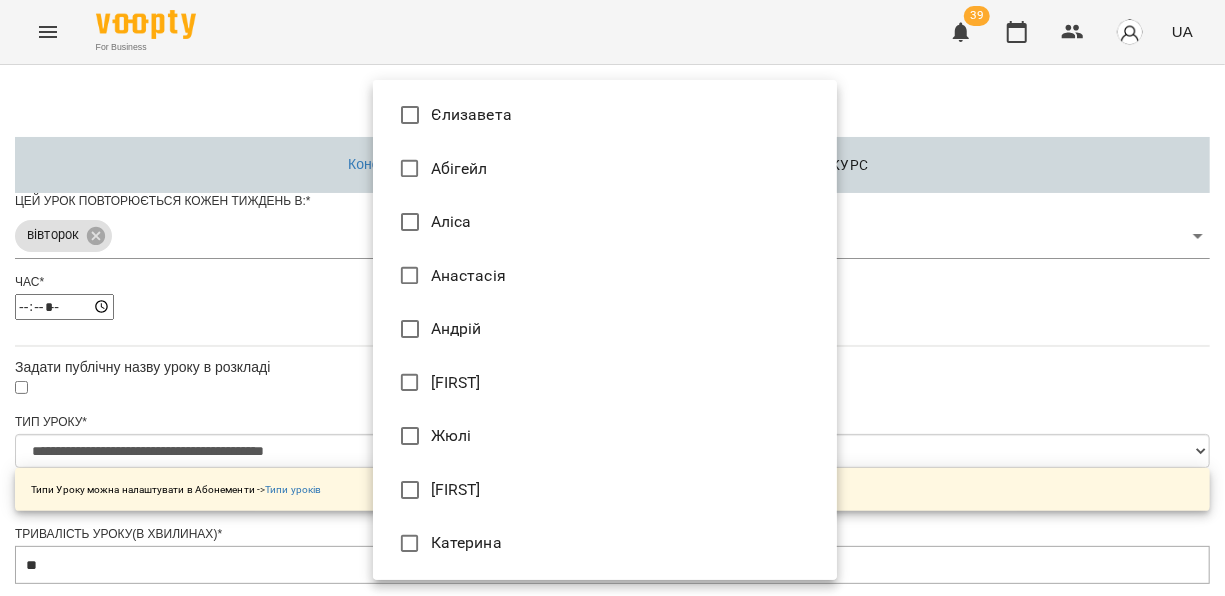 click on "Єлизавета" at bounding box center [605, 115] 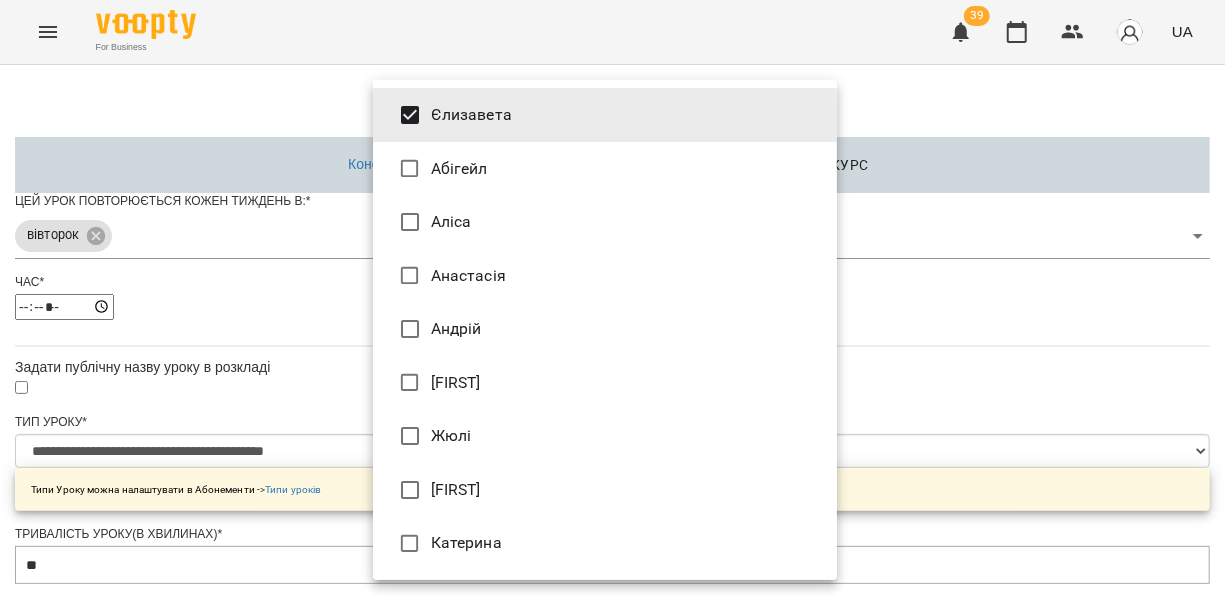click at bounding box center (612, 298) 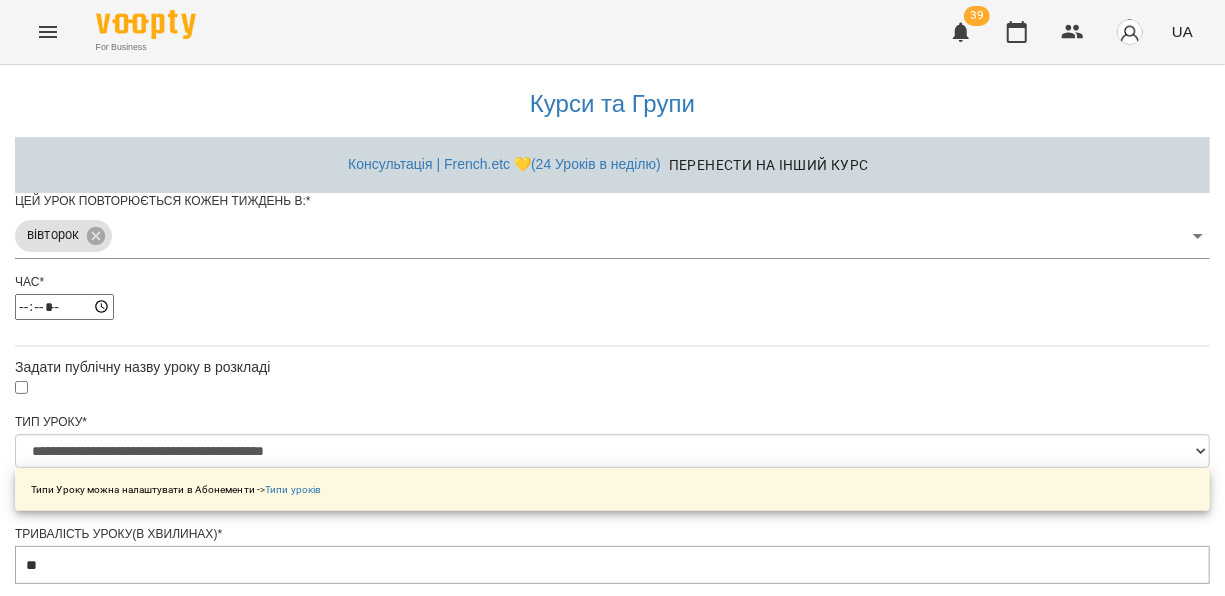 scroll, scrollTop: 799, scrollLeft: 0, axis: vertical 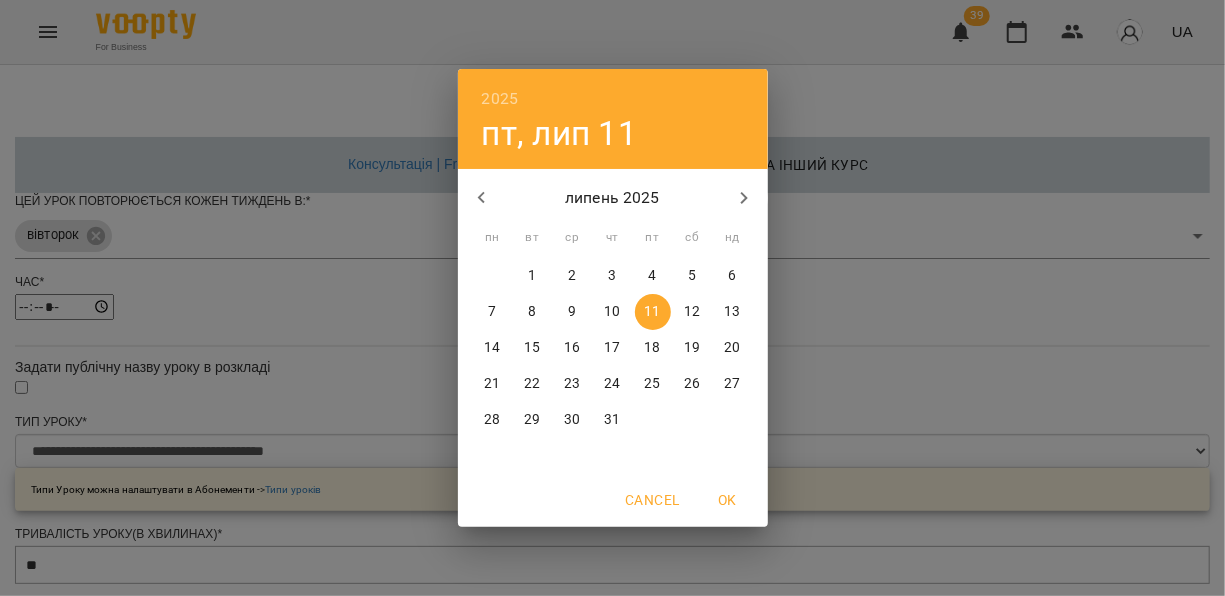 click on "15" at bounding box center [532, 348] 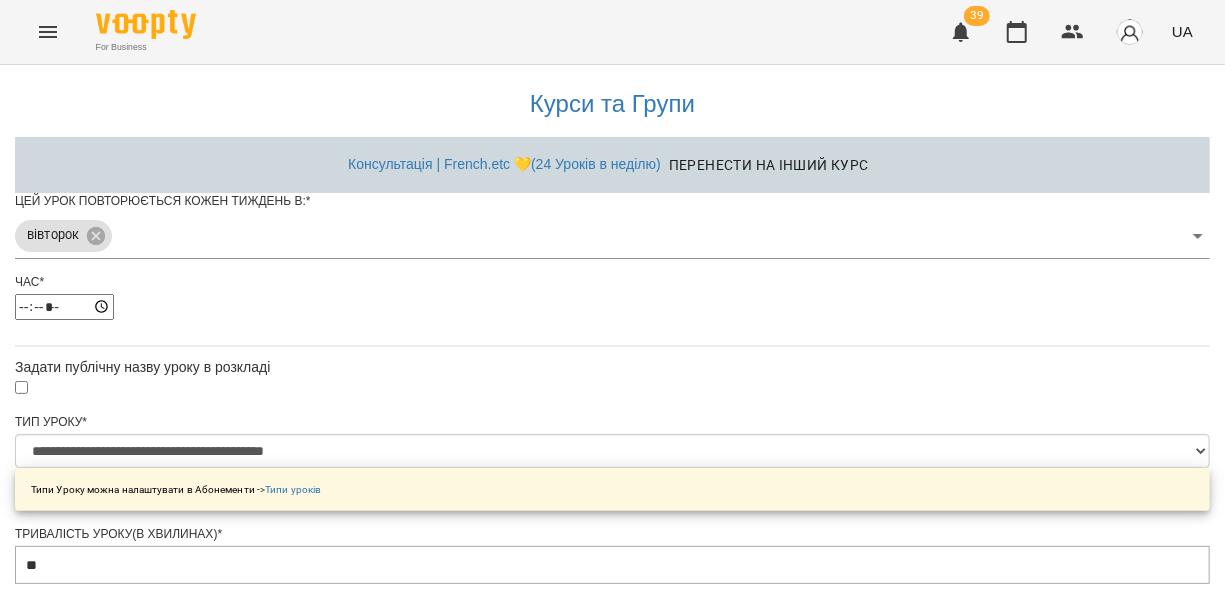 click on "Зберегти" at bounding box center (612, 1322) 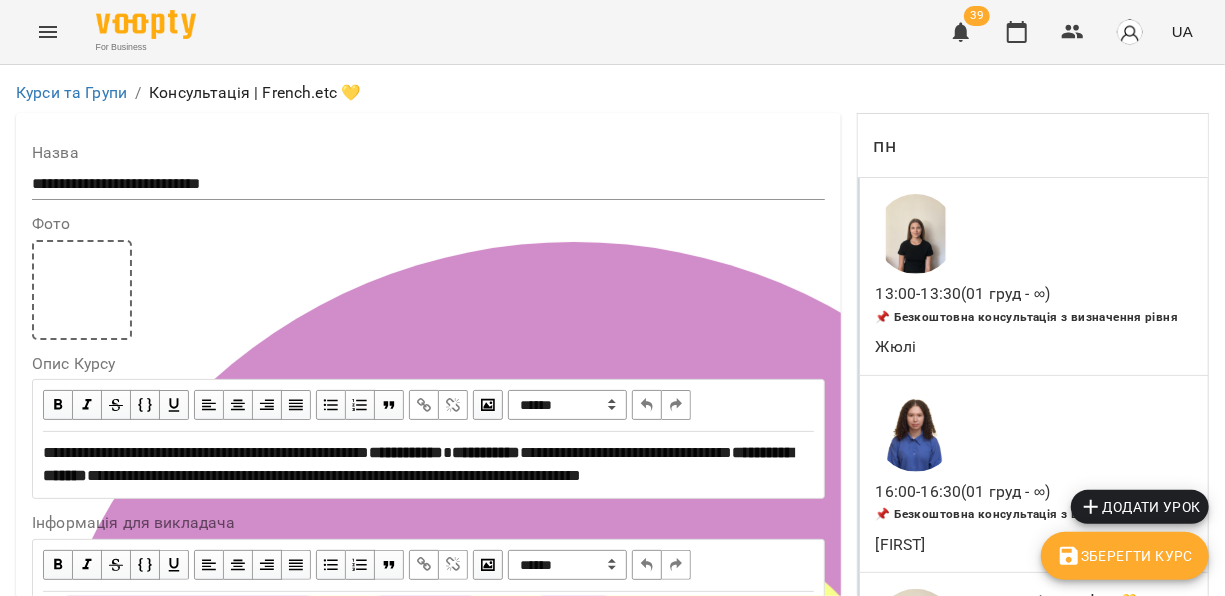 scroll, scrollTop: 1385, scrollLeft: 0, axis: vertical 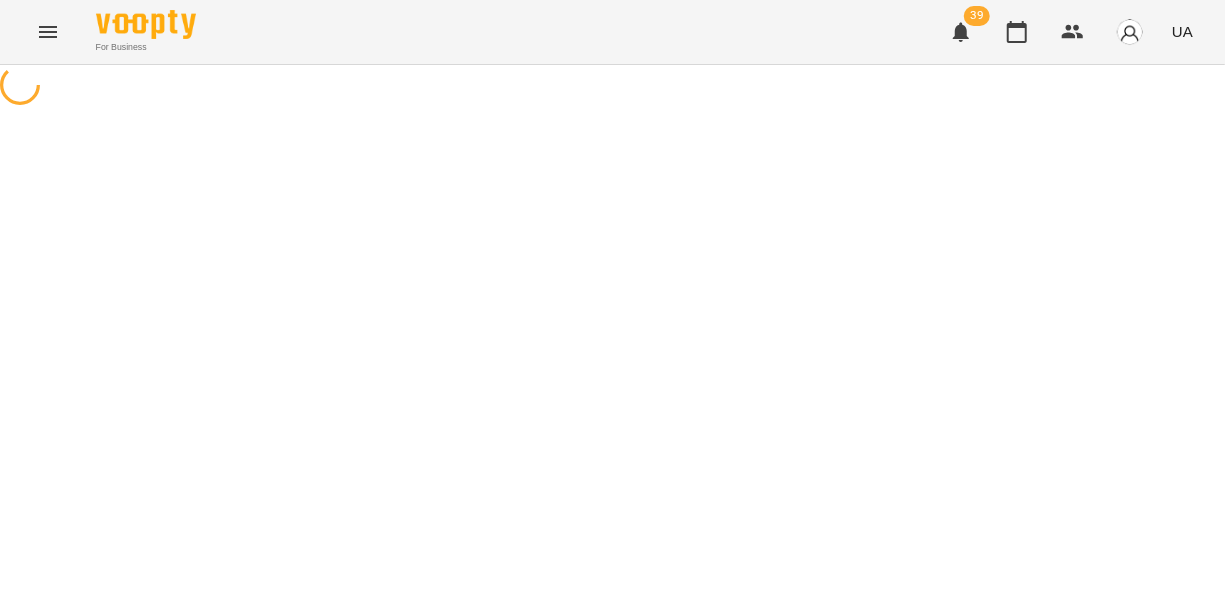 select on "**********" 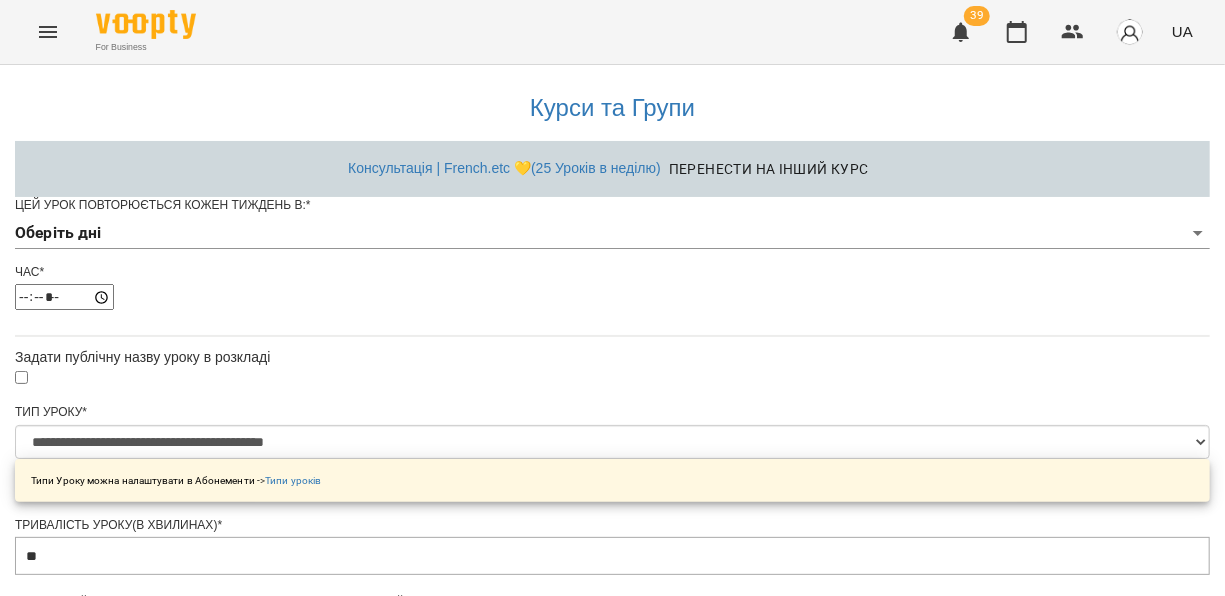 click on "**********" at bounding box center (612, 642) 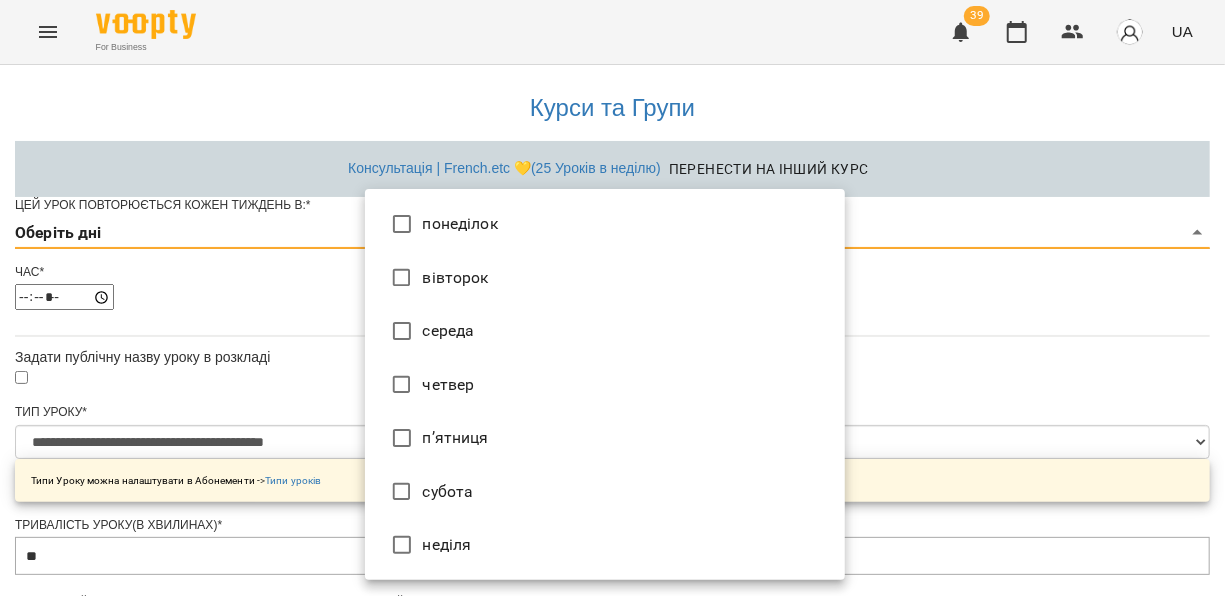 click on "четвер" at bounding box center [605, 385] 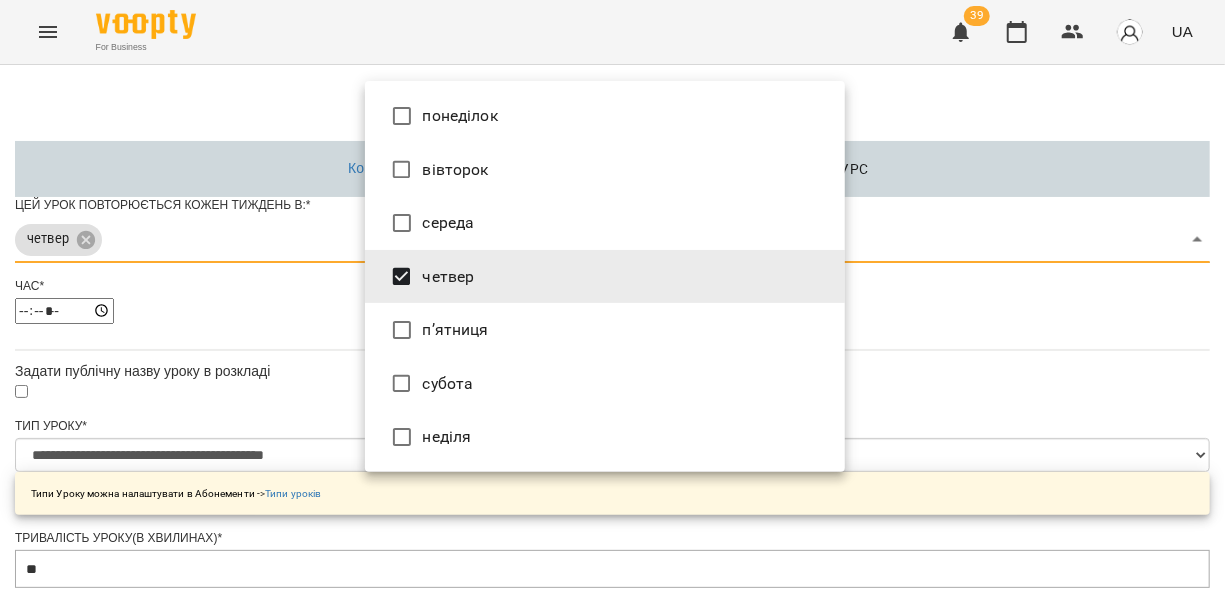 click at bounding box center [612, 298] 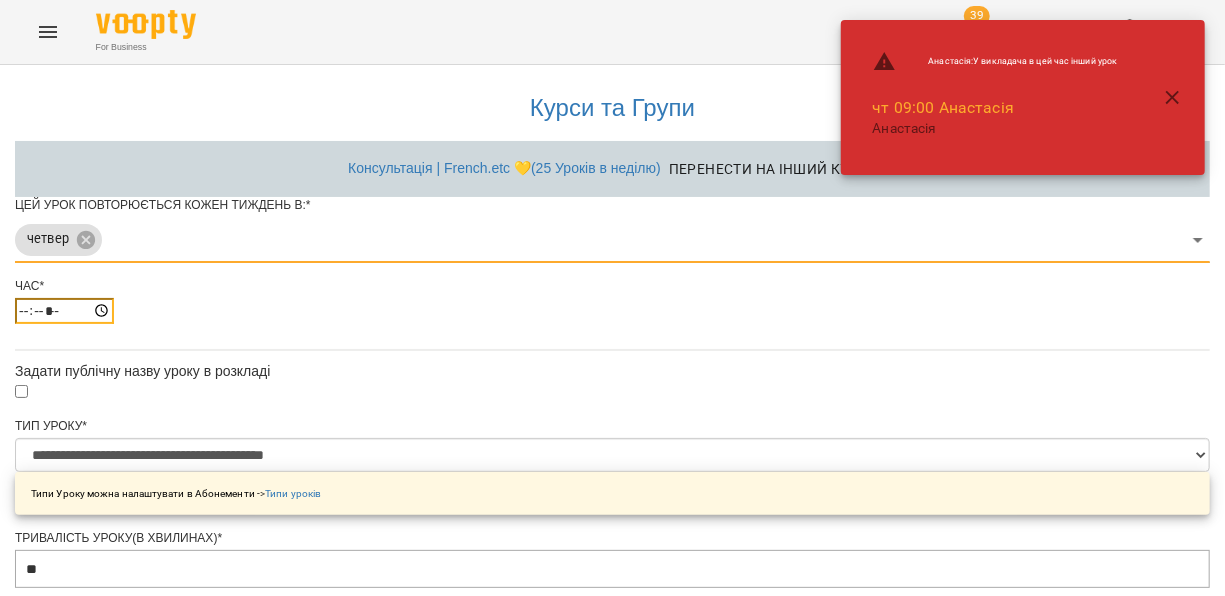 click on "*****" at bounding box center [64, 311] 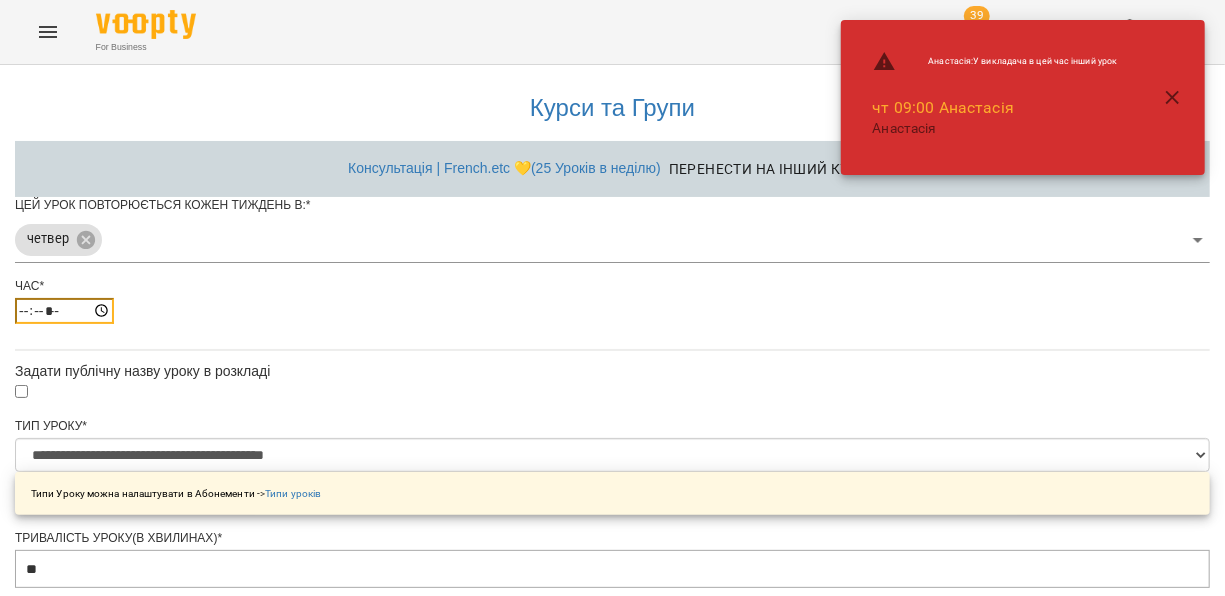 type on "*****" 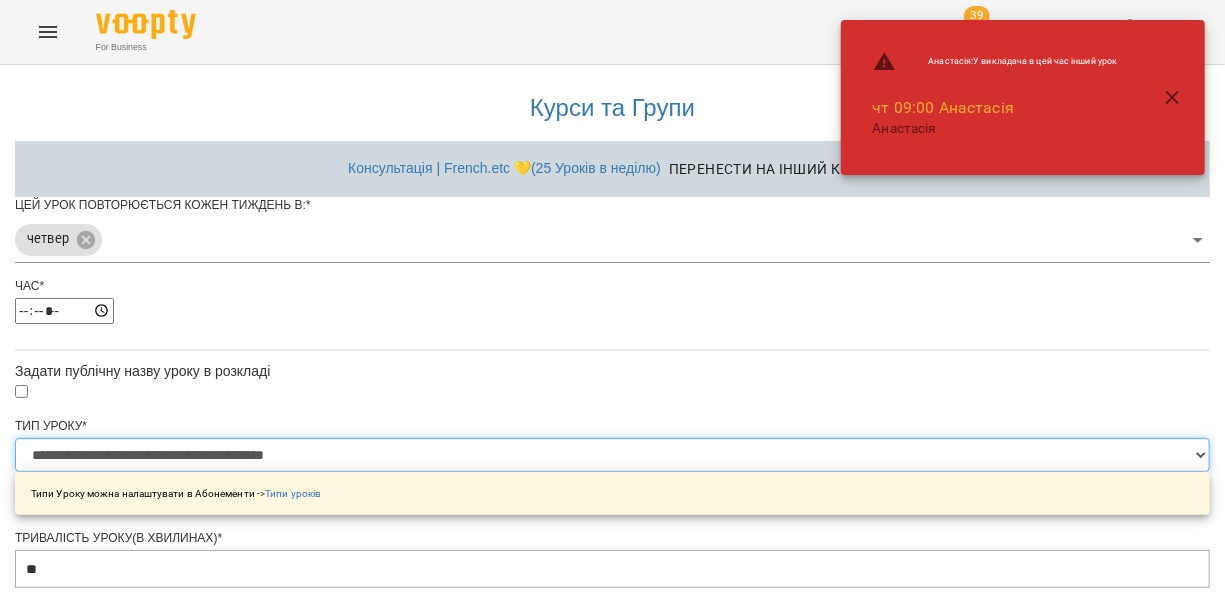 click on "**********" at bounding box center [612, 455] 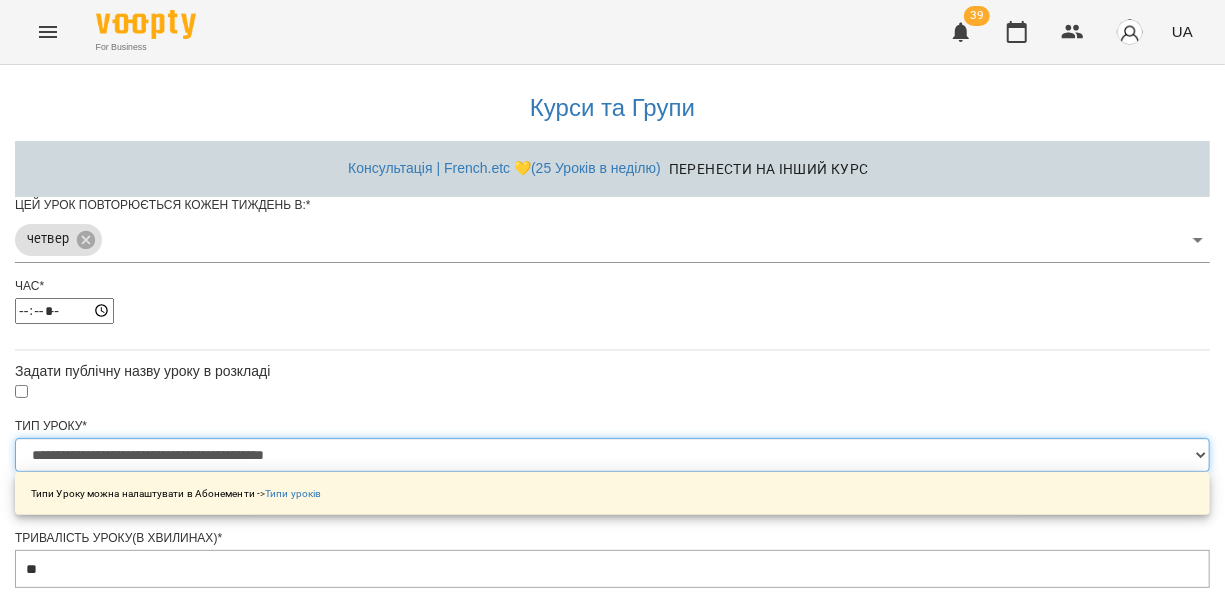 click on "**********" at bounding box center [612, 455] 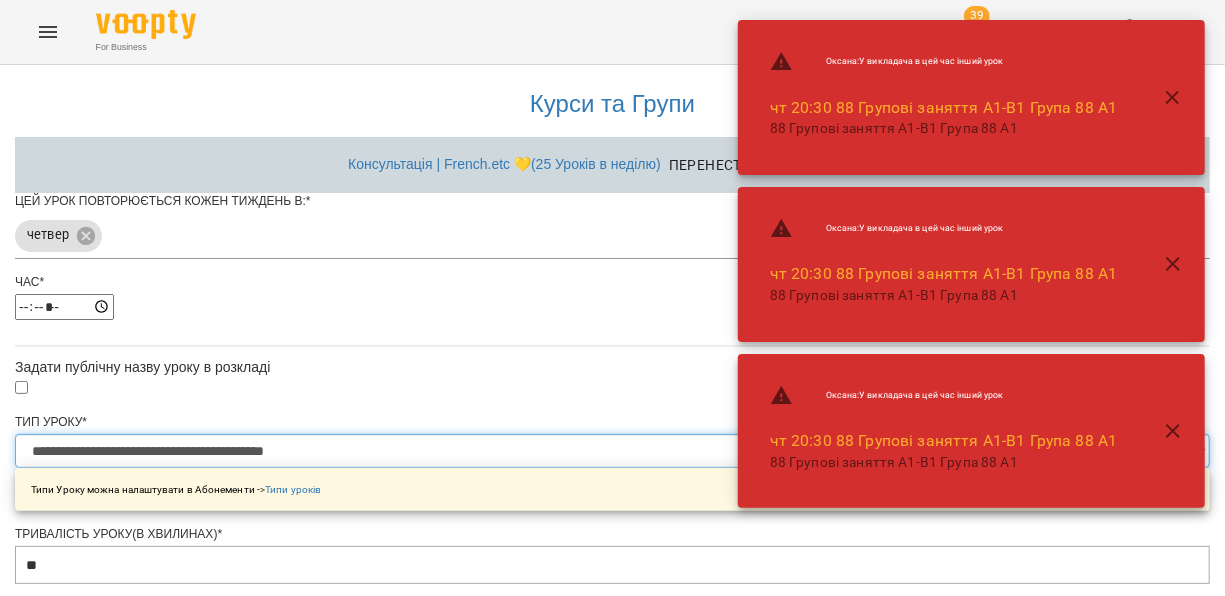 scroll, scrollTop: 291, scrollLeft: 0, axis: vertical 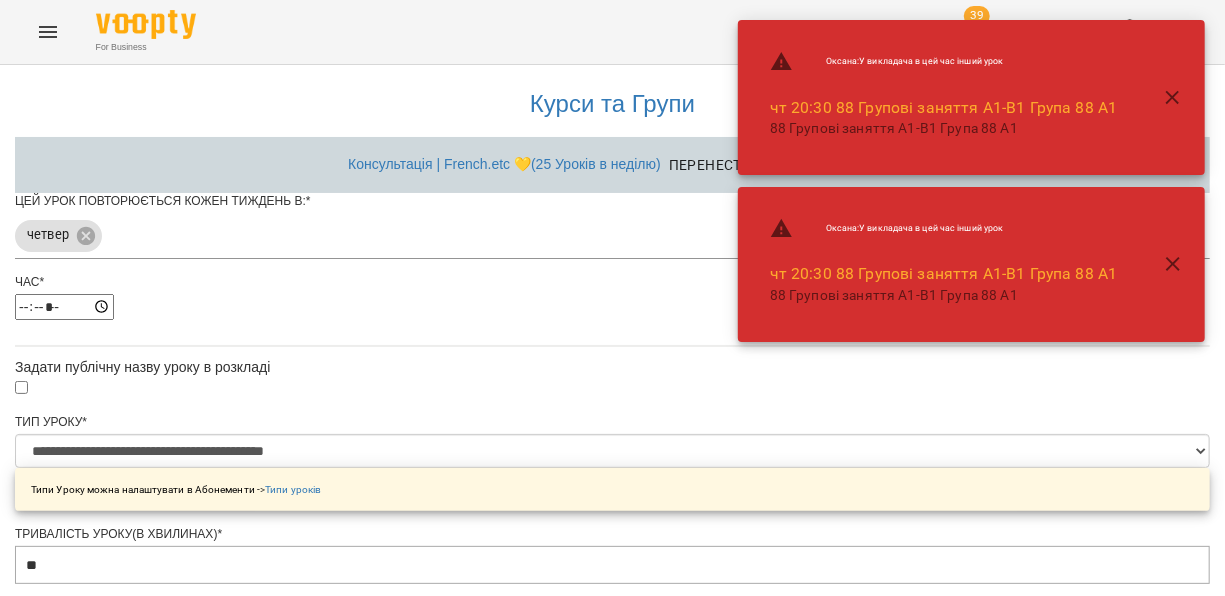 click 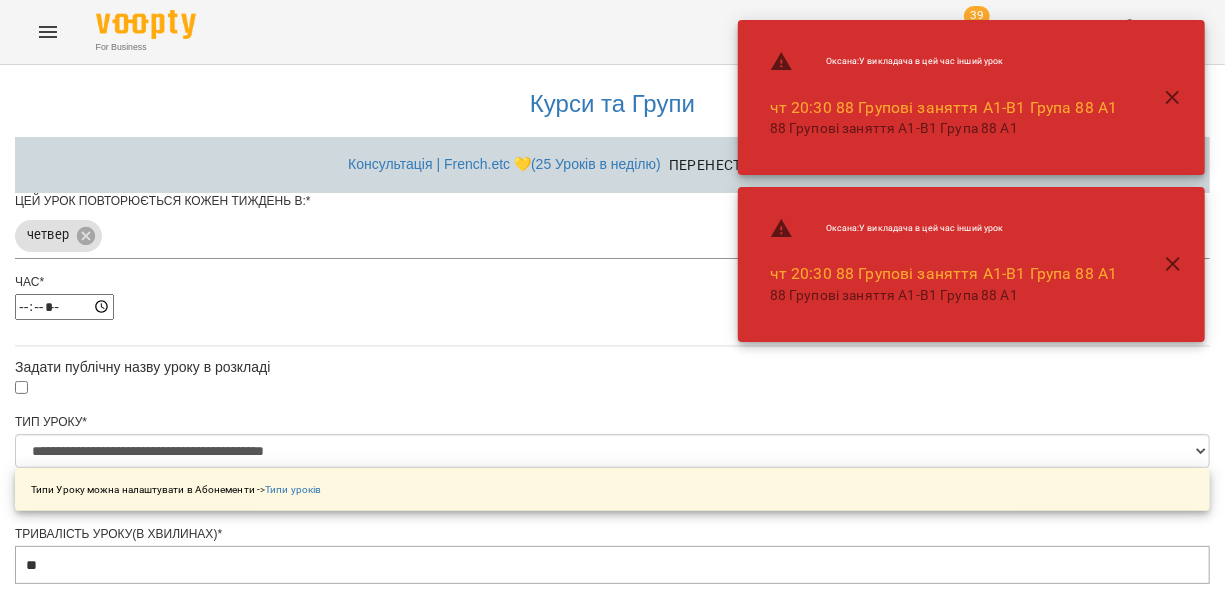 click on "**********" at bounding box center [612, 642] 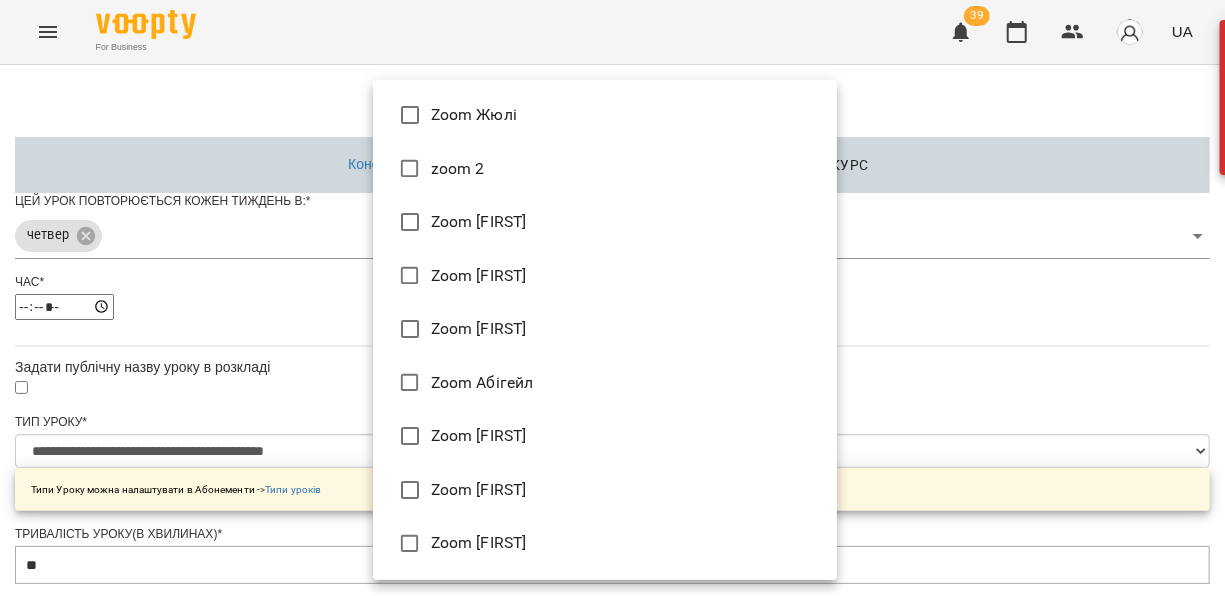 click on "Zoom [FIRST]" at bounding box center [605, 329] 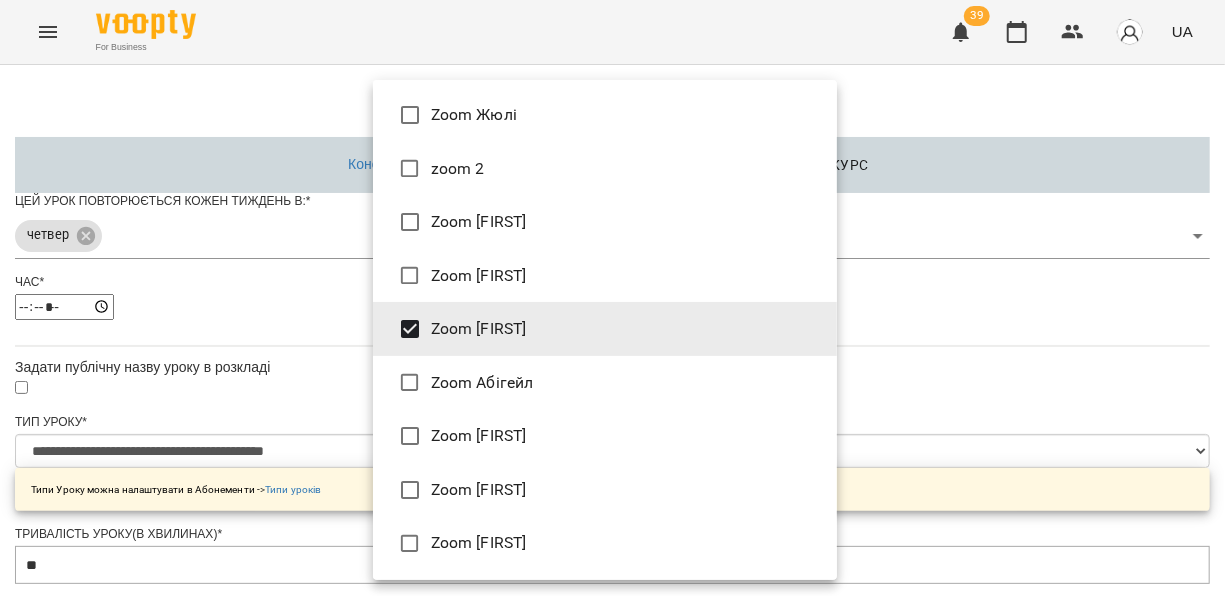 click at bounding box center [612, 298] 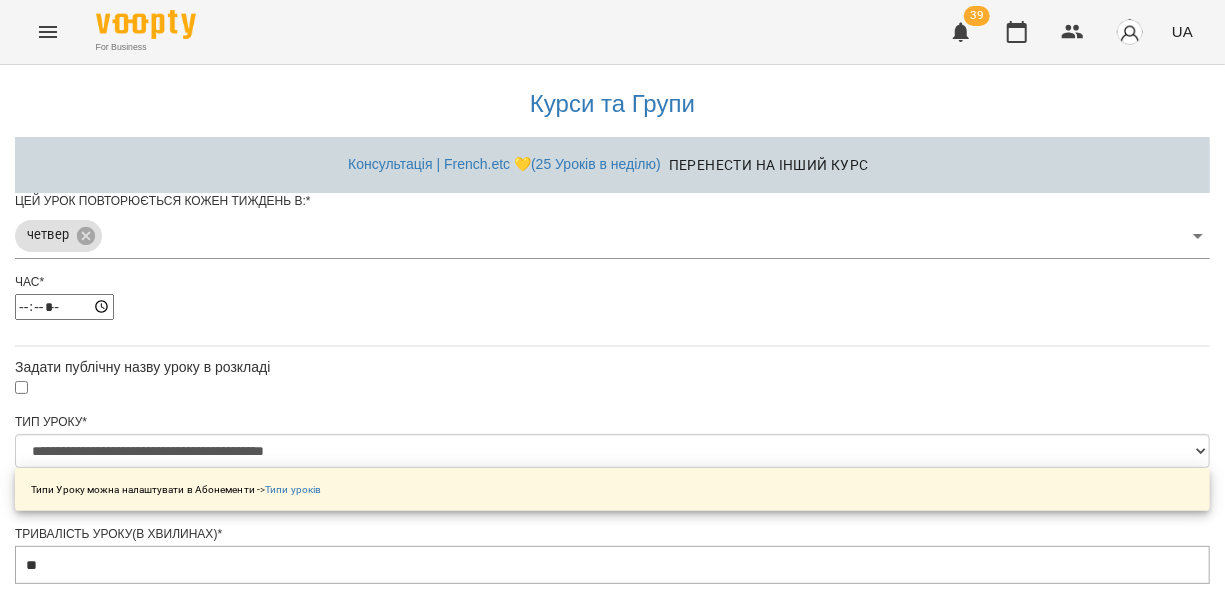 click 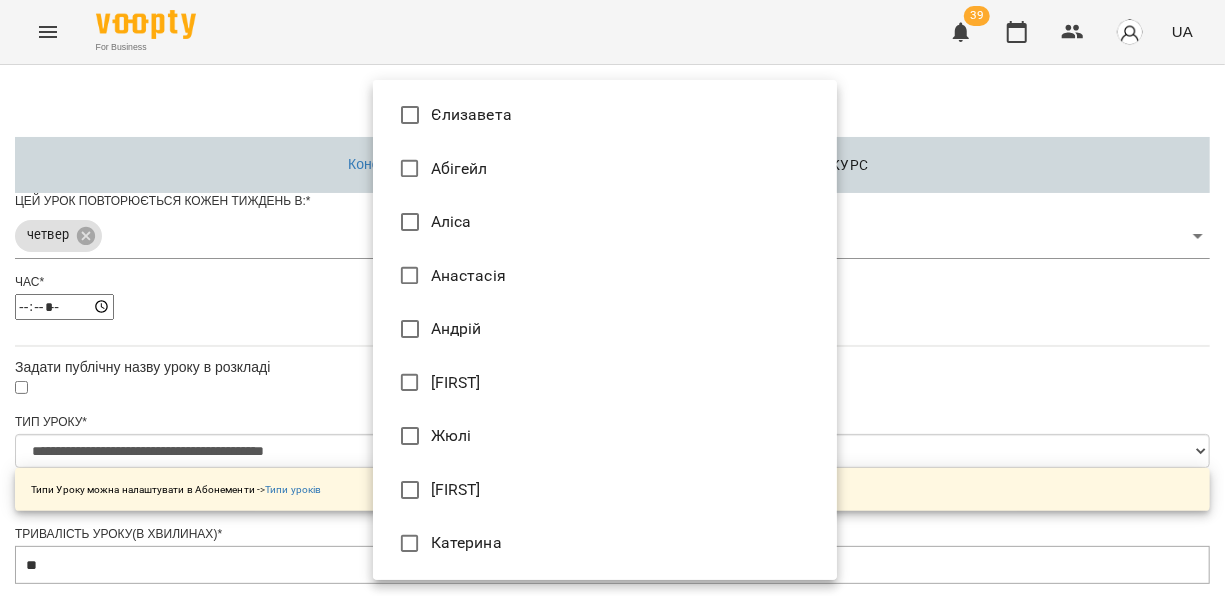 click on "Єлизавета" at bounding box center [605, 115] 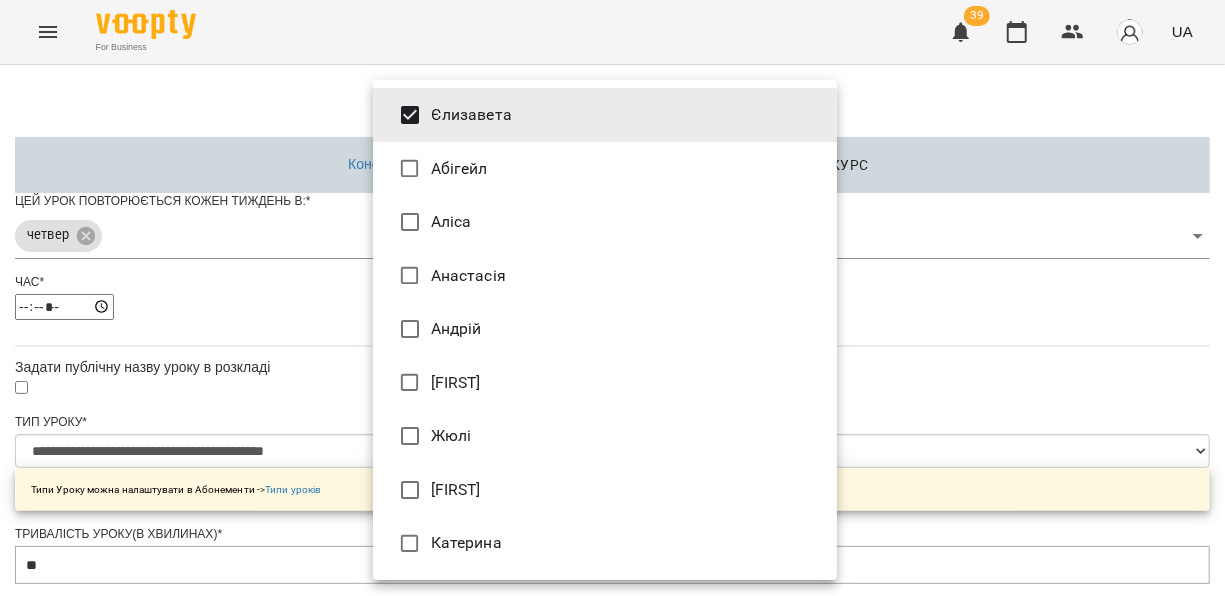 click at bounding box center (612, 298) 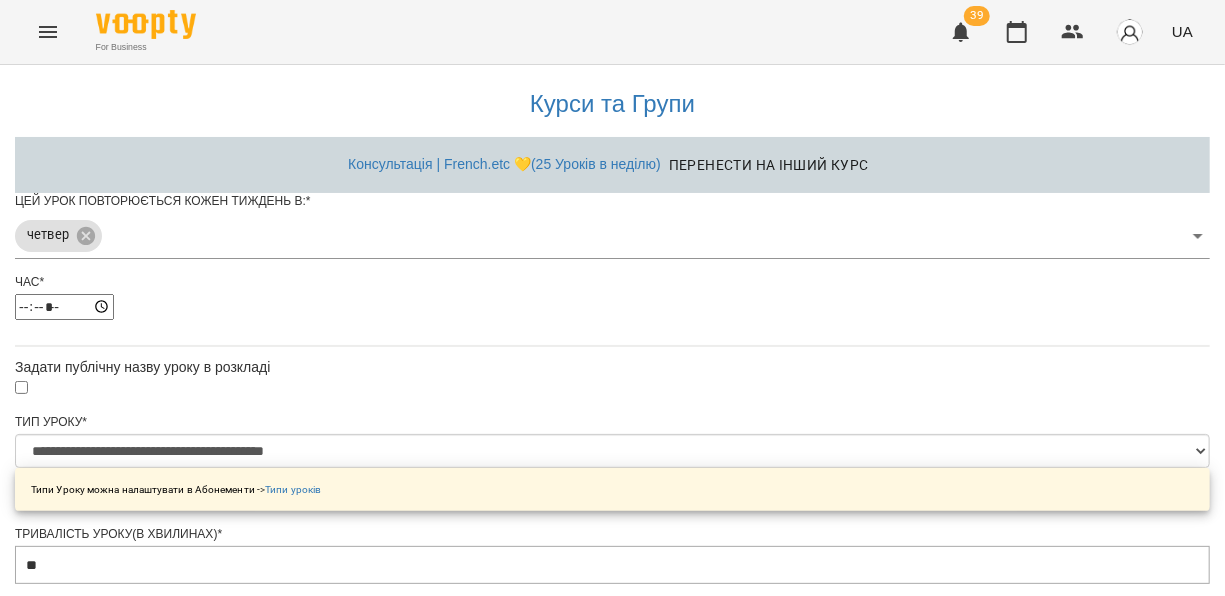 scroll, scrollTop: 799, scrollLeft: 0, axis: vertical 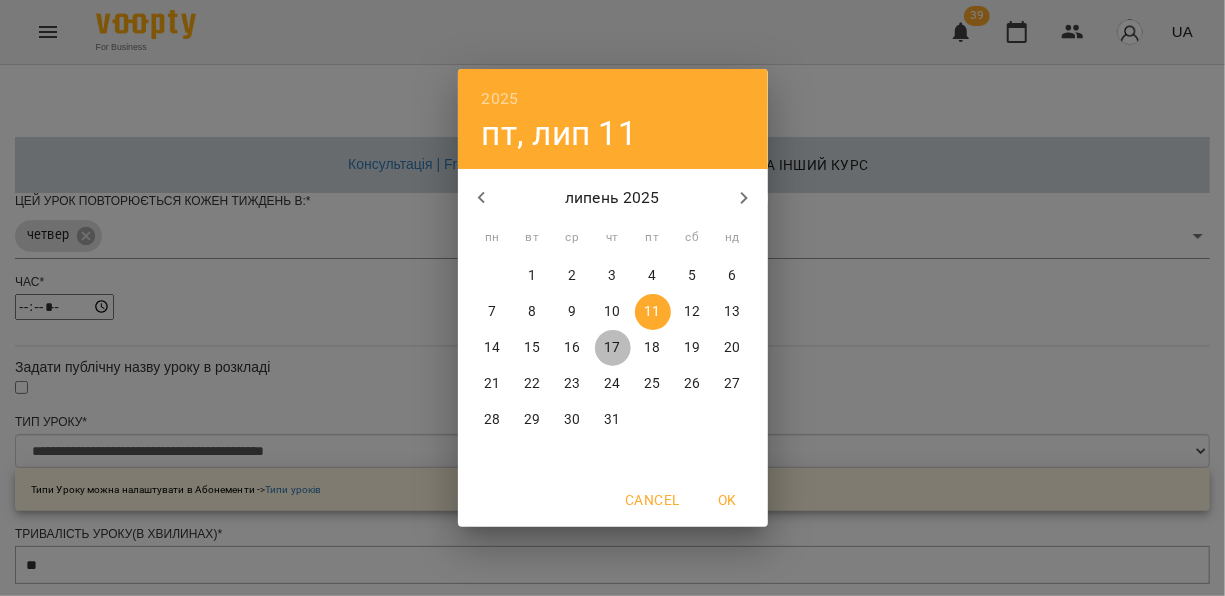 click on "17" at bounding box center (612, 348) 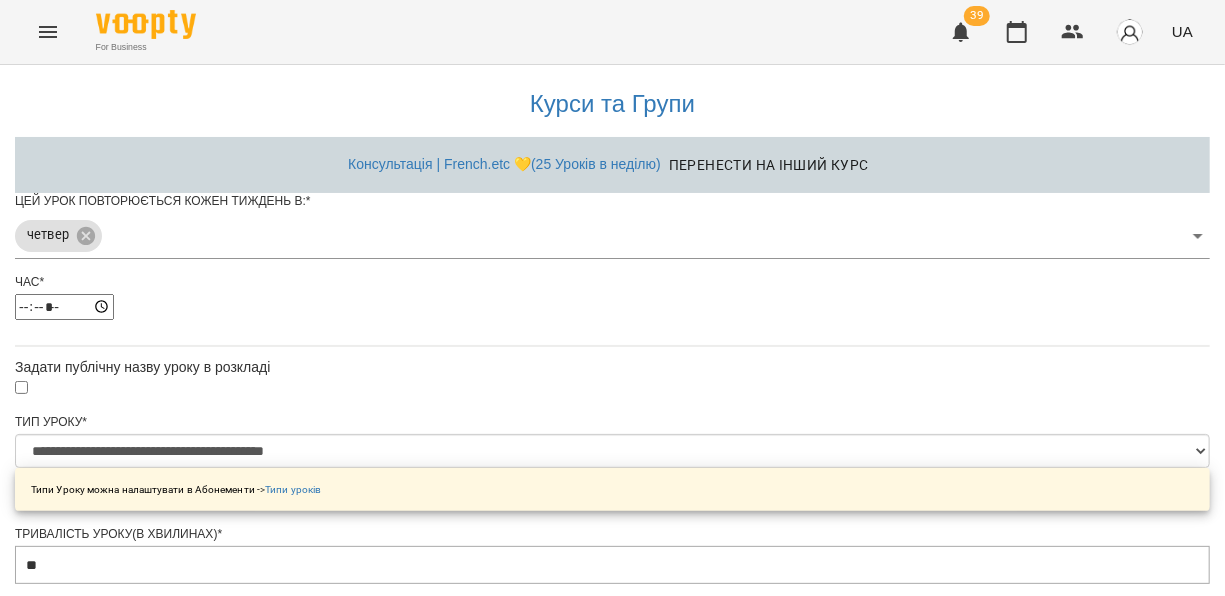 click on "Зберегти" at bounding box center [612, 1322] 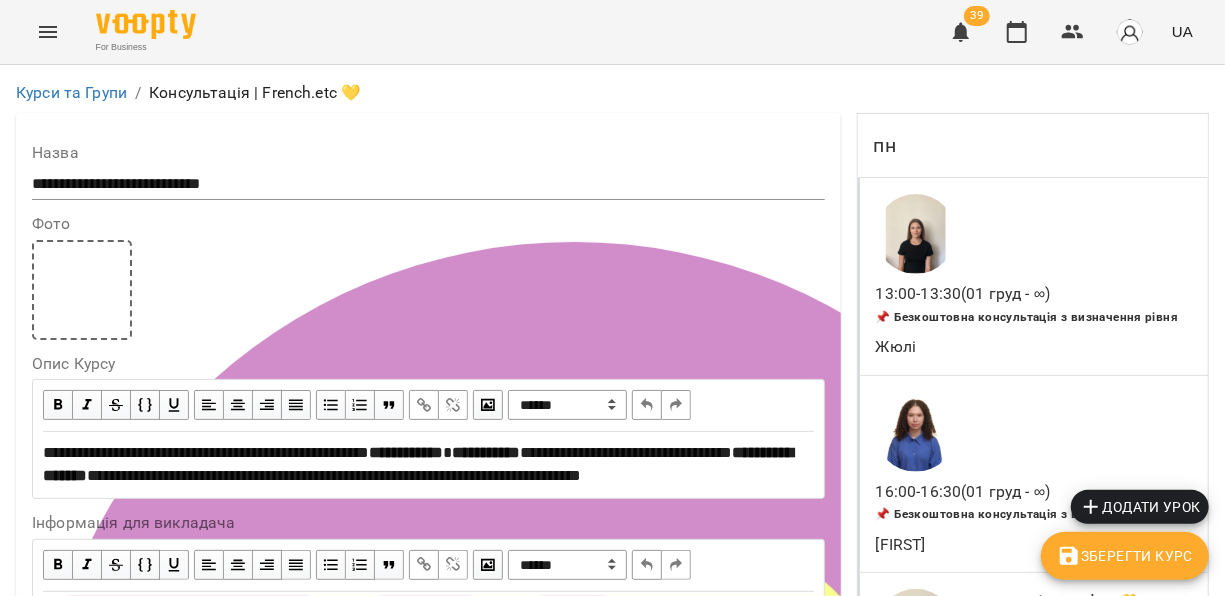 scroll, scrollTop: 3791, scrollLeft: 0, axis: vertical 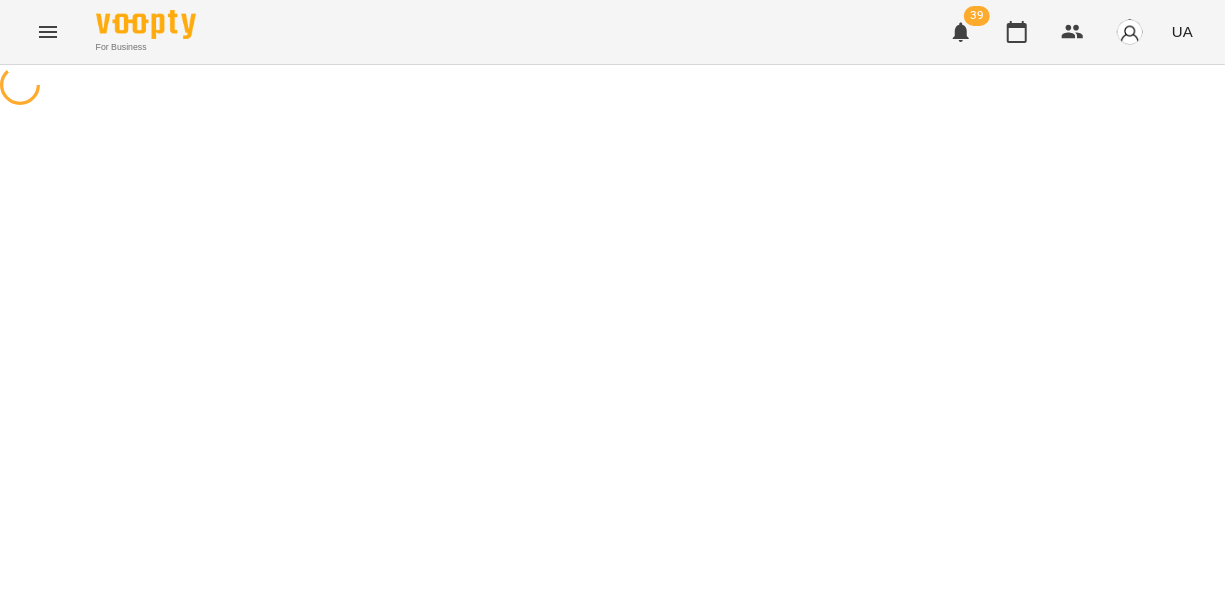 select on "**********" 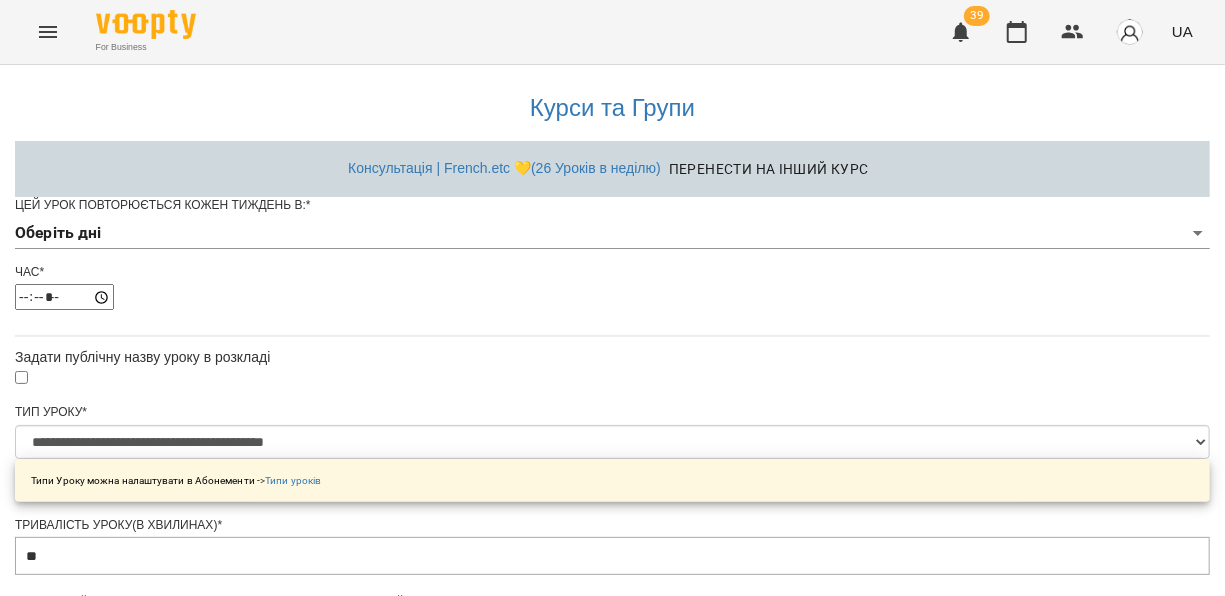 click on "**********" at bounding box center (612, 642) 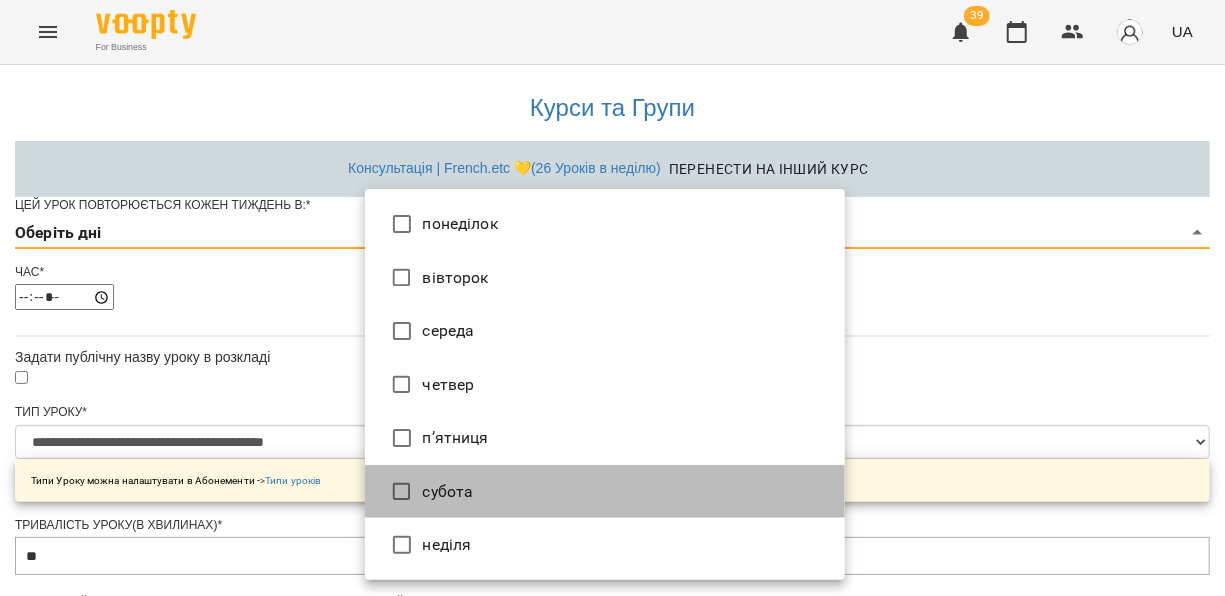 click on "субота" at bounding box center (605, 492) 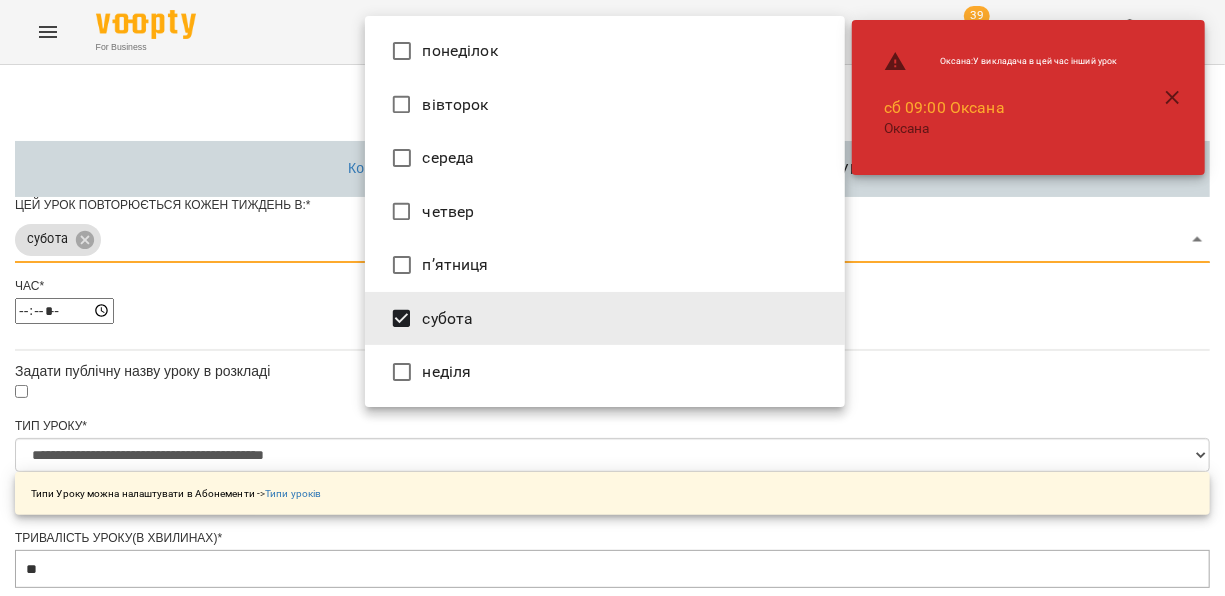 click at bounding box center [612, 298] 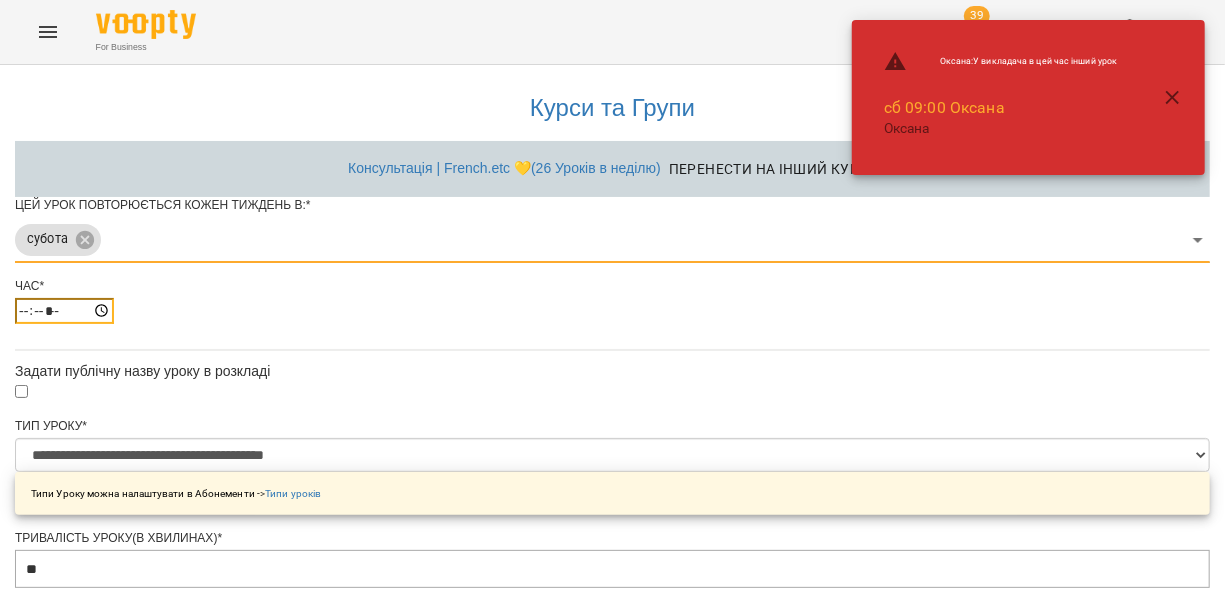 click on "*****" at bounding box center [64, 311] 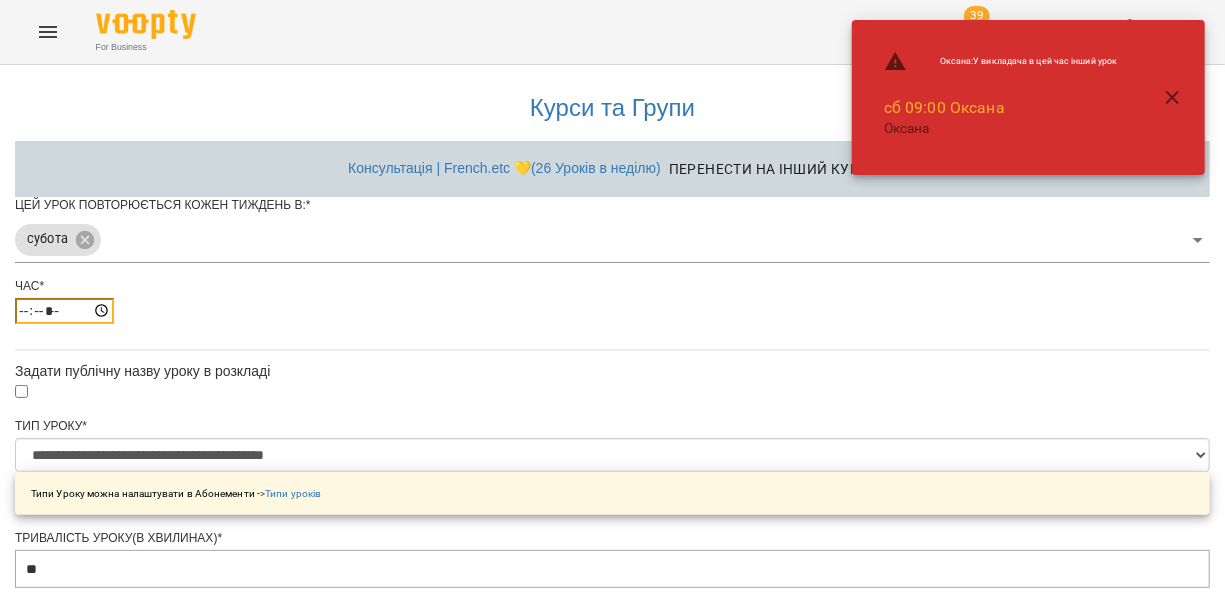 type on "*****" 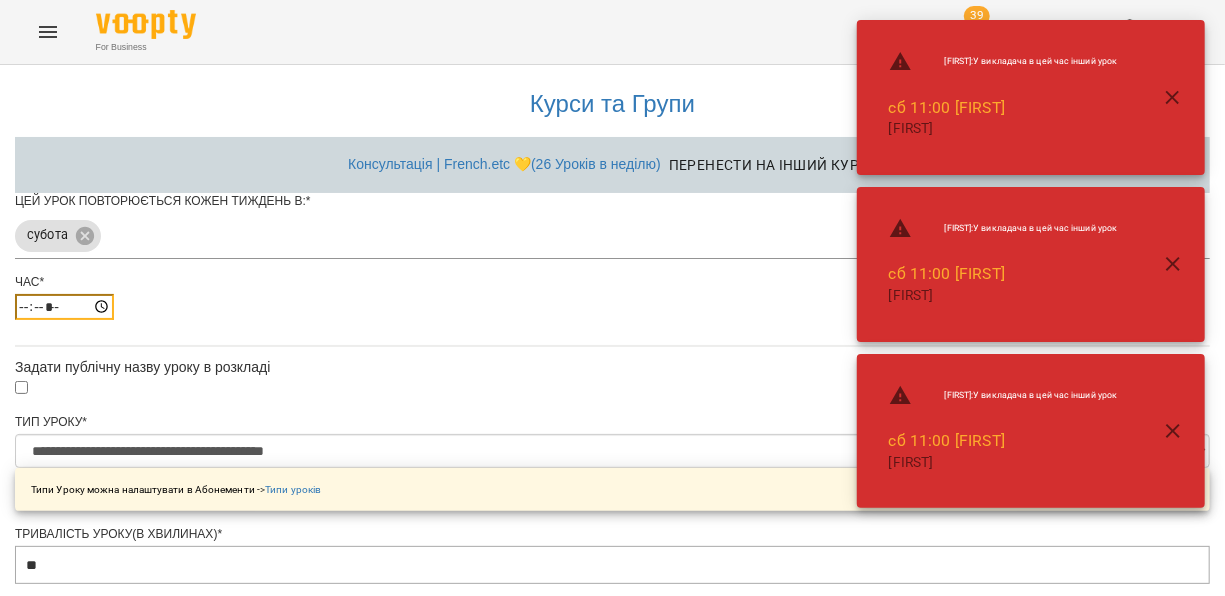 scroll, scrollTop: 295, scrollLeft: 0, axis: vertical 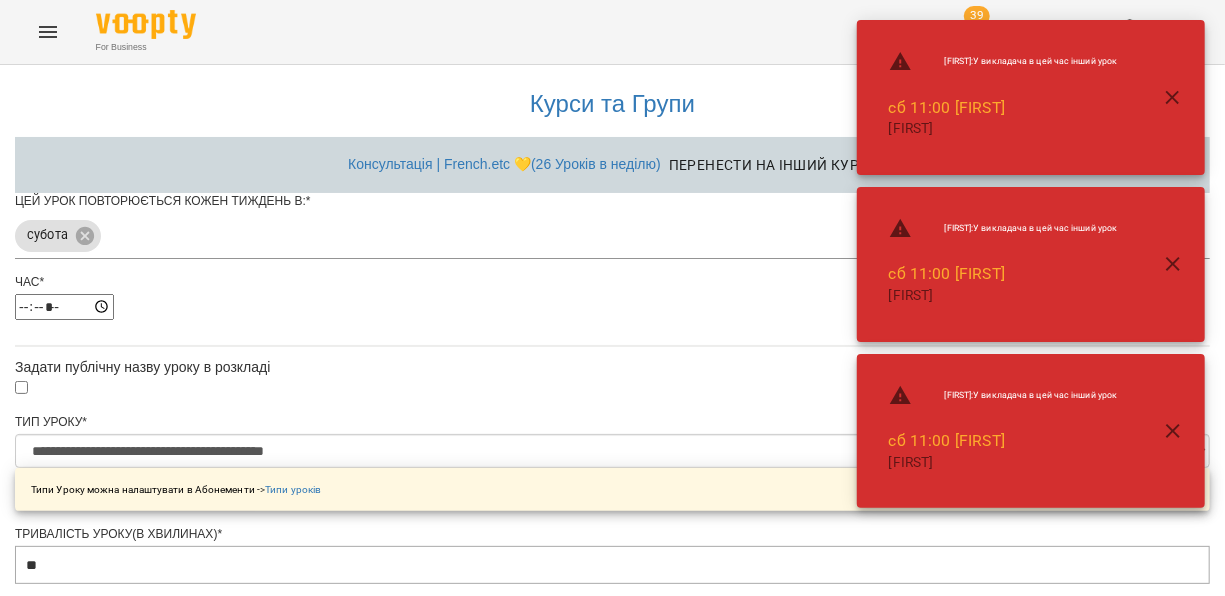 click 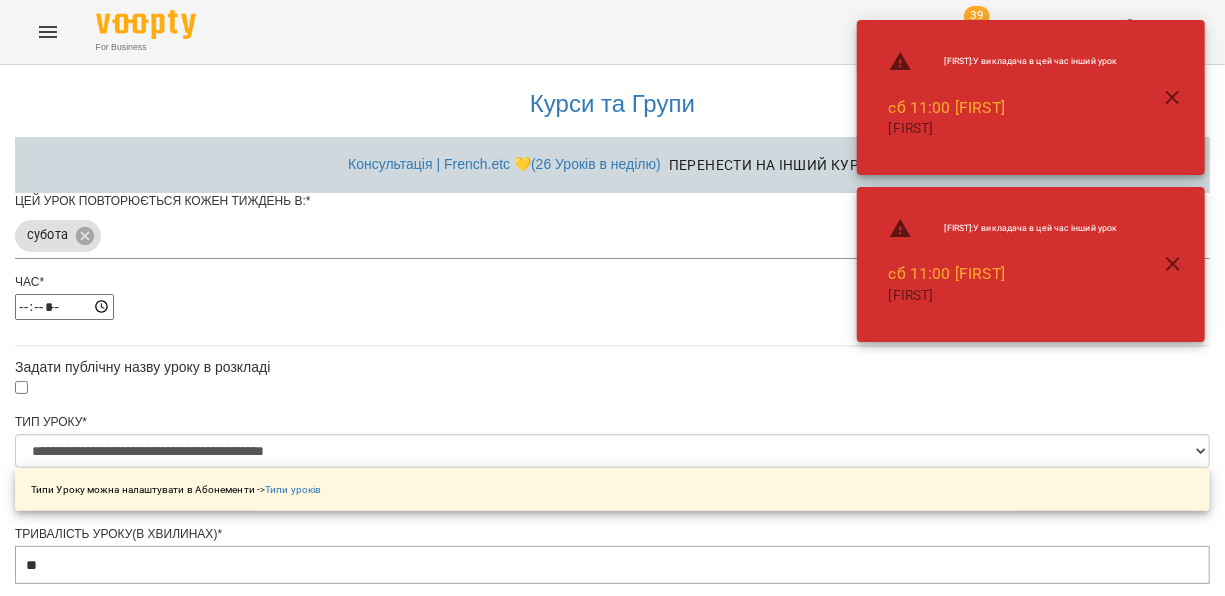 click on "**********" at bounding box center [612, 642] 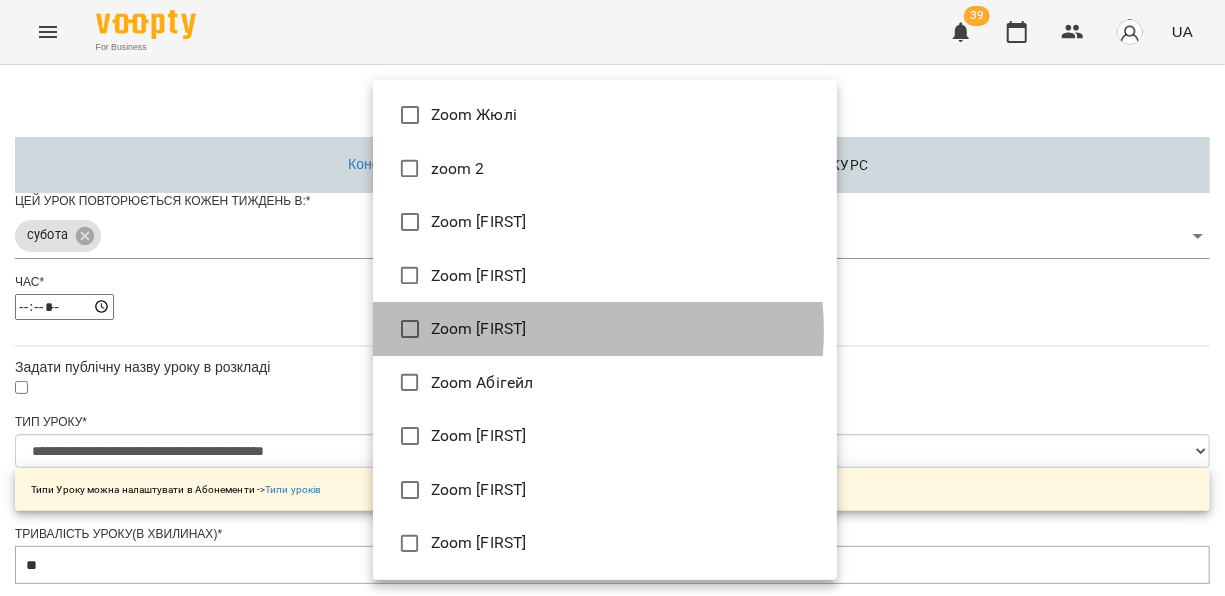 click on "Zoom [FIRST]" at bounding box center (605, 329) 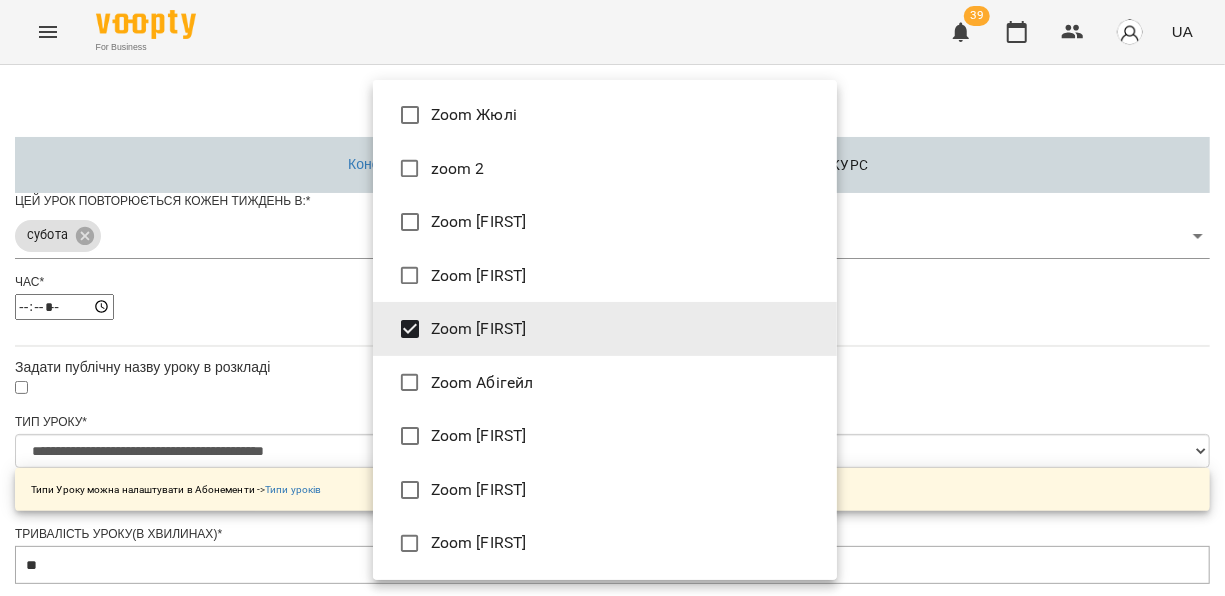 click at bounding box center (612, 298) 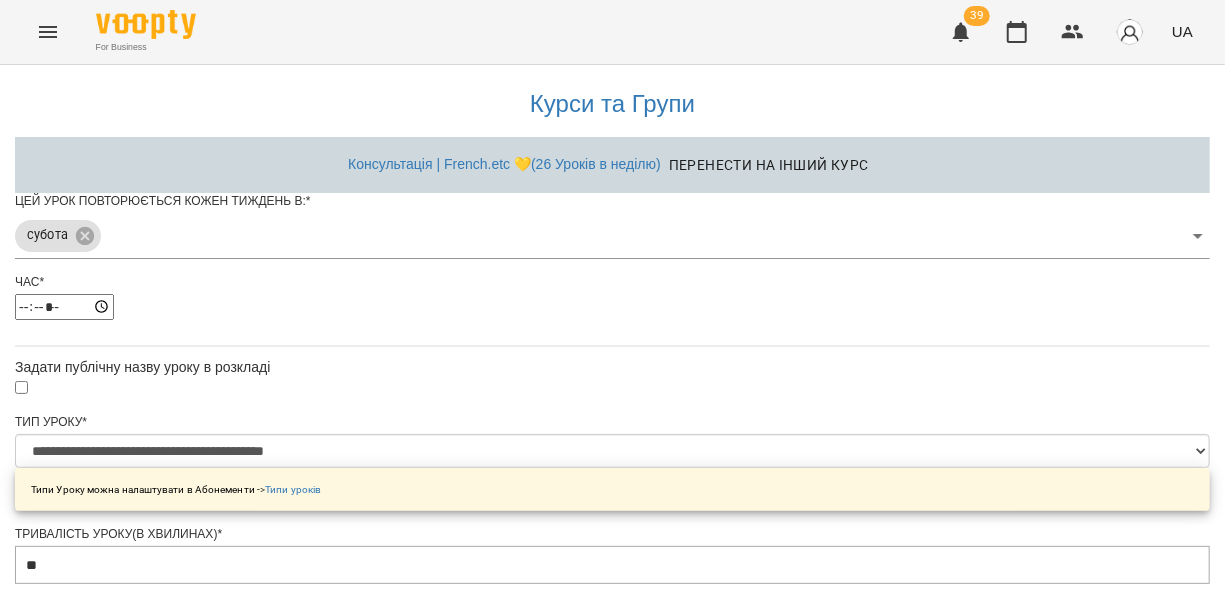 click 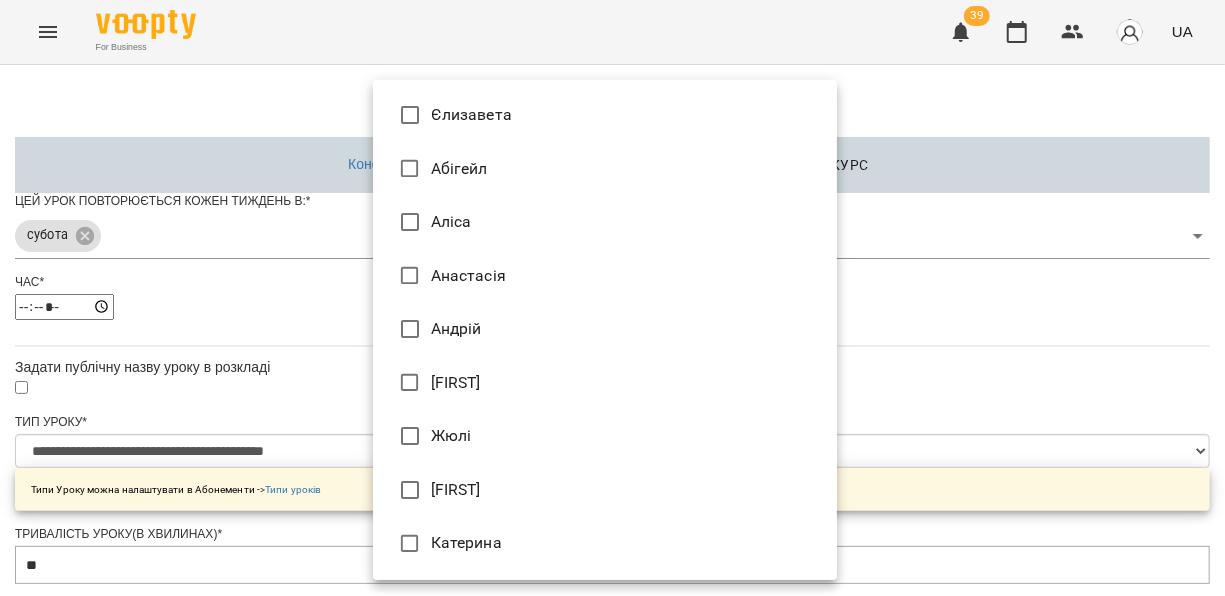 click on "Єлизавета" at bounding box center [605, 115] 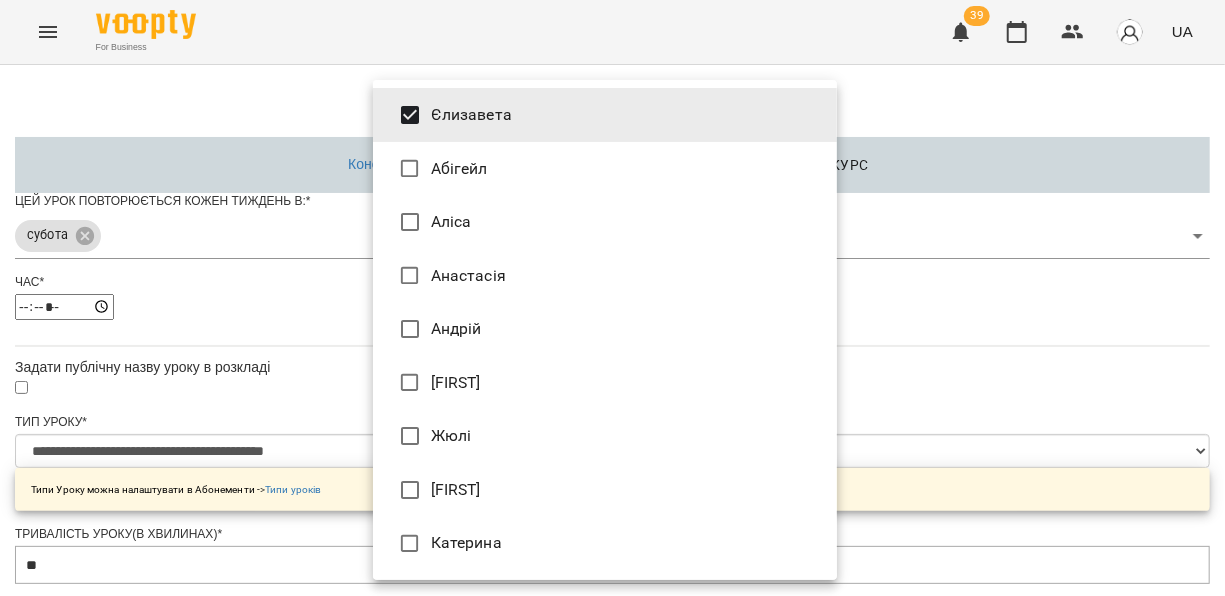 click at bounding box center (612, 298) 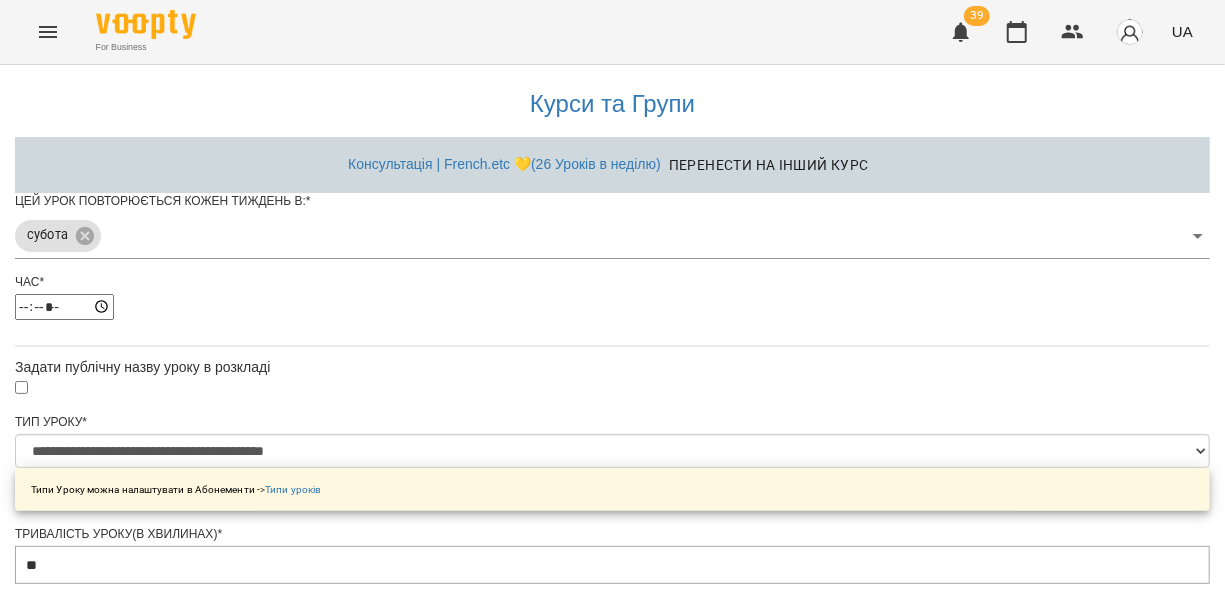 scroll, scrollTop: 799, scrollLeft: 0, axis: vertical 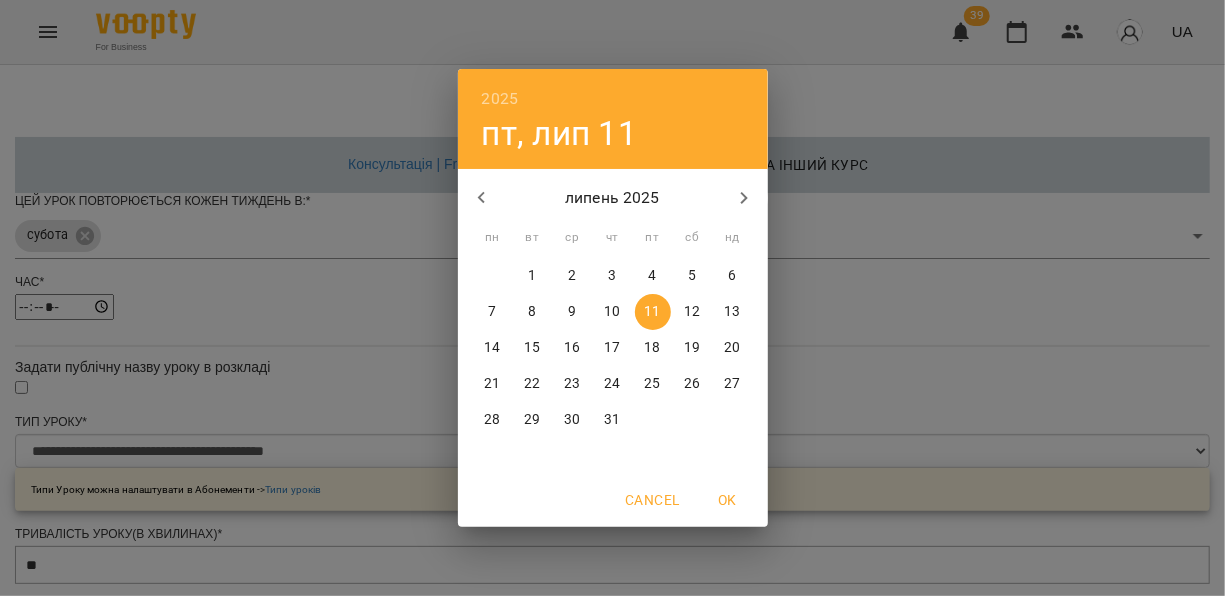 click on "19" at bounding box center (692, 348) 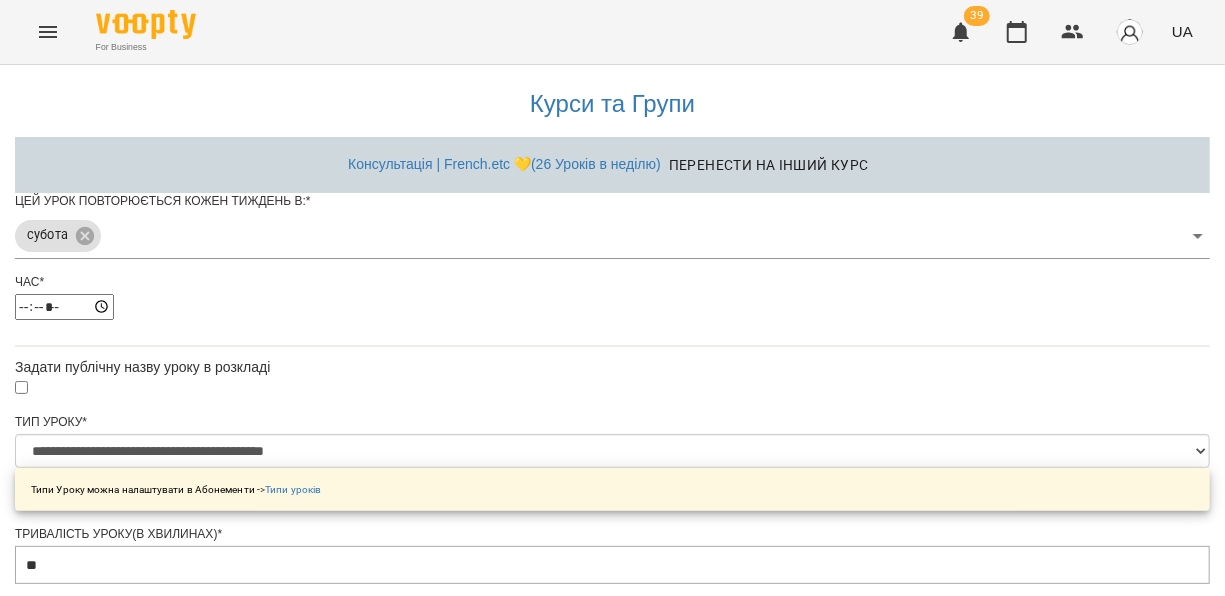 click on "Зберегти" at bounding box center [612, 1322] 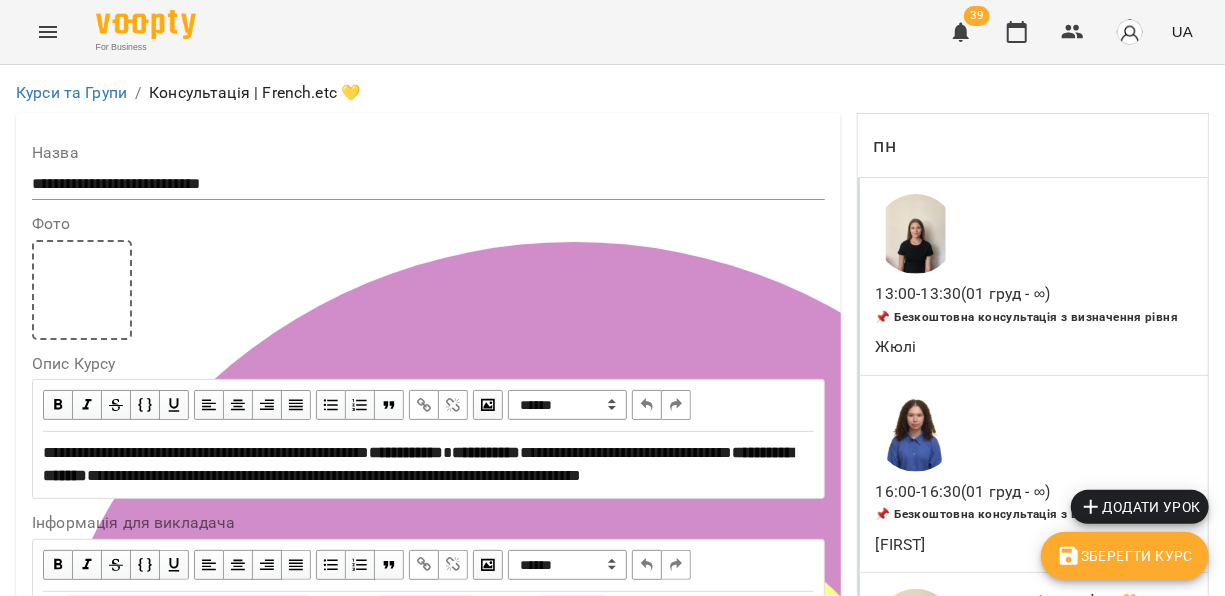 click on "Додати урок" at bounding box center [1140, 507] 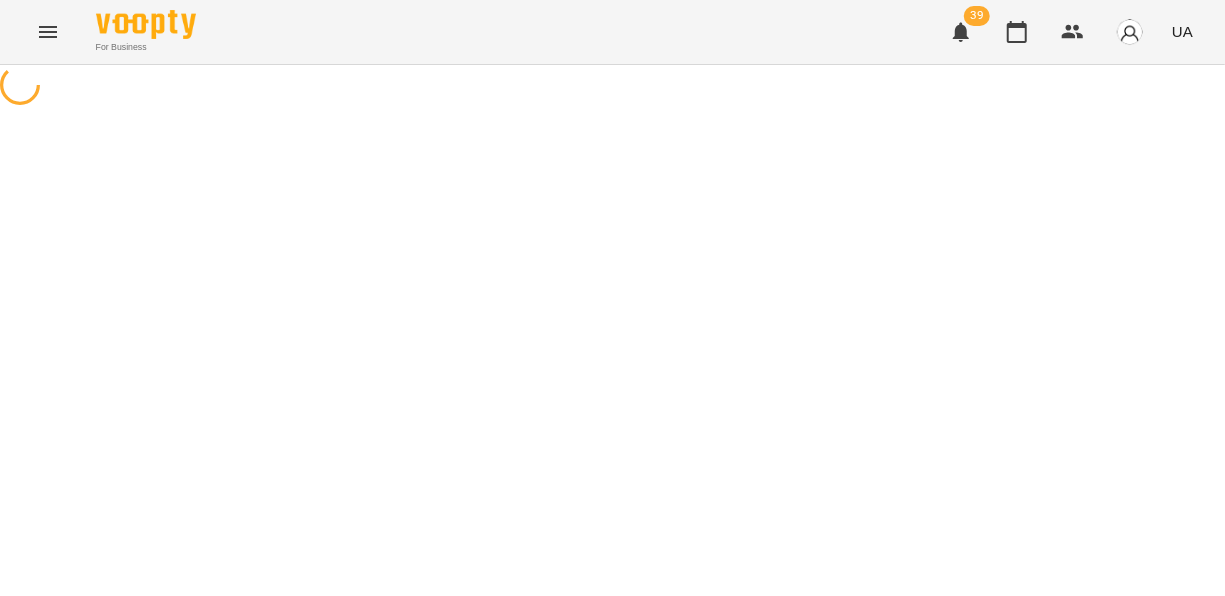 select on "**********" 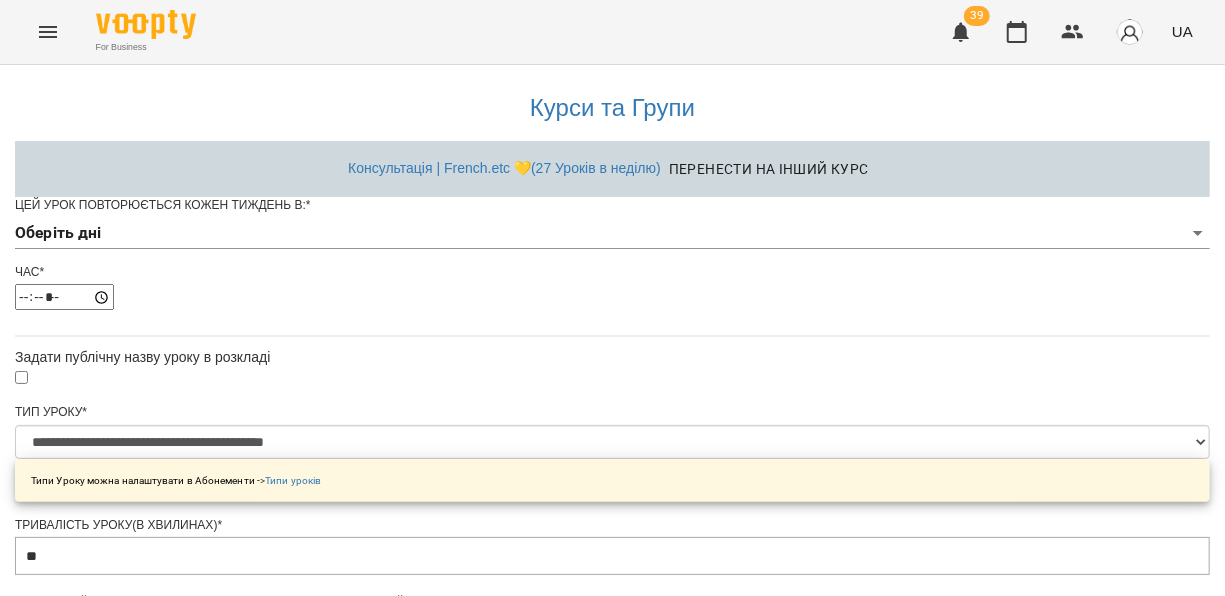 click on "**********" at bounding box center (612, 642) 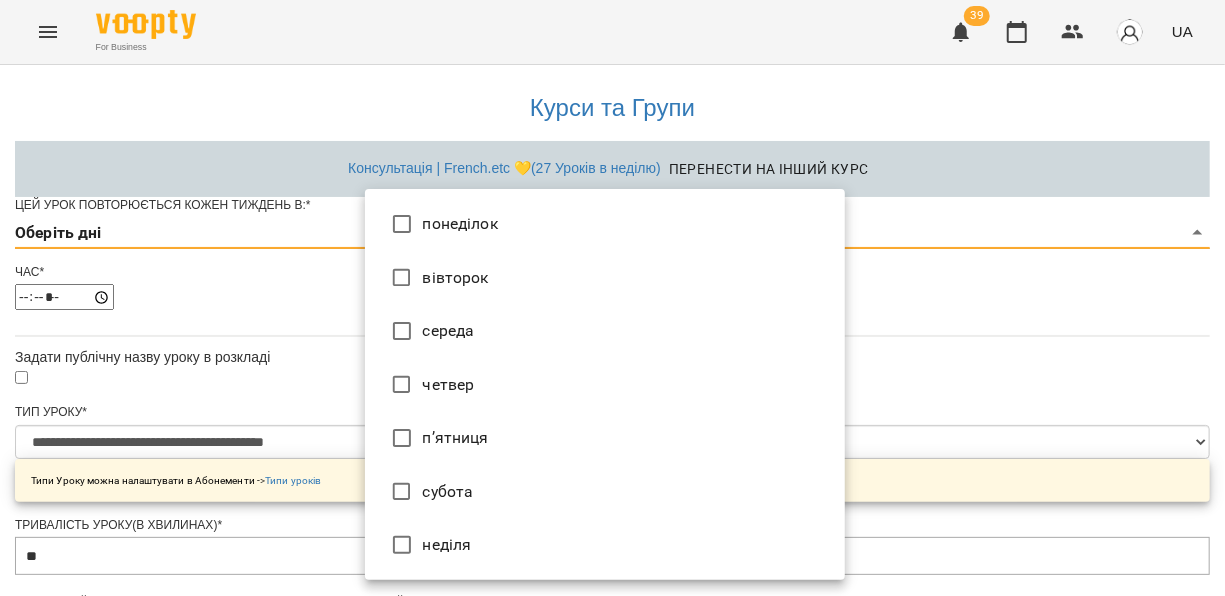 click on "неділя" at bounding box center [605, 545] 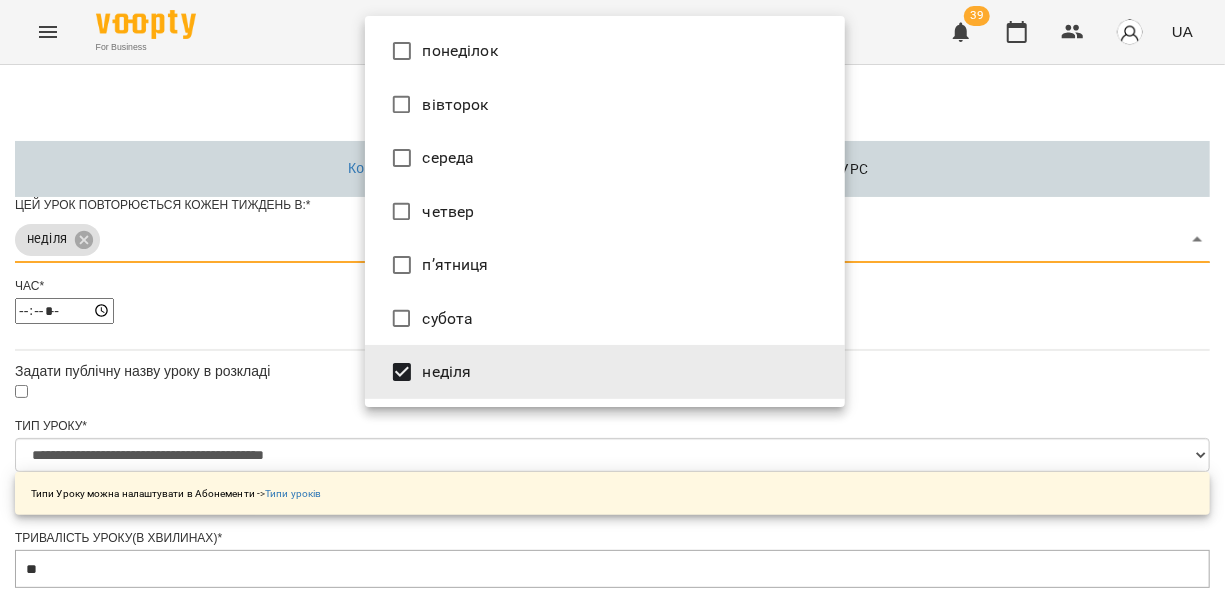 click at bounding box center (612, 298) 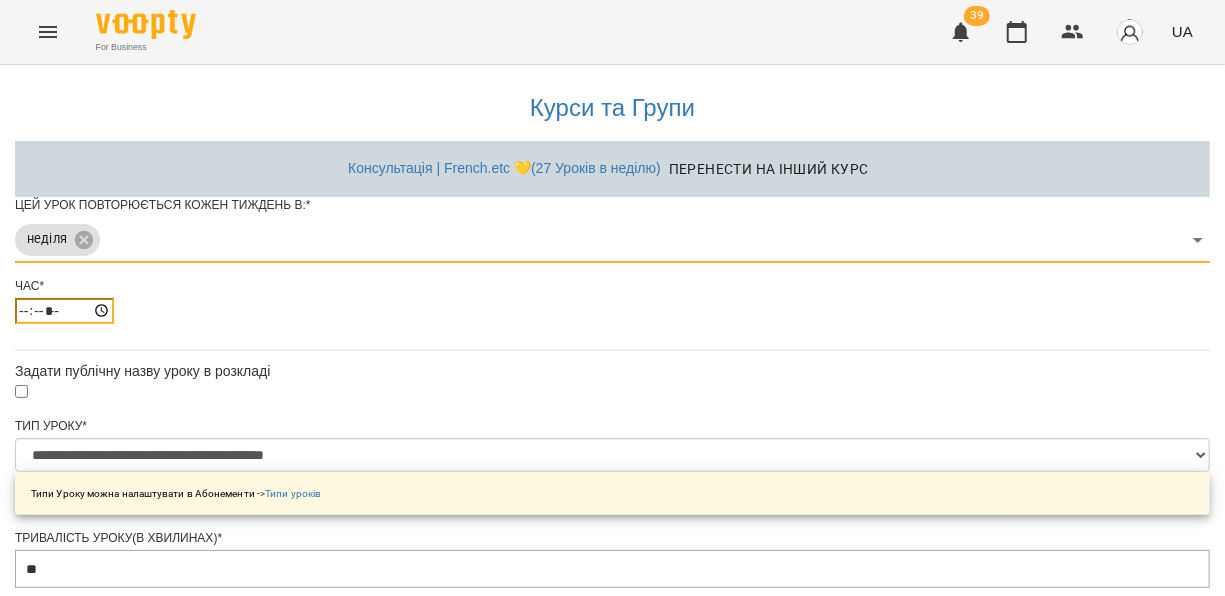 click on "*****" at bounding box center (64, 311) 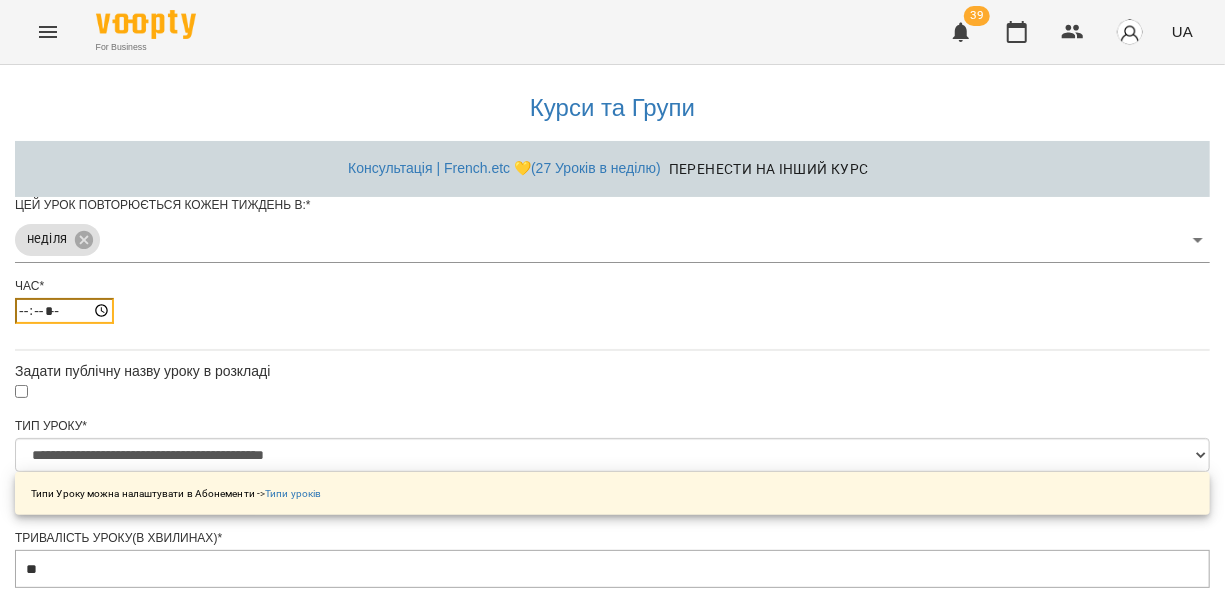 type on "*****" 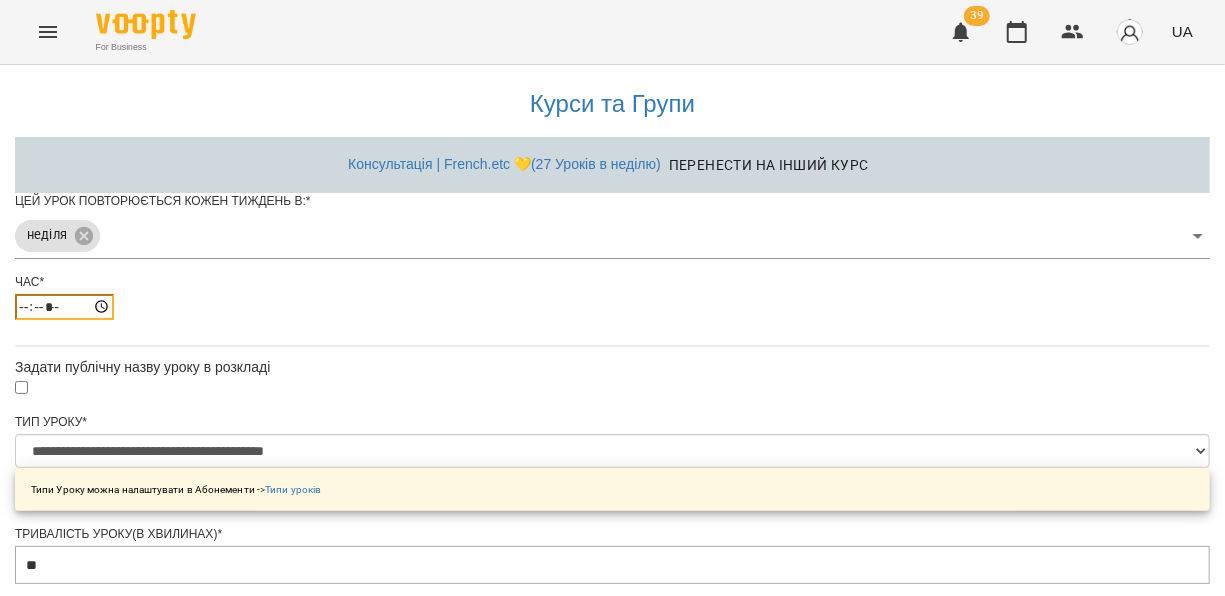 scroll, scrollTop: 346, scrollLeft: 0, axis: vertical 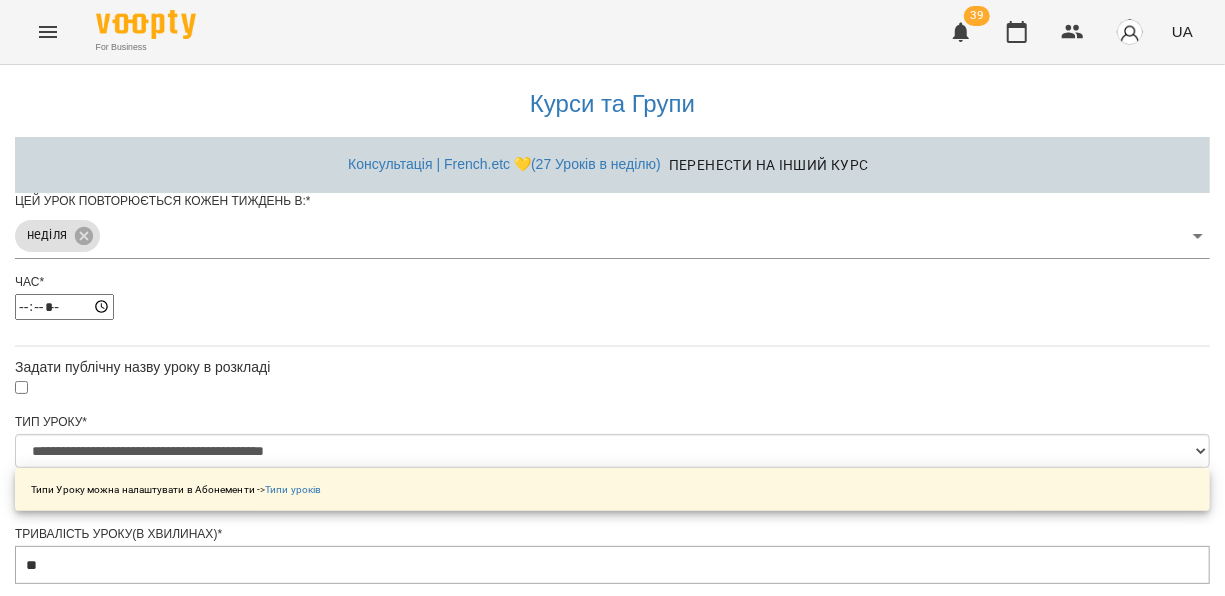 click 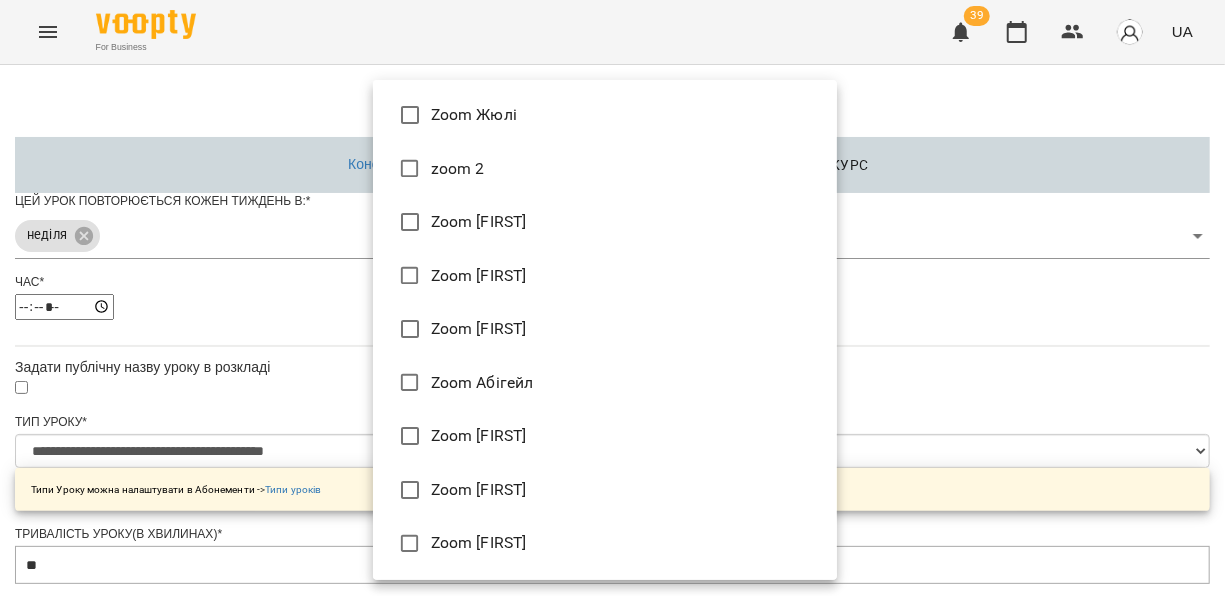 click on "Zoom [FIRST]" at bounding box center [605, 329] 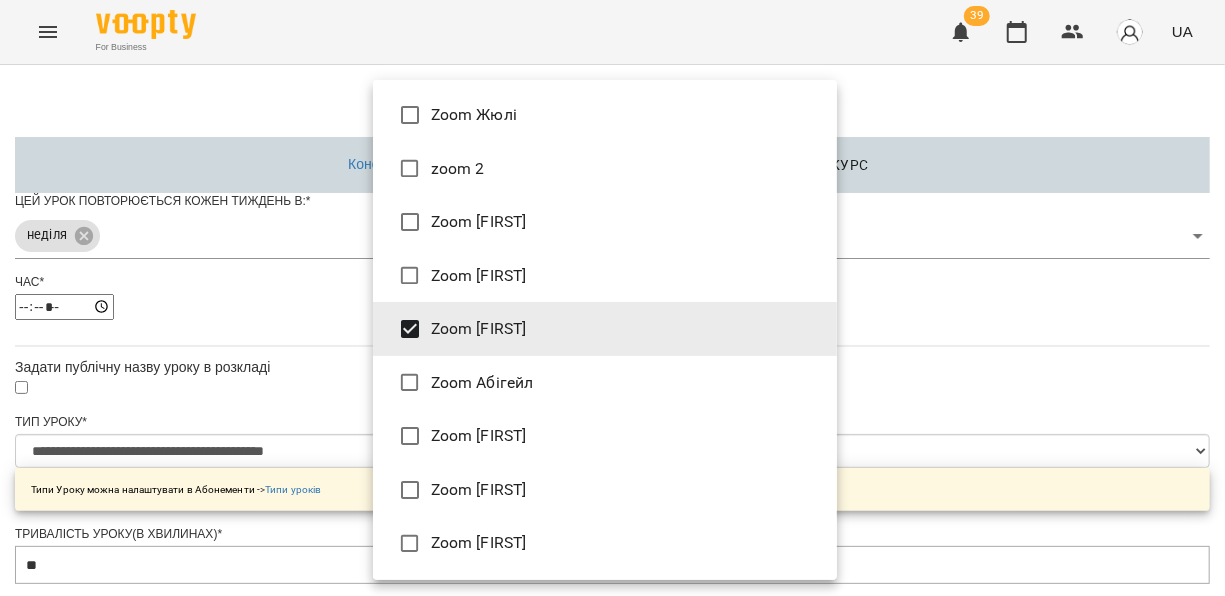 click at bounding box center [612, 298] 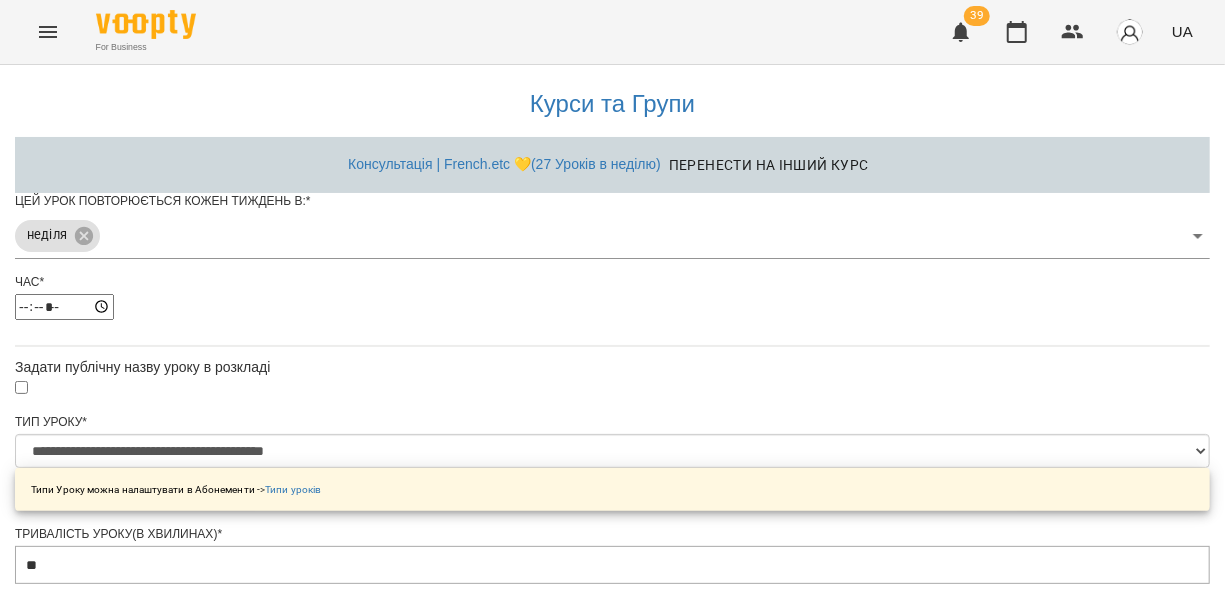 click 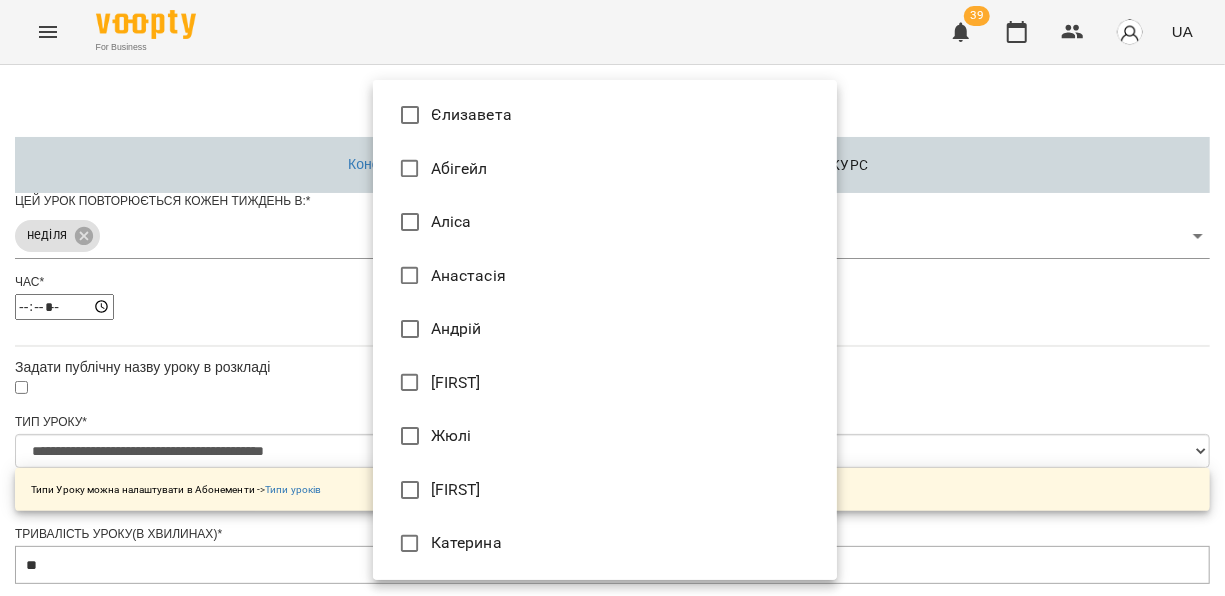 click on "Єлизавета" at bounding box center (605, 115) 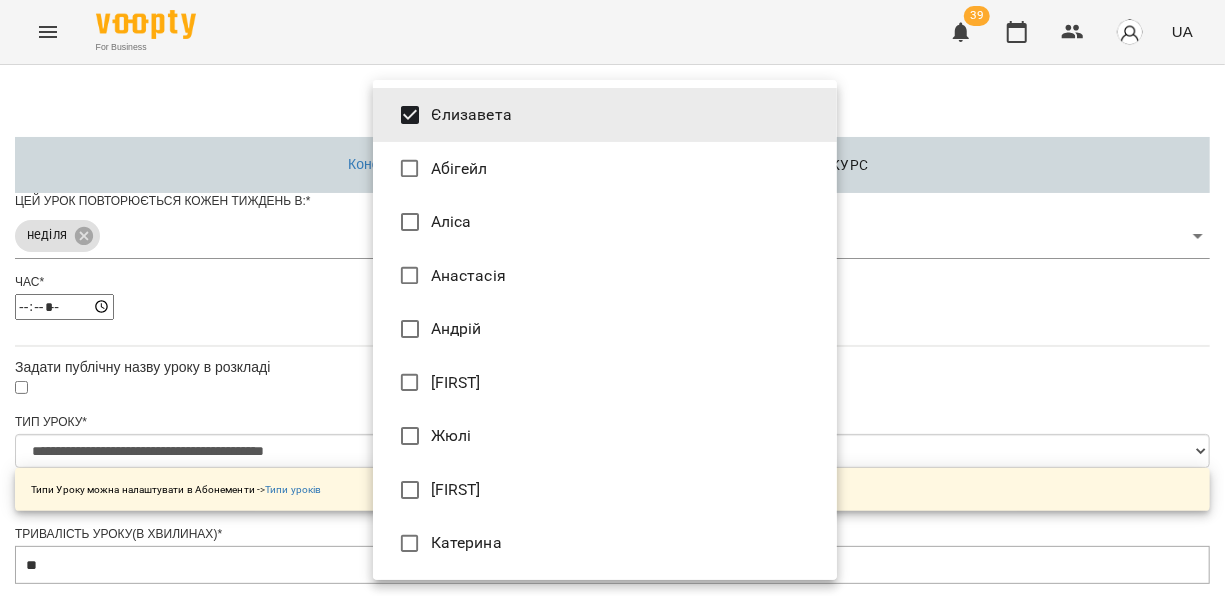 click at bounding box center (612, 298) 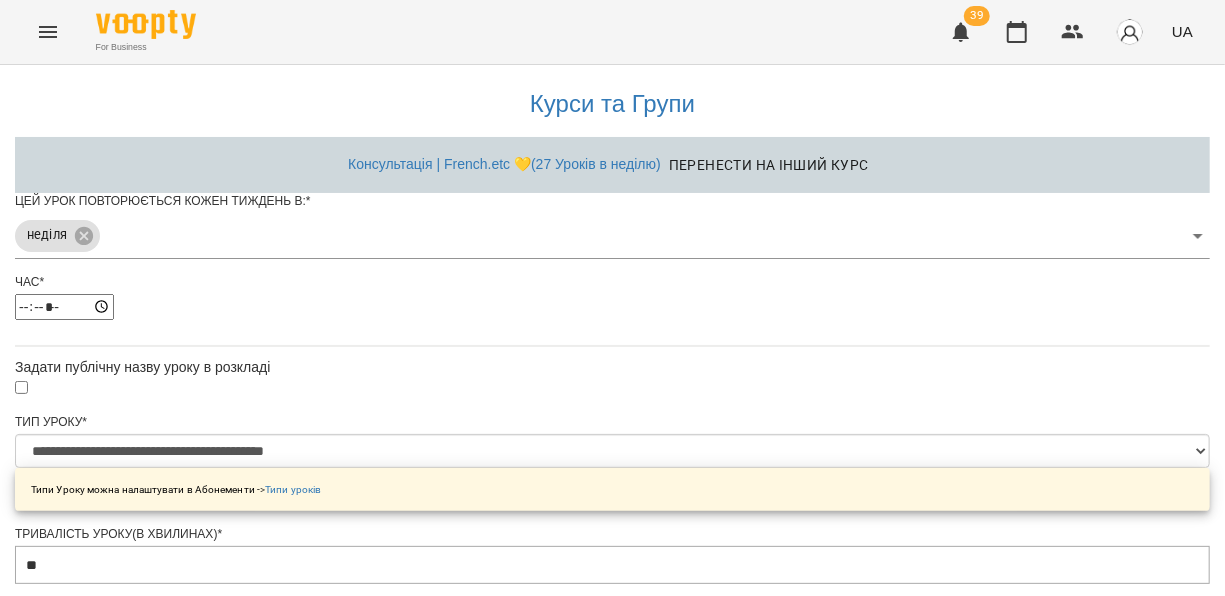 scroll, scrollTop: 799, scrollLeft: 0, axis: vertical 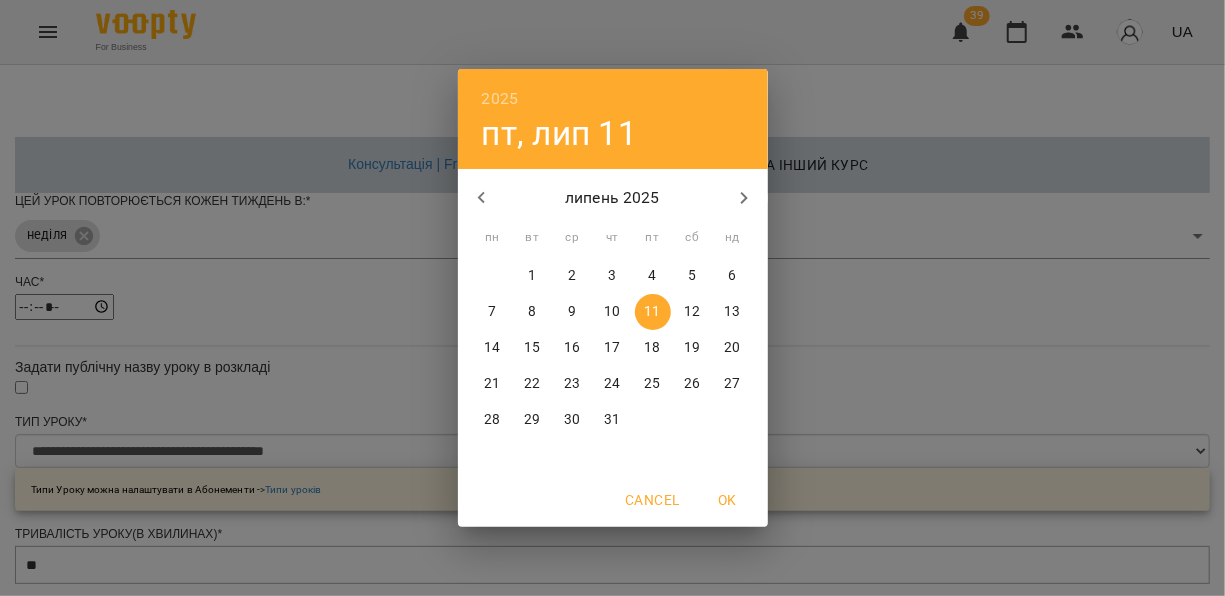 click on "20" at bounding box center [732, 348] 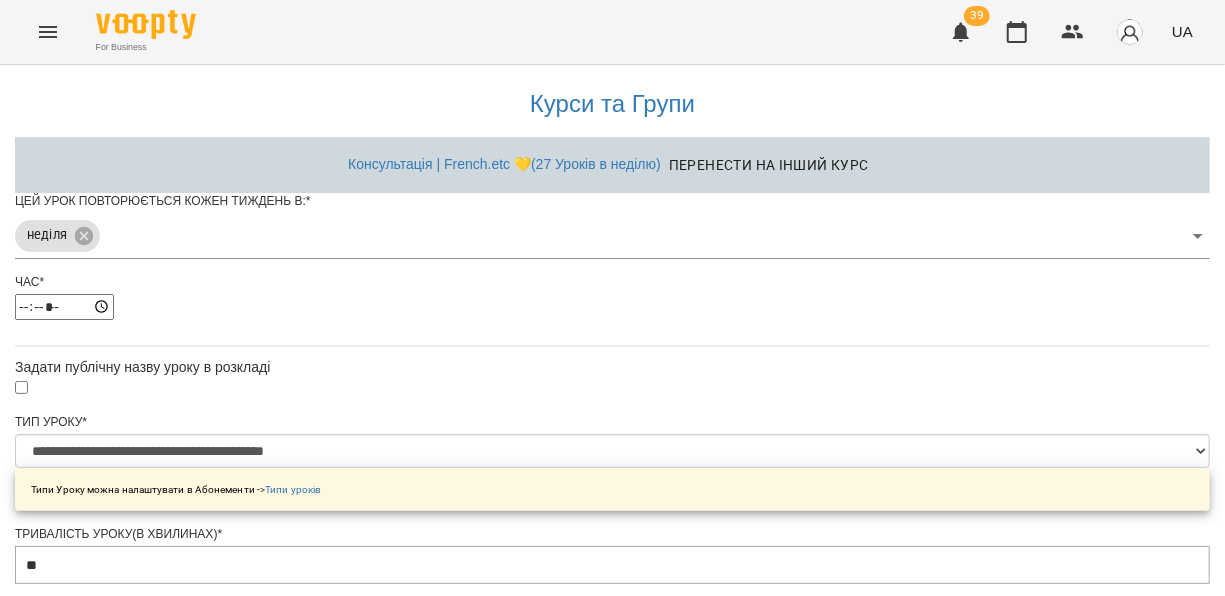 click on "Зберегти" at bounding box center [612, 1322] 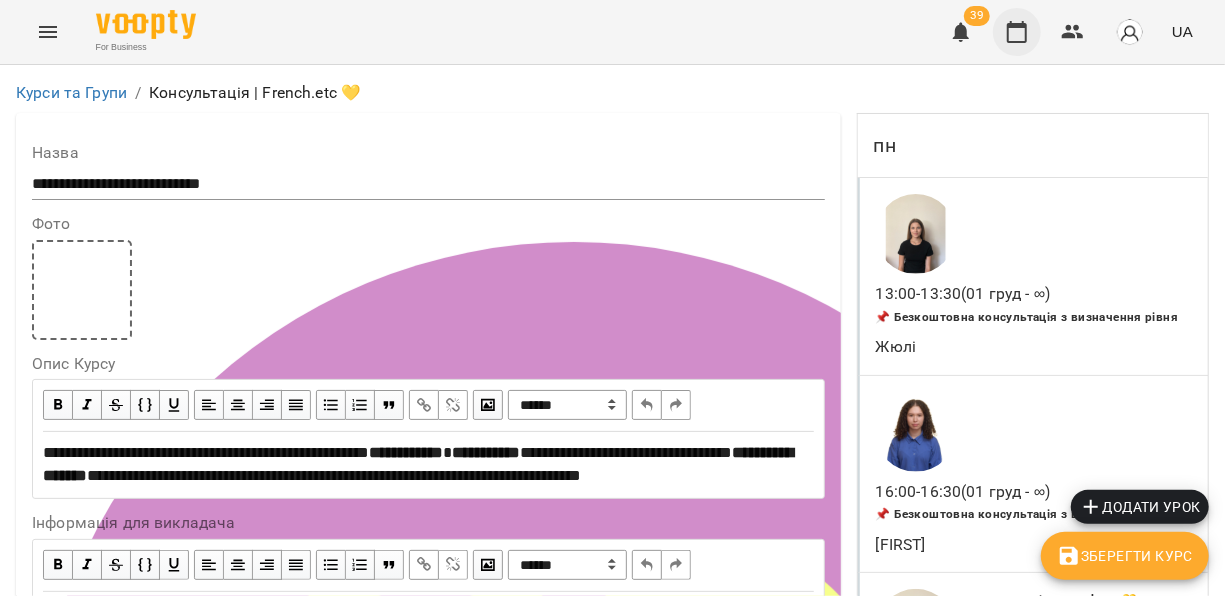 click 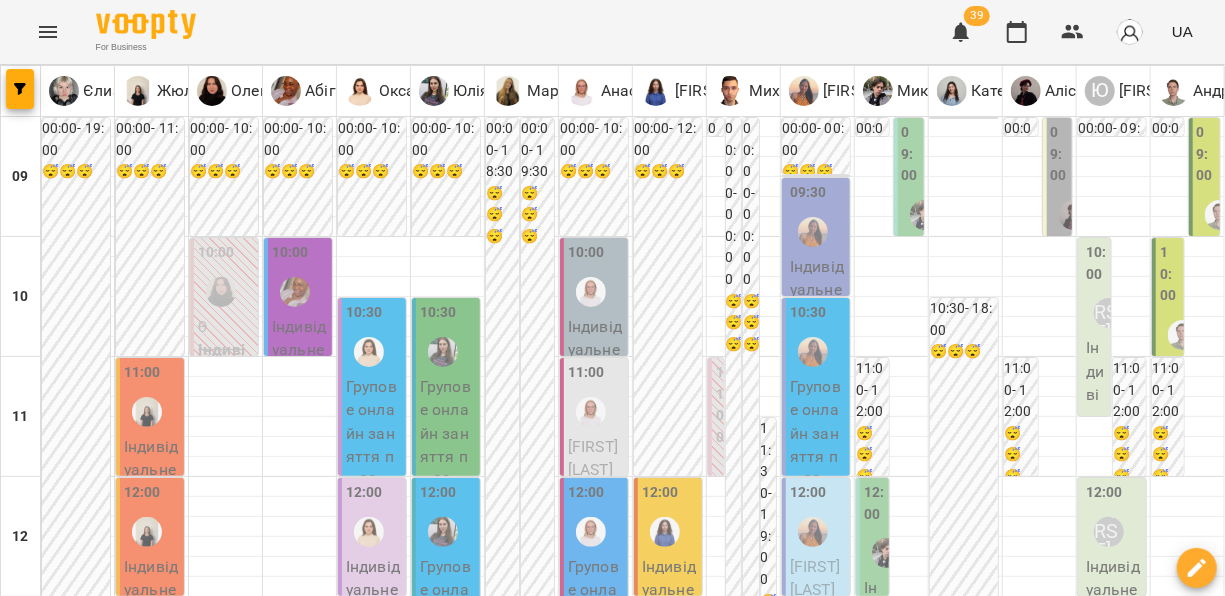 click on "15 лип" at bounding box center (381, 1842) 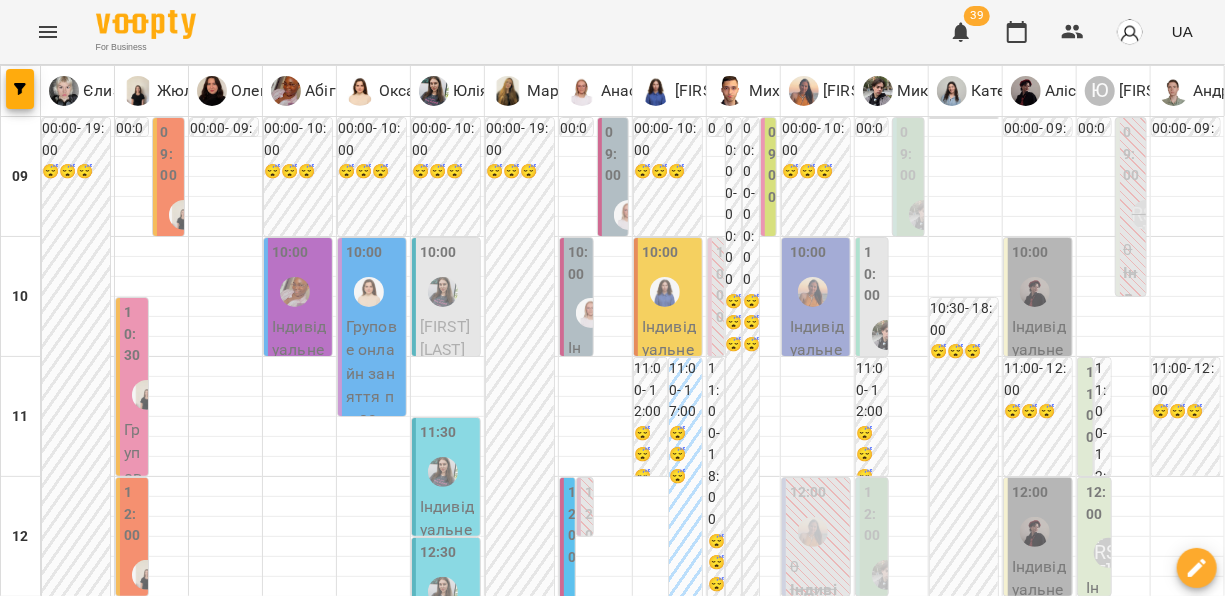 scroll, scrollTop: 1152, scrollLeft: 0, axis: vertical 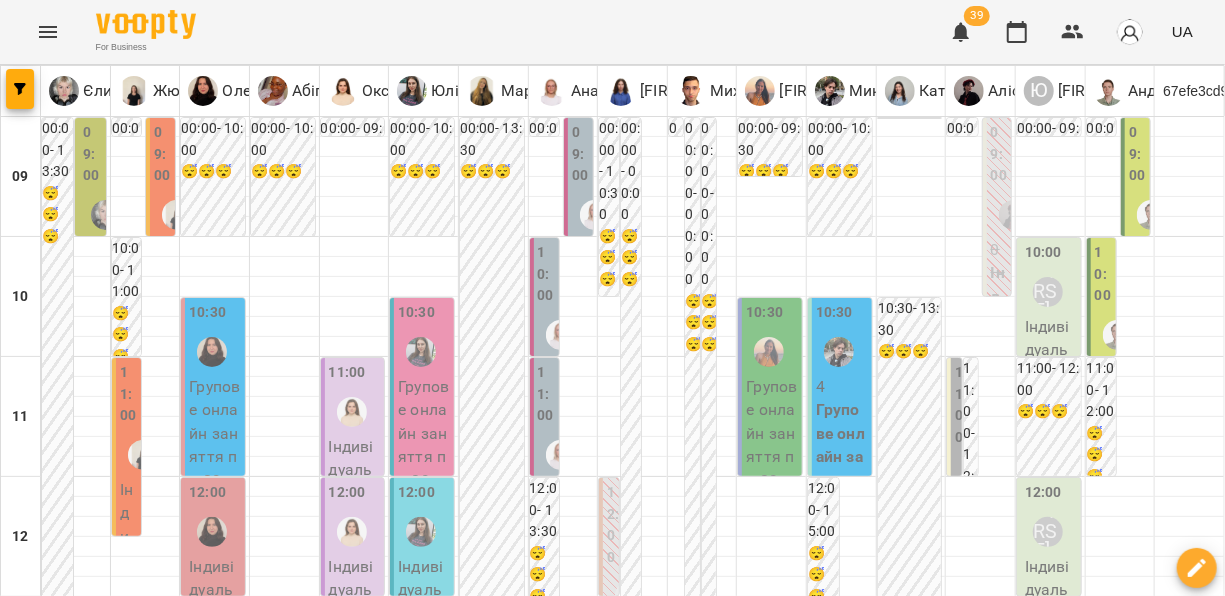 click on "20:30" at bounding box center (92, 1534) 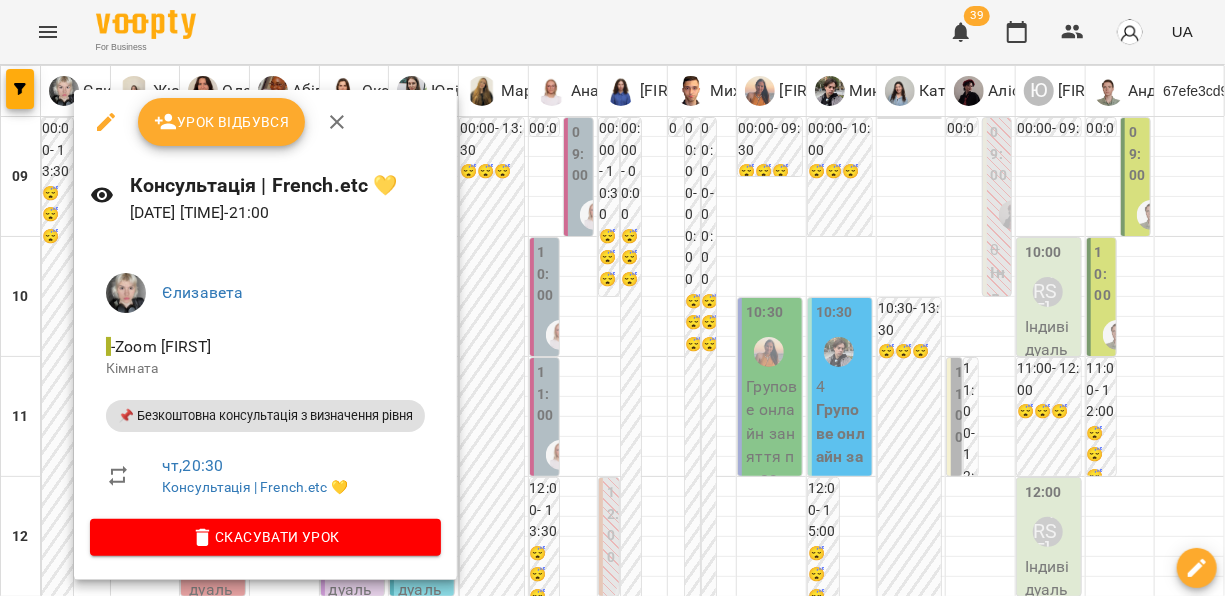 click at bounding box center [612, 298] 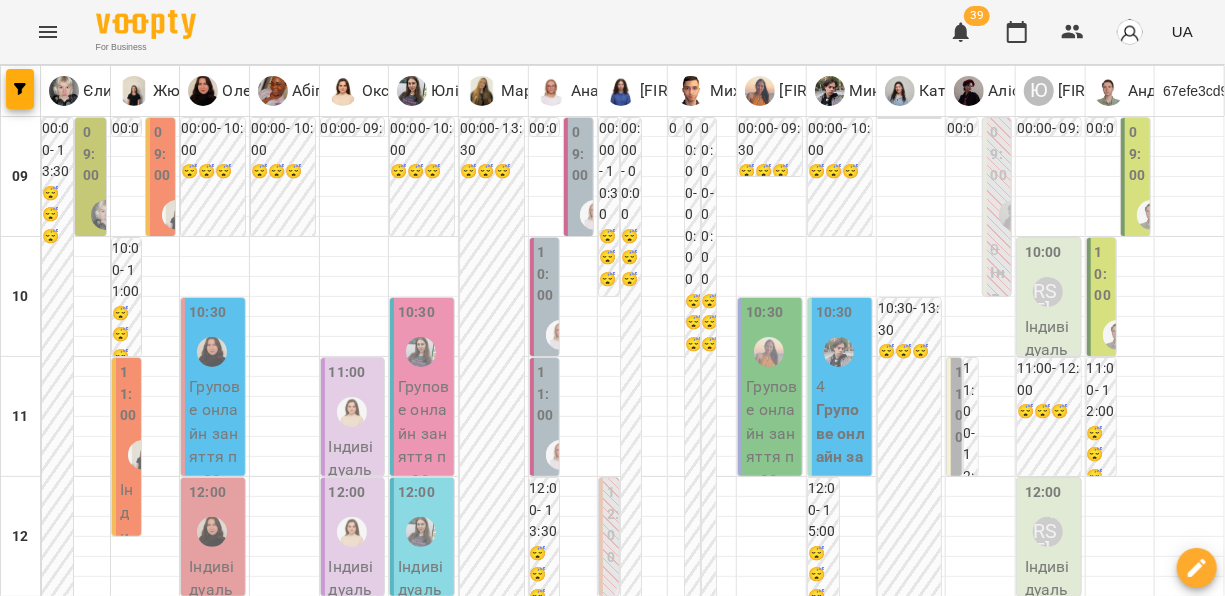 click on "[TIME] [FIRST] [LAST] Індивідуальне онлайн заняття  50 хв рівні А1-В1" at bounding box center [57, 1925] 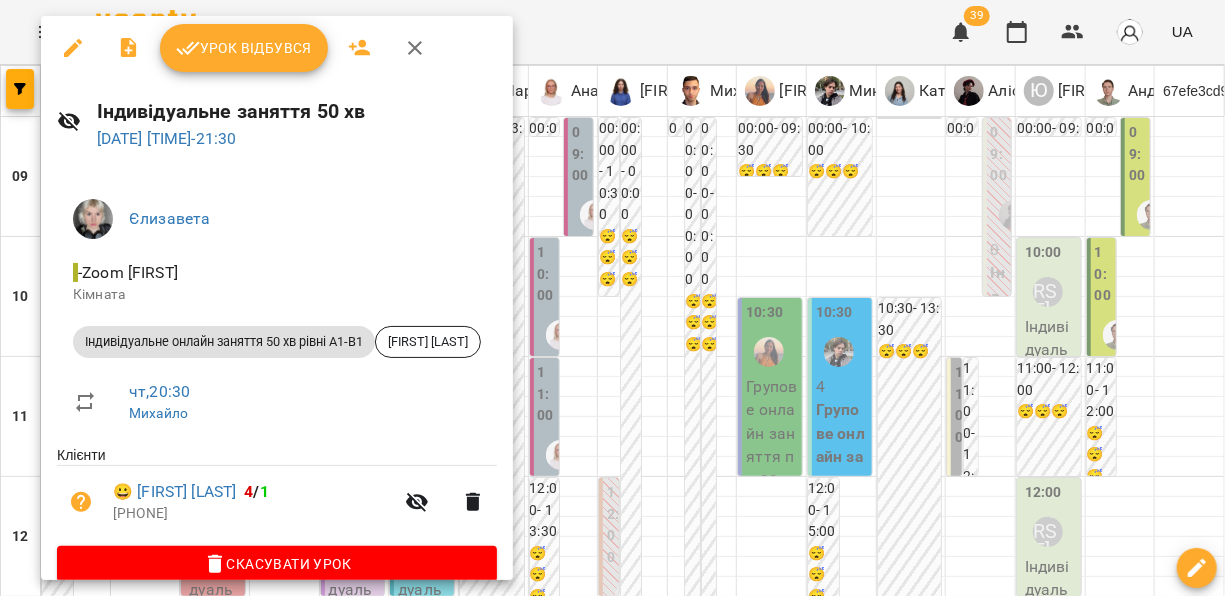 click at bounding box center (612, 298) 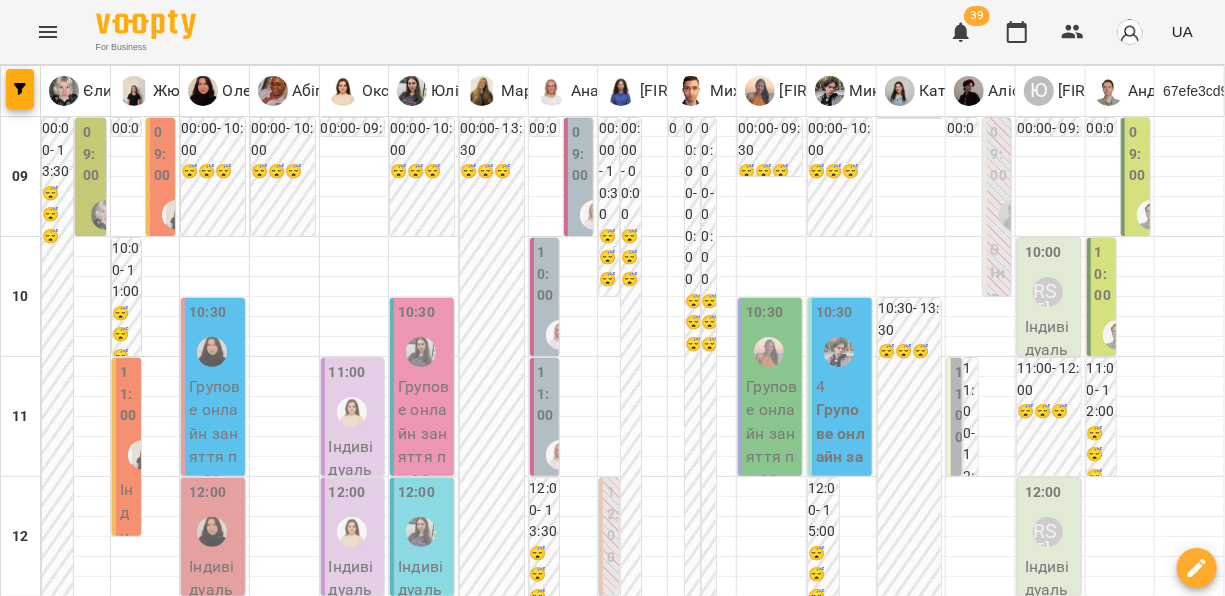 click on "**********" at bounding box center [613, 1888] 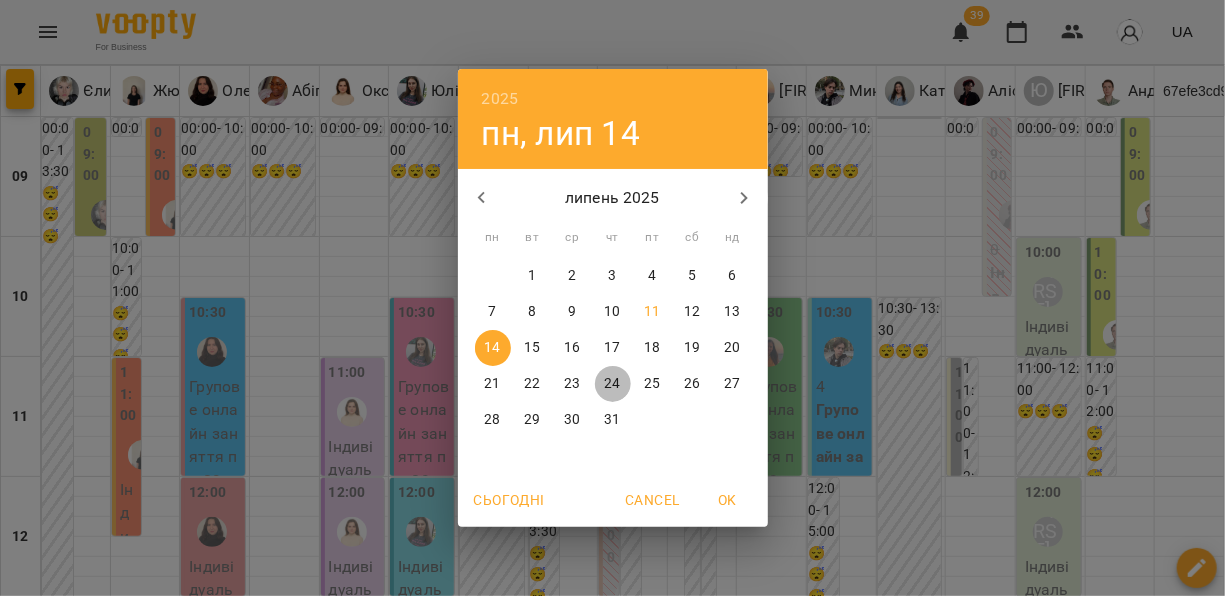 click on "24" at bounding box center [612, 384] 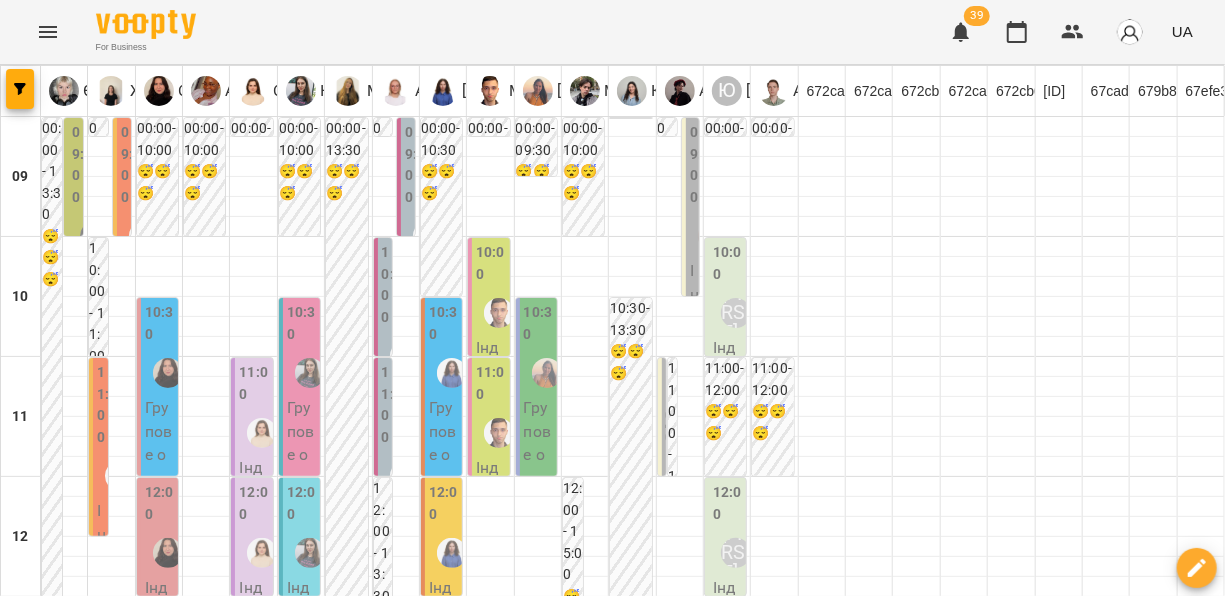 scroll, scrollTop: 1254, scrollLeft: 0, axis: vertical 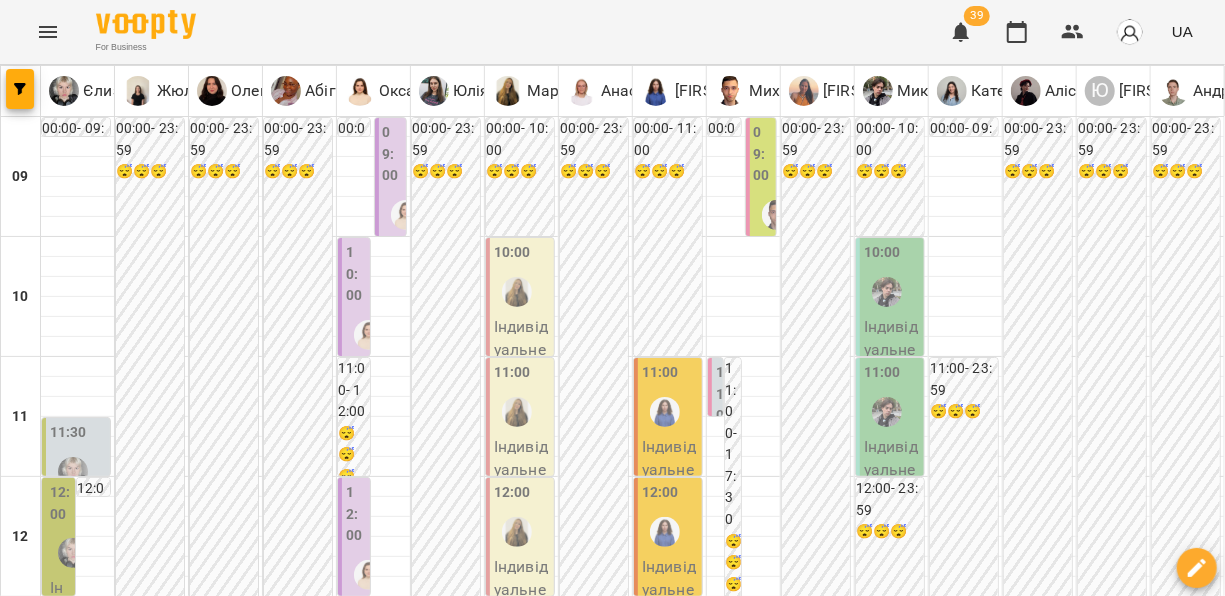 click on "нд" at bounding box center (1186, 1823) 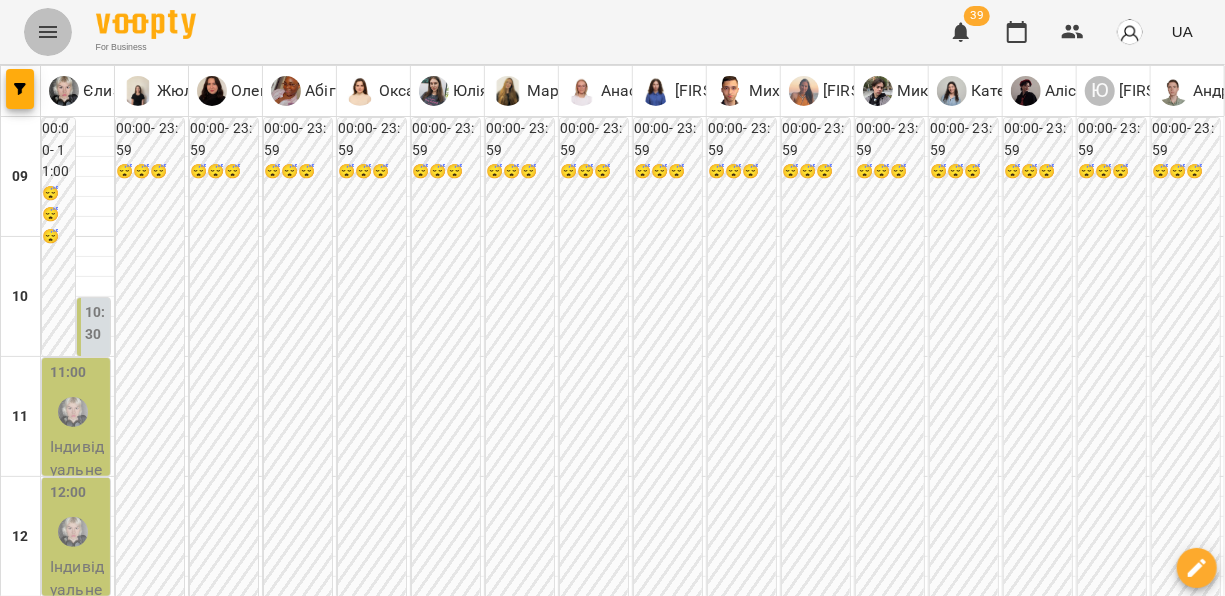 click 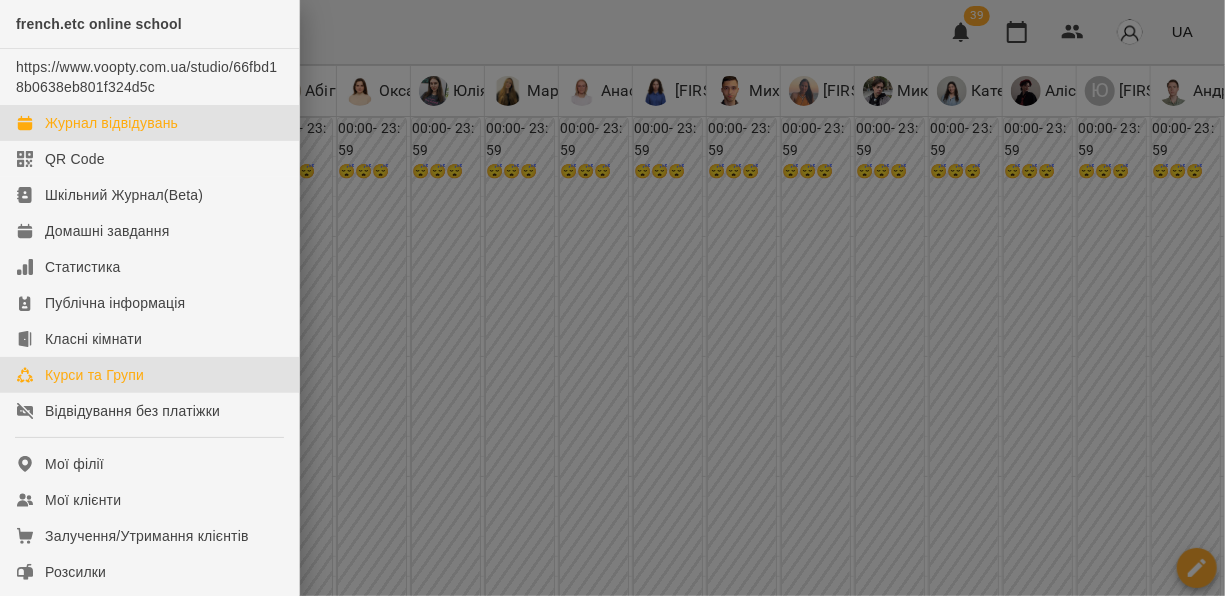 click on "Курси та Групи" at bounding box center (94, 375) 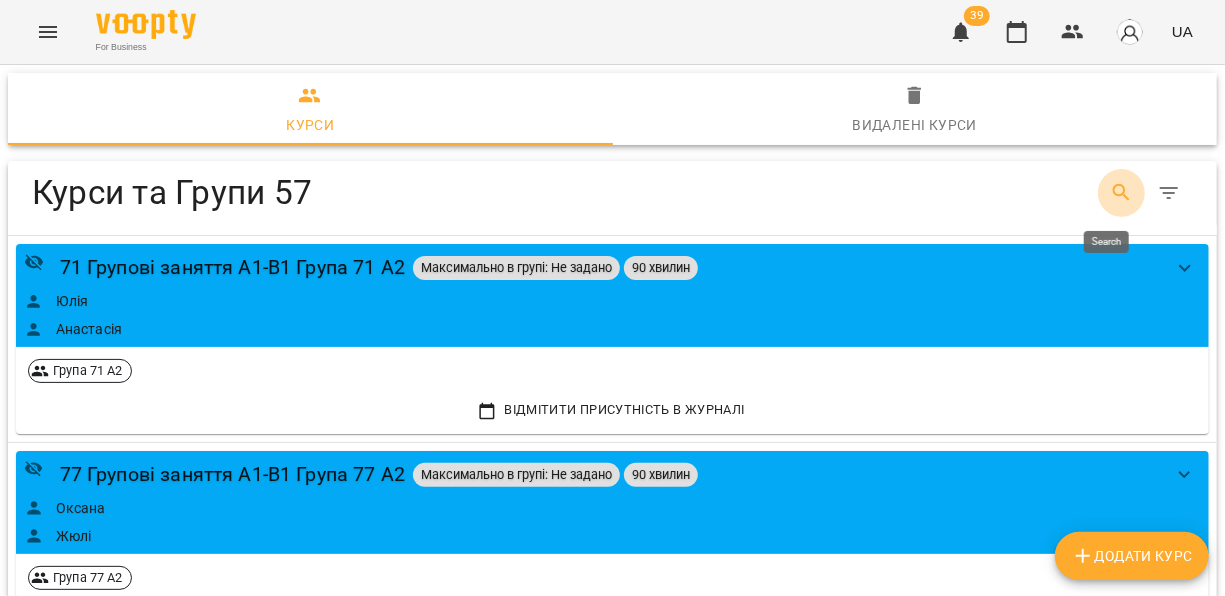 click 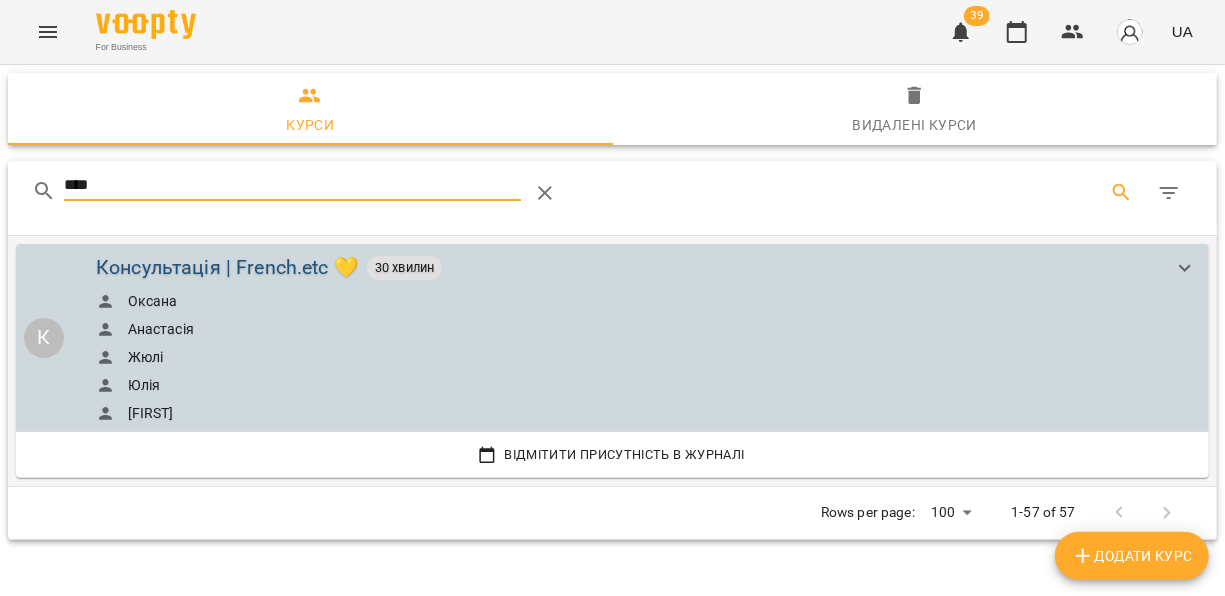 type on "****" 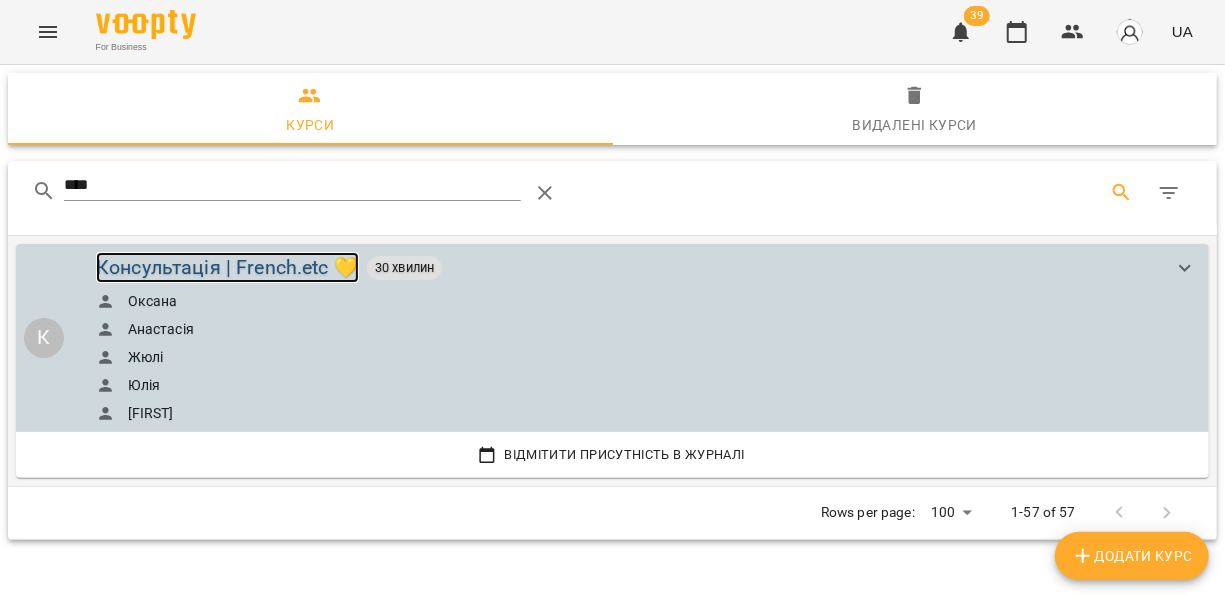 click on "Консультація | French.etc 💛" at bounding box center [227, 267] 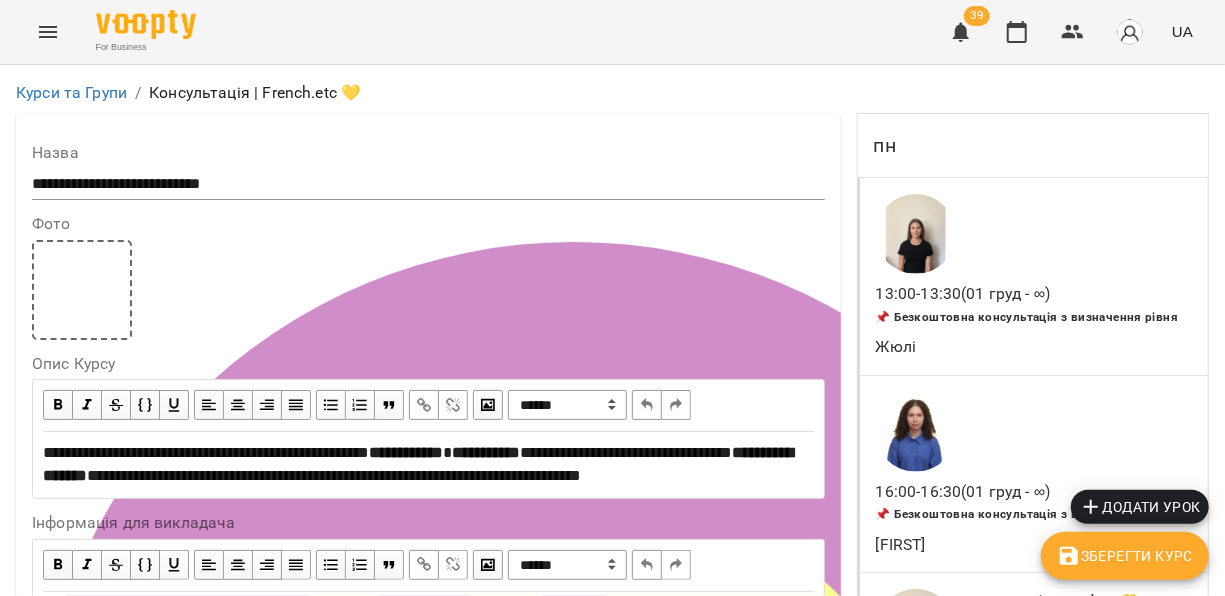 click on "Додати урок" at bounding box center (1140, 507) 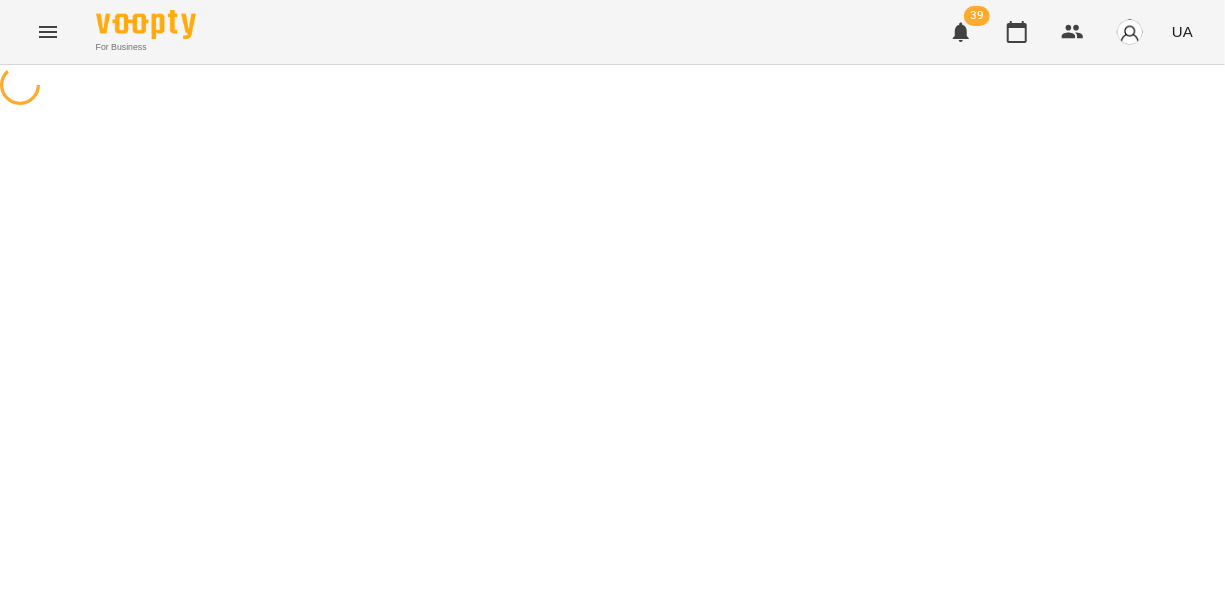 select on "**********" 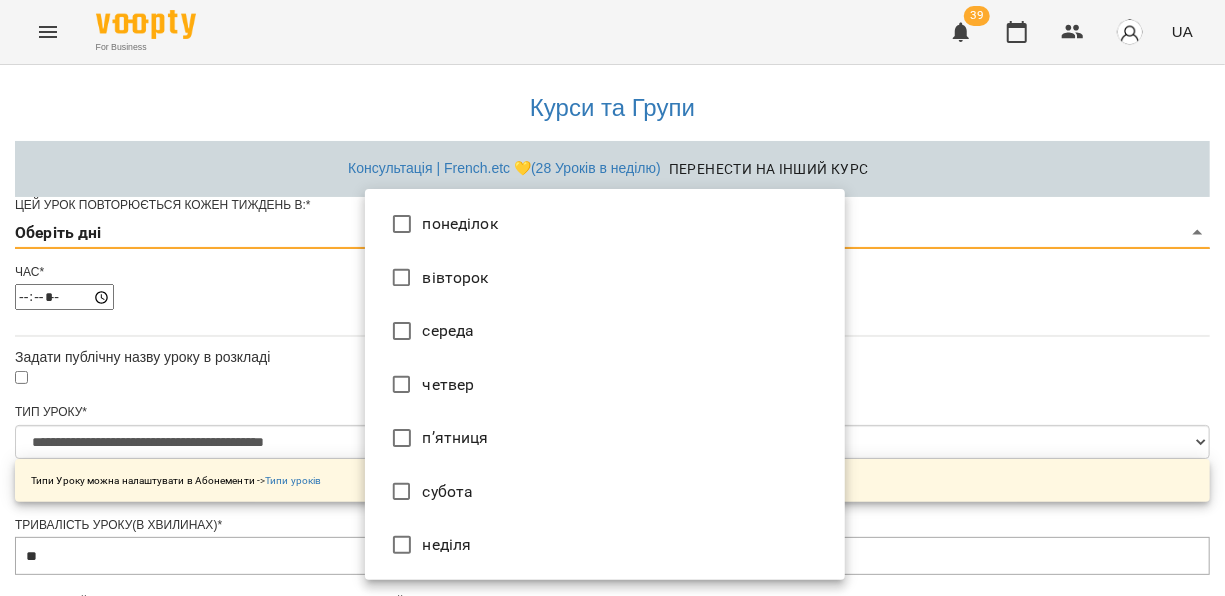 click on "**********" at bounding box center (612, 642) 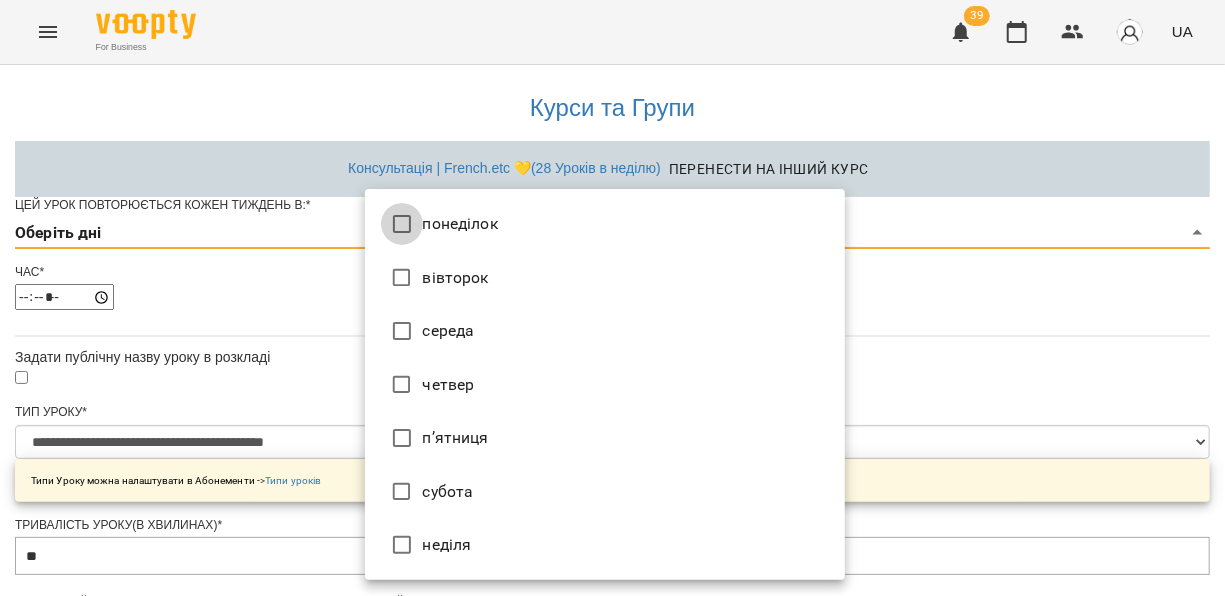 type on "*" 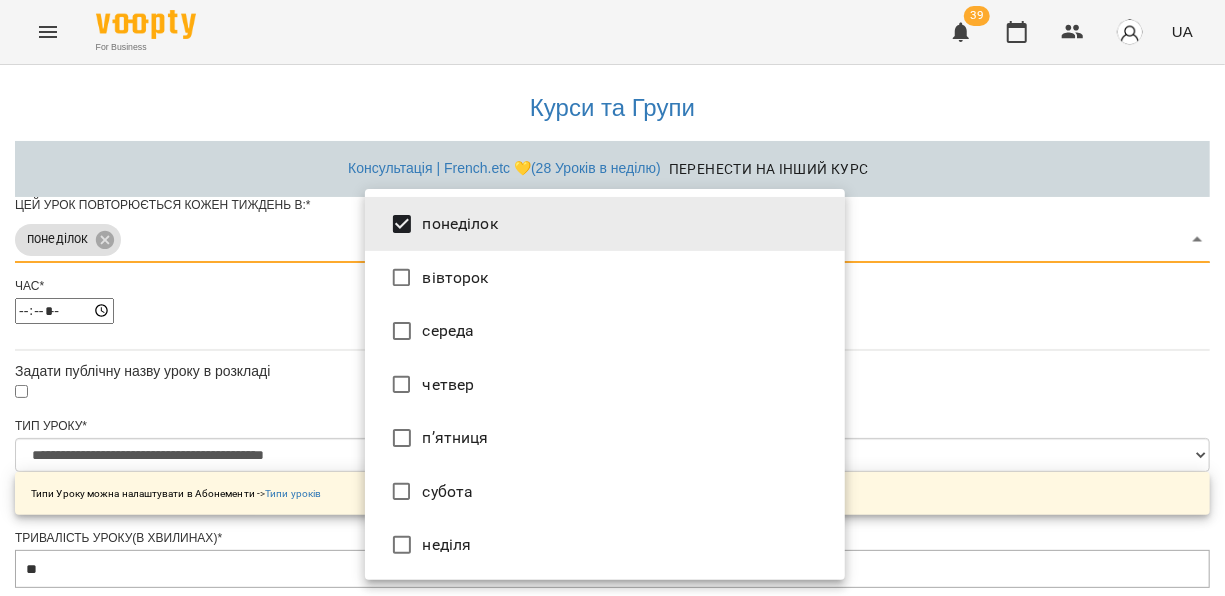 click at bounding box center (612, 298) 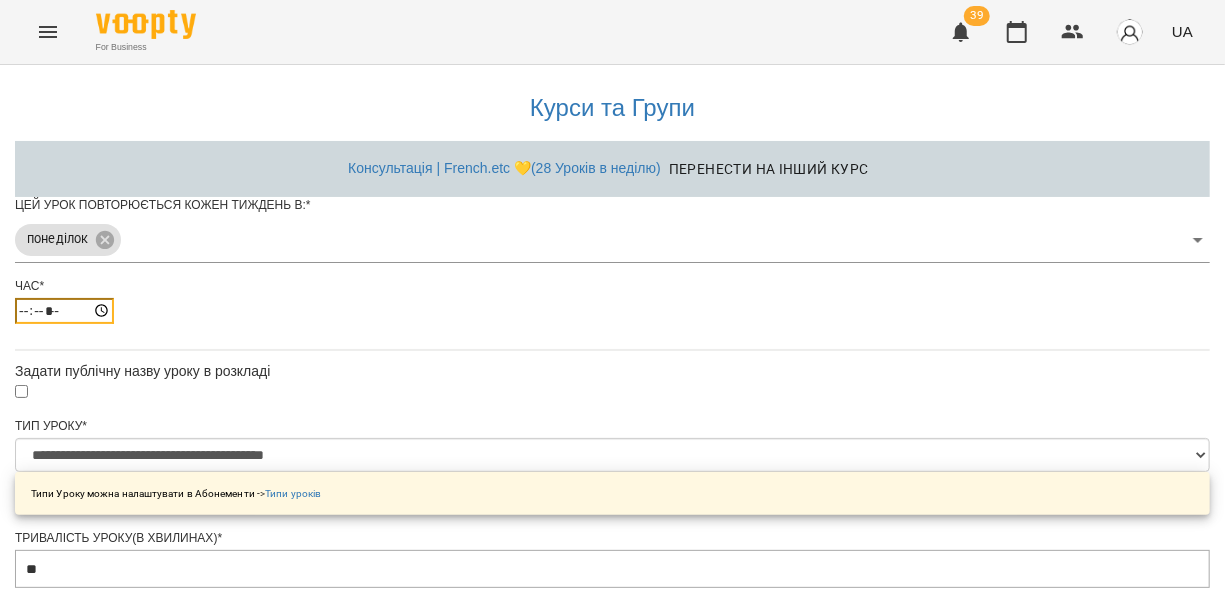 click on "*****" at bounding box center [64, 311] 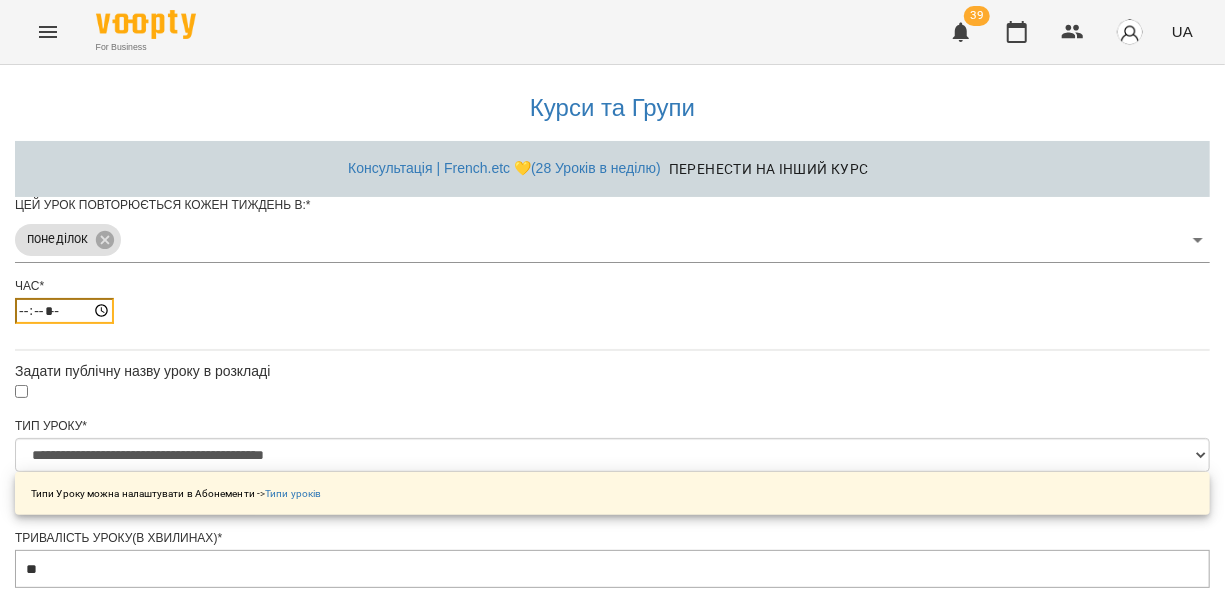 type on "*****" 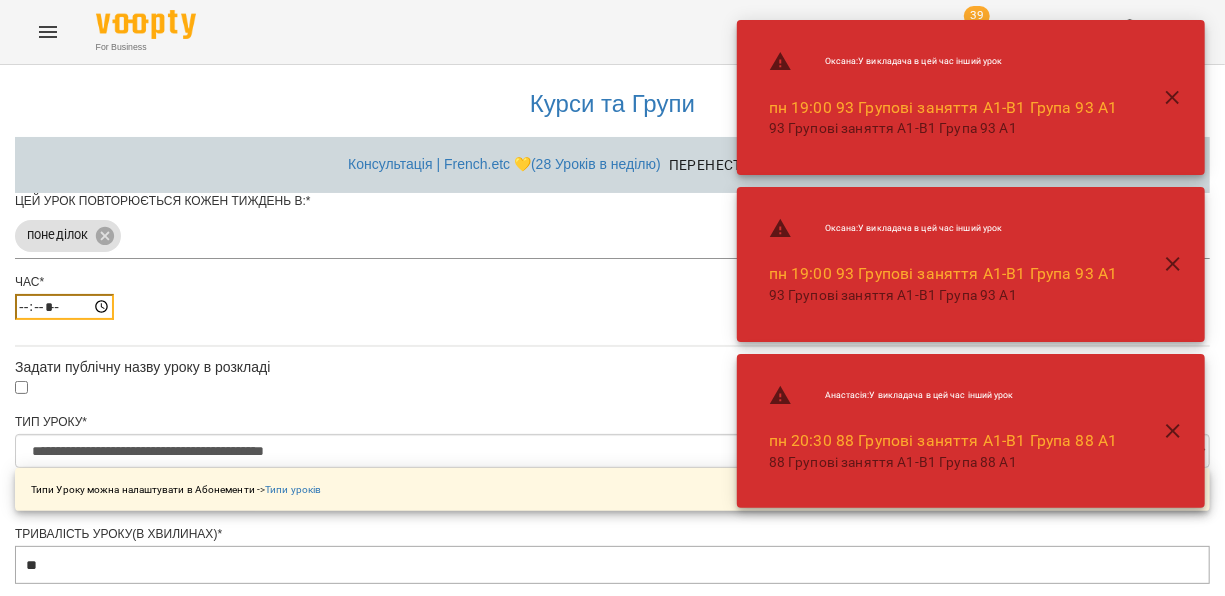 scroll, scrollTop: 242, scrollLeft: 0, axis: vertical 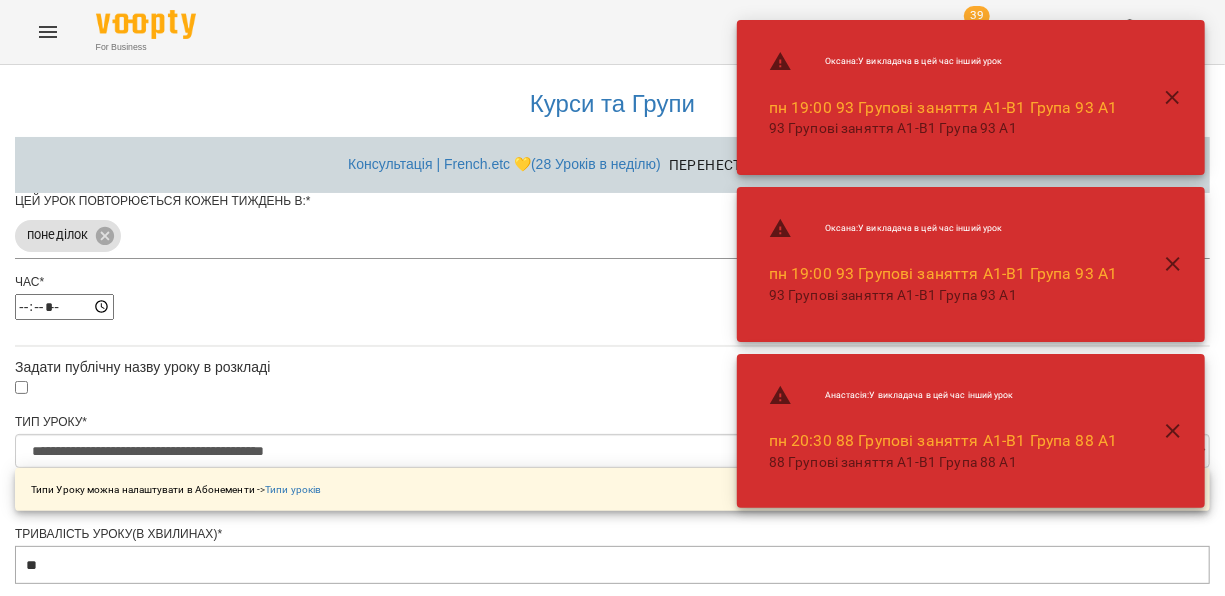 click 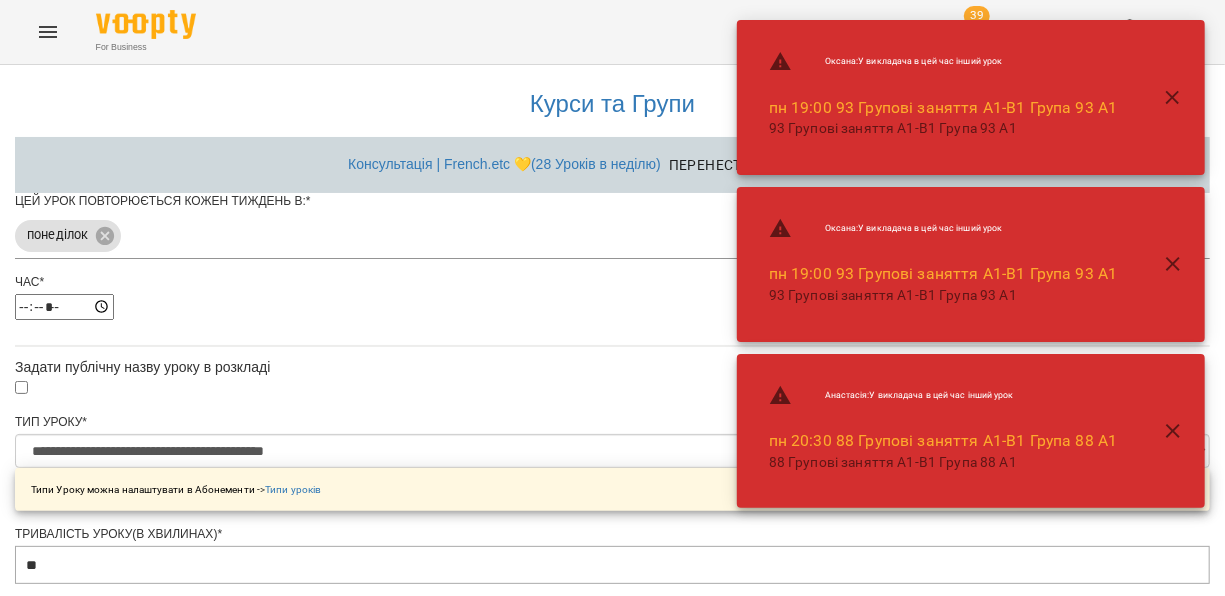 click on "**********" at bounding box center [612, 642] 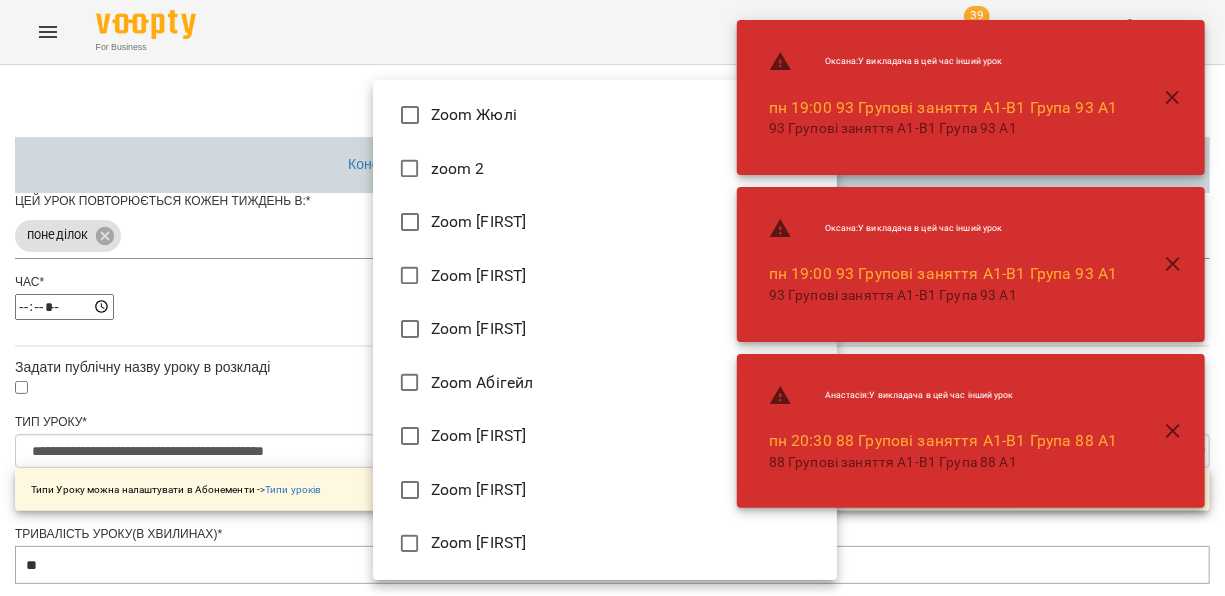 click on "Zoom [FIRST]" at bounding box center (605, 329) 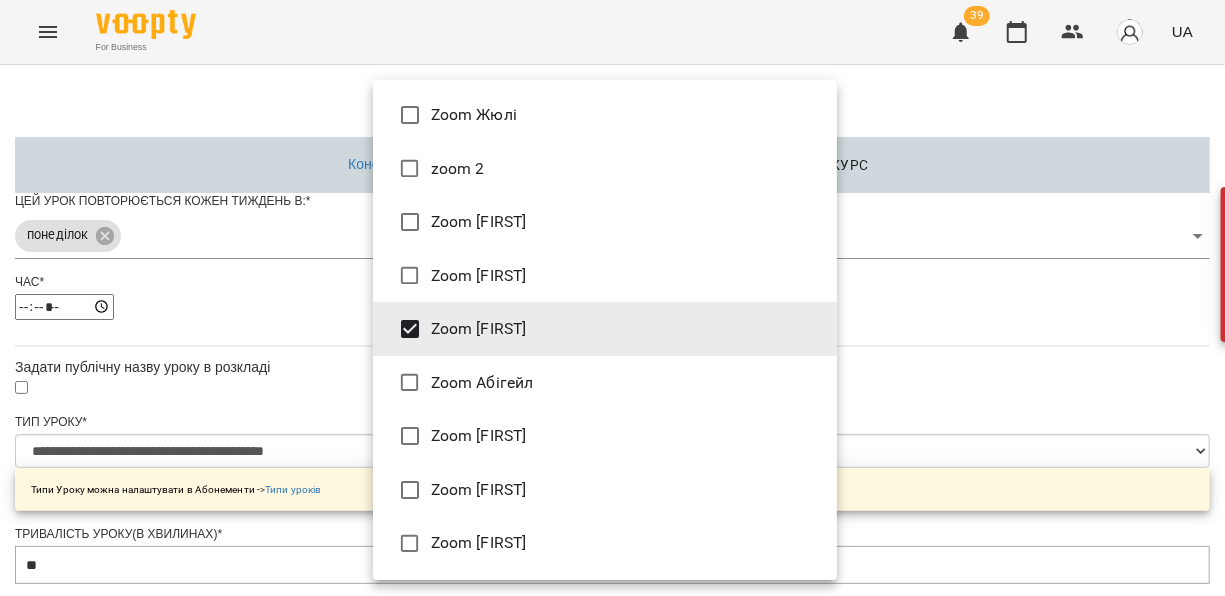 click at bounding box center (612, 298) 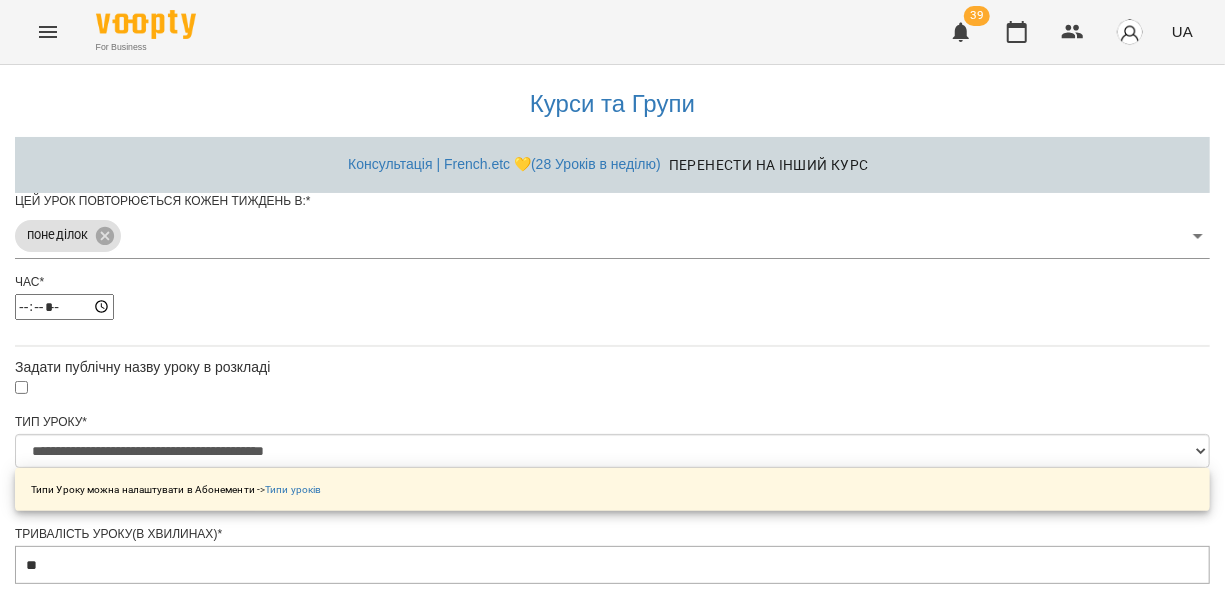 scroll, scrollTop: 406, scrollLeft: 0, axis: vertical 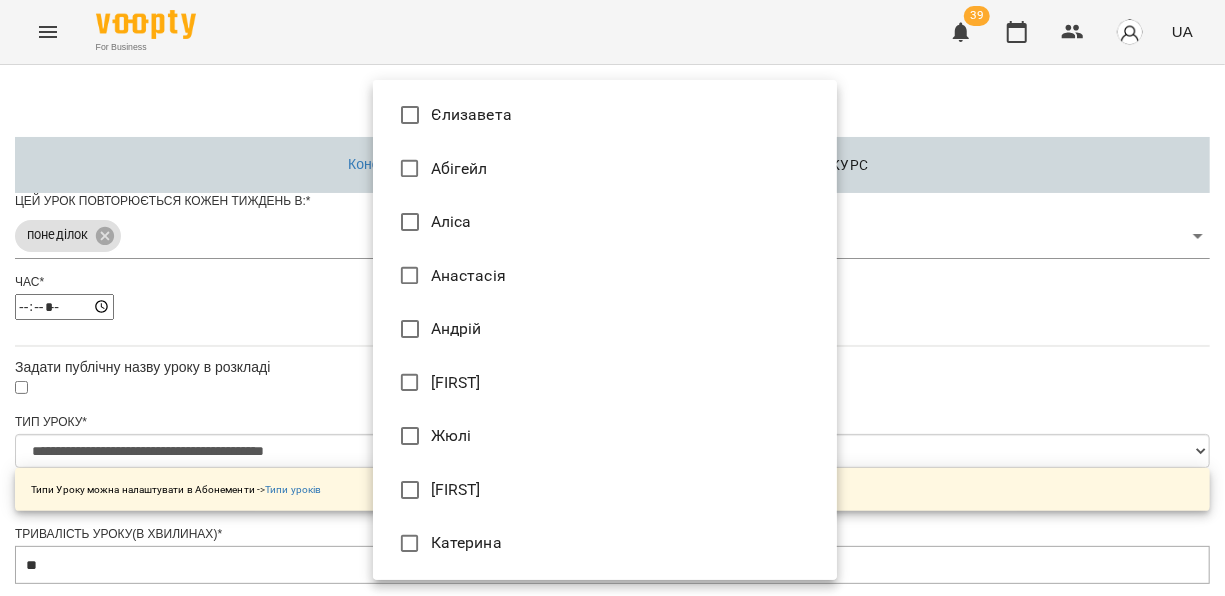 click on "Єлизавета" at bounding box center (605, 115) 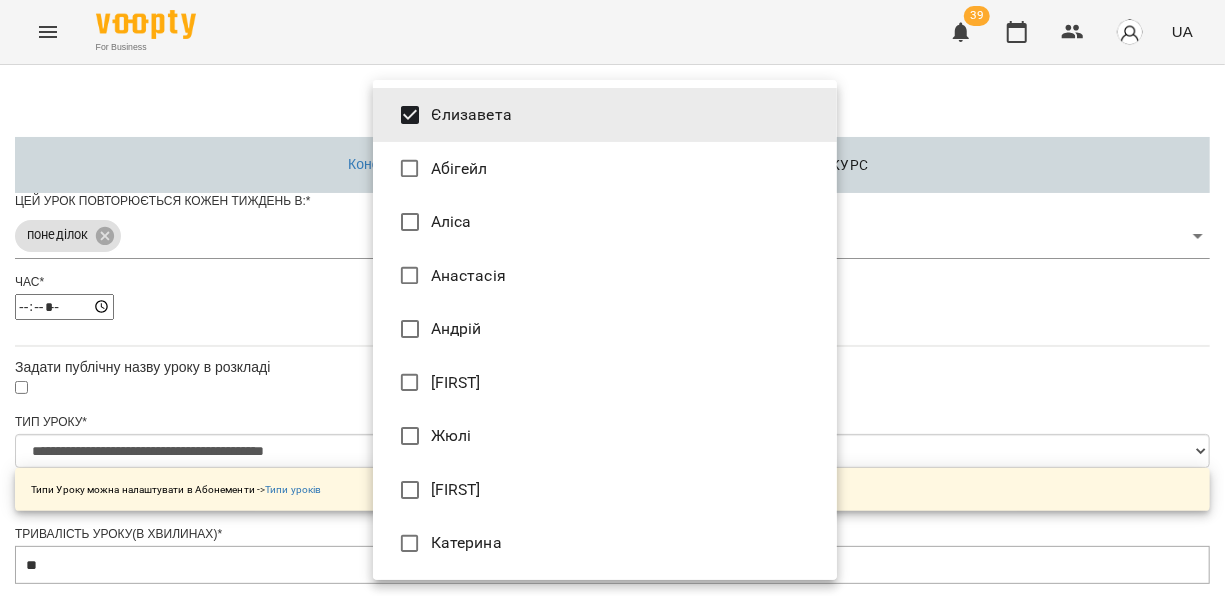 click at bounding box center (612, 298) 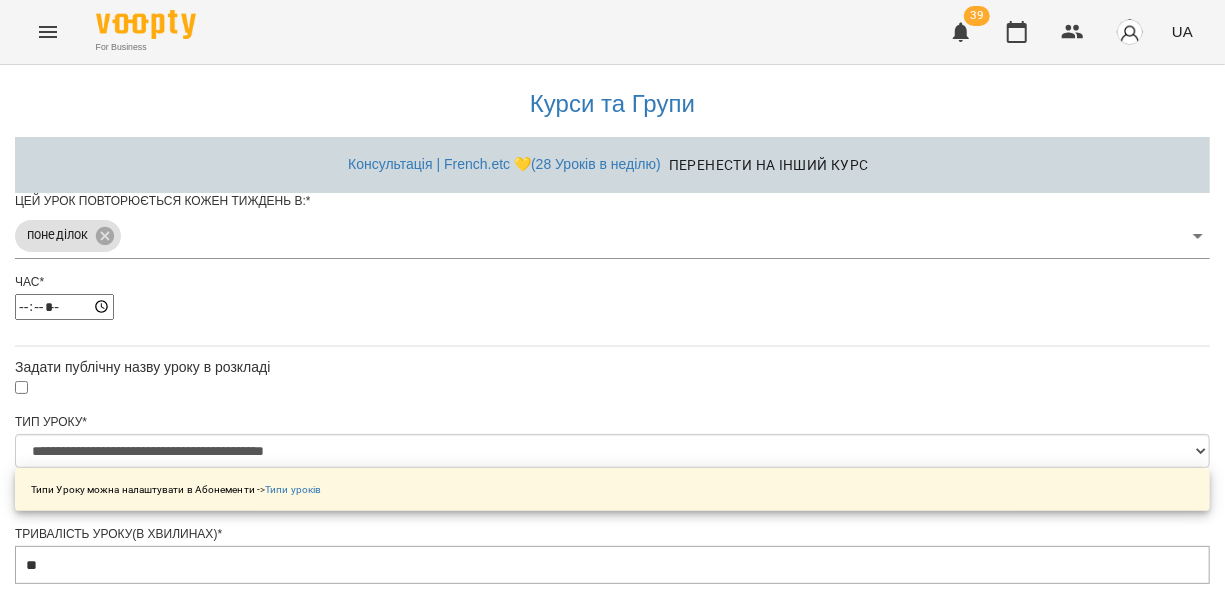 scroll, scrollTop: 799, scrollLeft: 0, axis: vertical 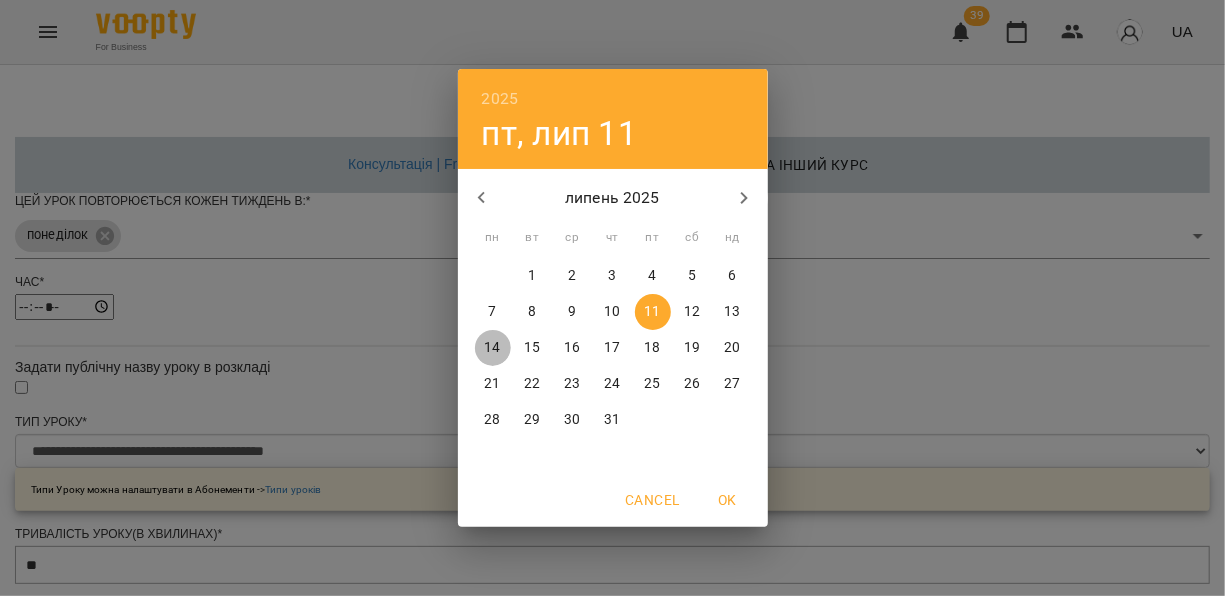 click on "14" at bounding box center [492, 348] 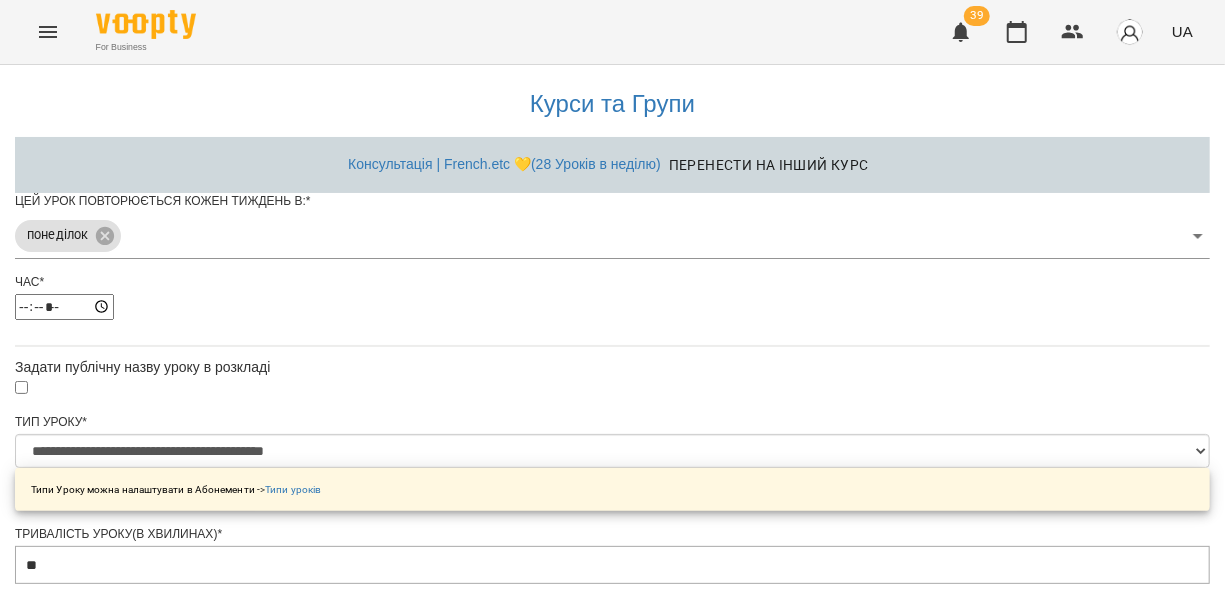 click on "Зберегти" at bounding box center (612, 1322) 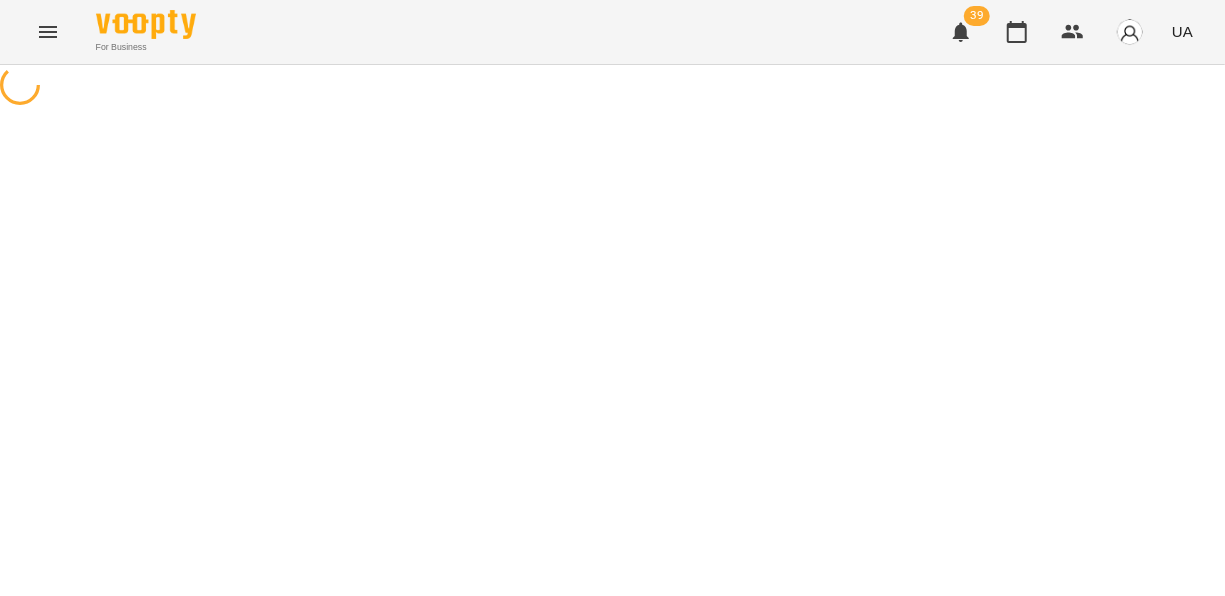 scroll, scrollTop: 0, scrollLeft: 0, axis: both 